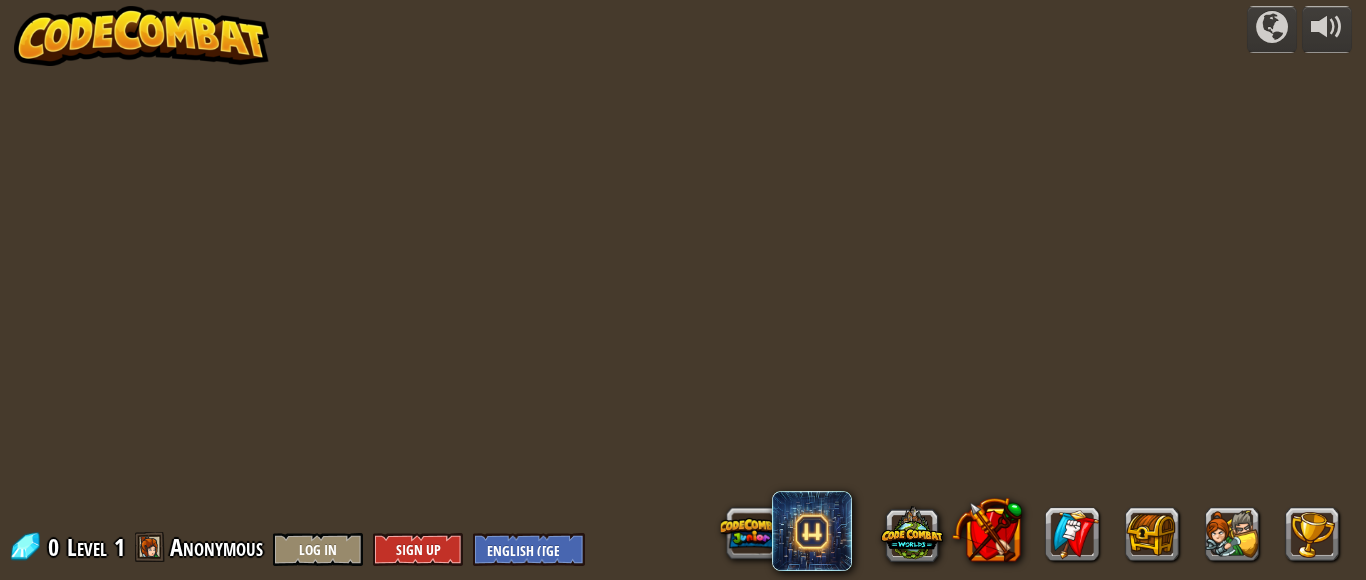 scroll, scrollTop: 0, scrollLeft: 0, axis: both 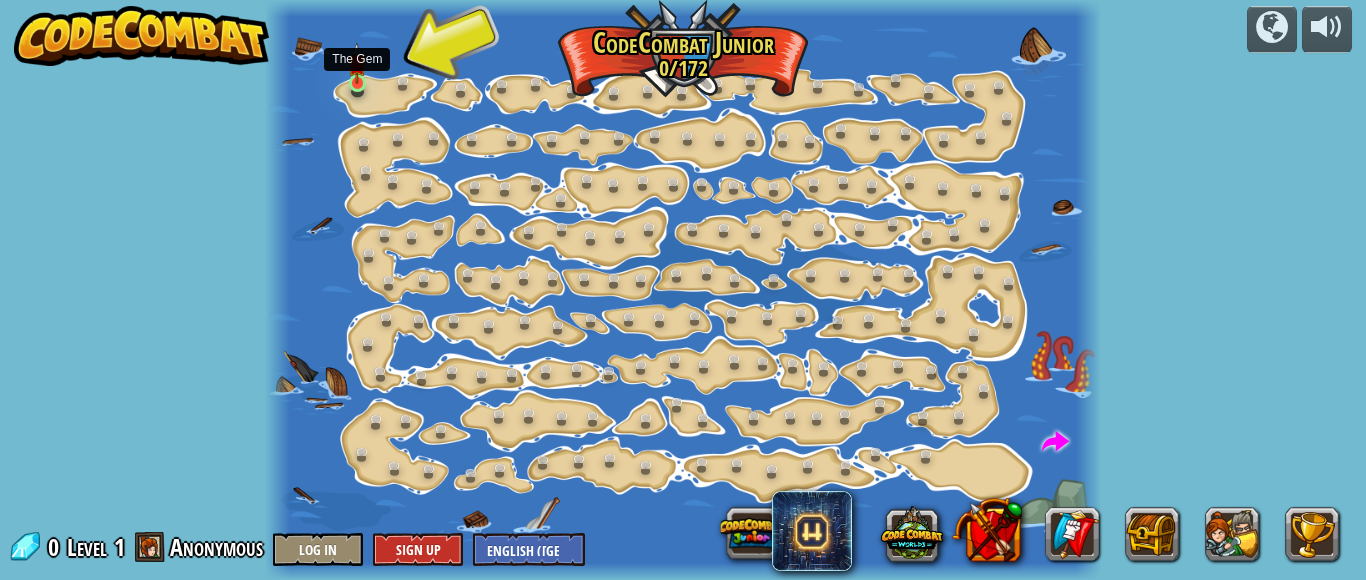 click at bounding box center (357, 63) 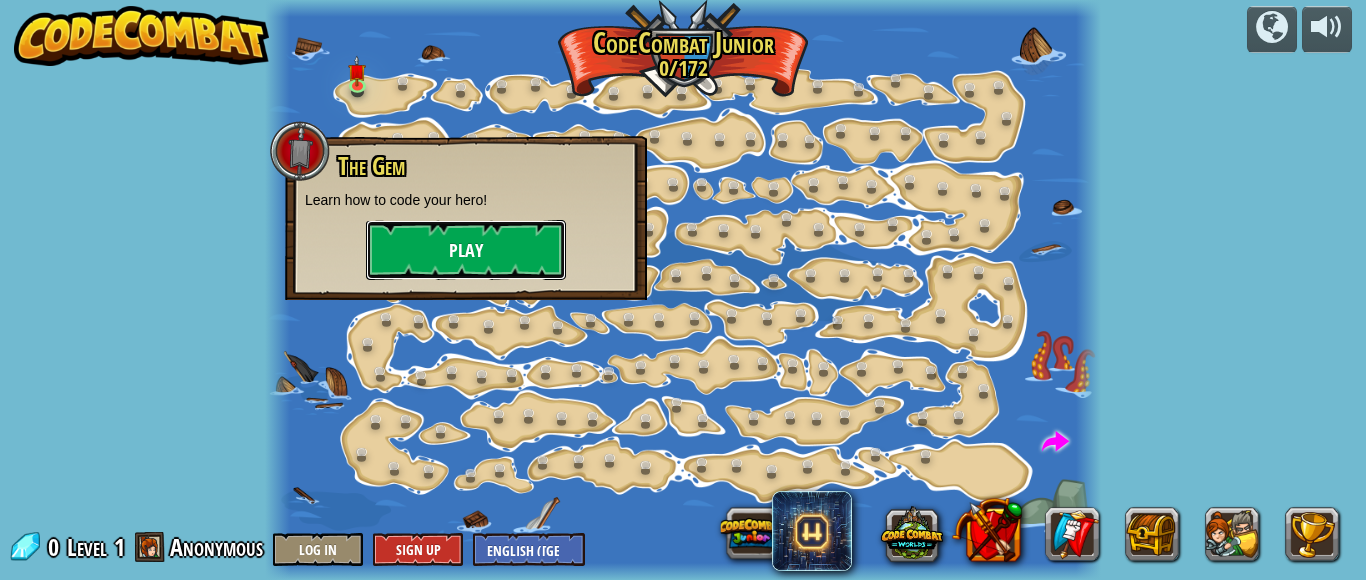 click on "Play" at bounding box center [466, 250] 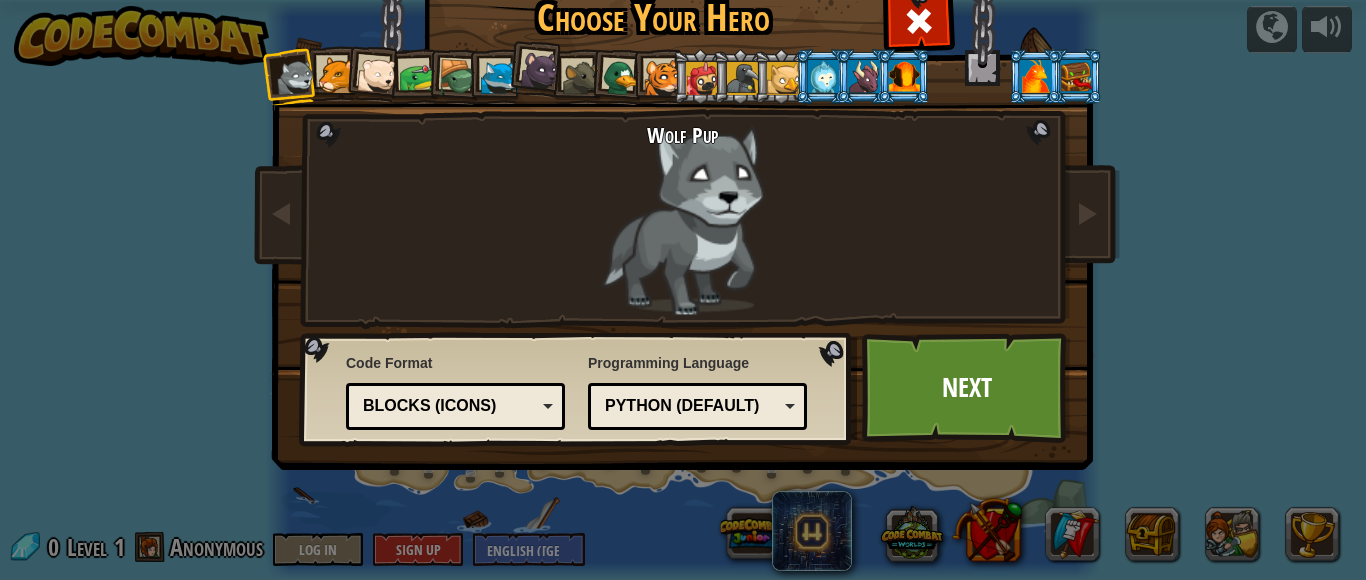 click on "Blocks (Icons)" at bounding box center [449, 406] 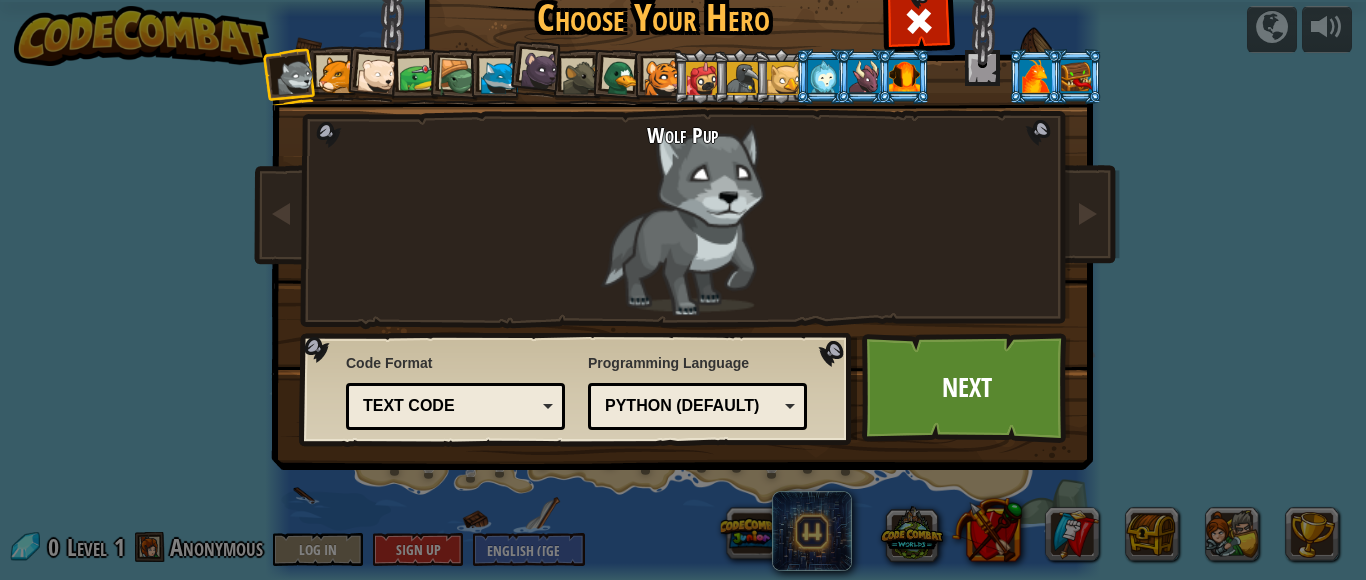 click on "Python (Default)" at bounding box center (691, 406) 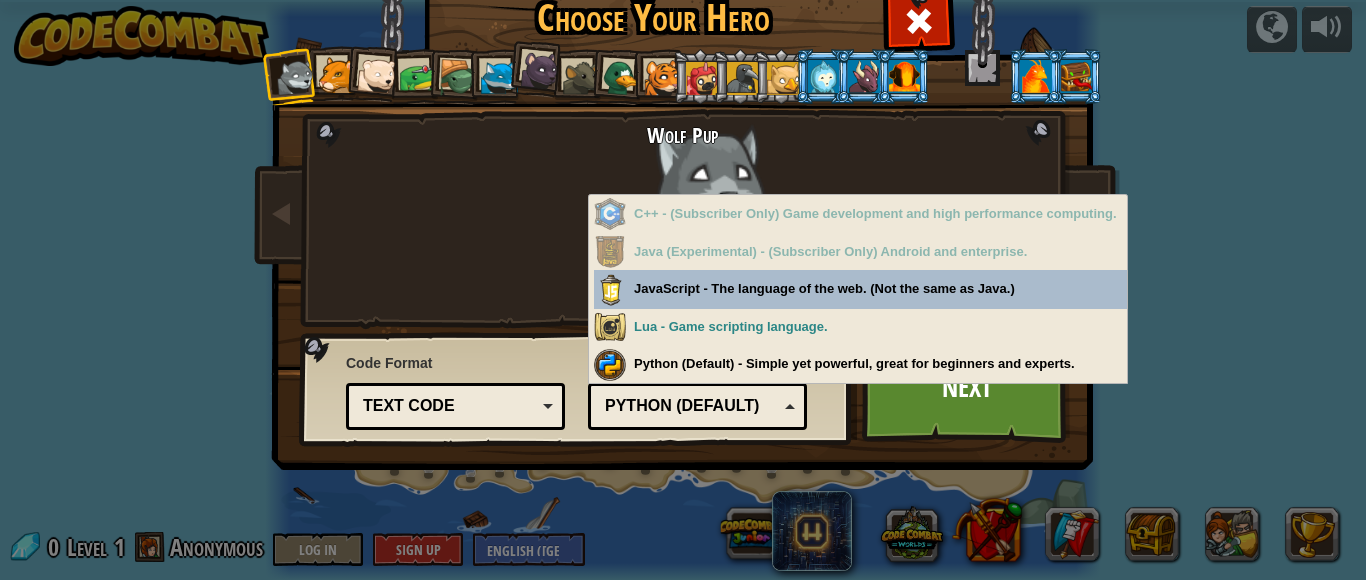 click on "Wolf Pup" at bounding box center [683, 219] 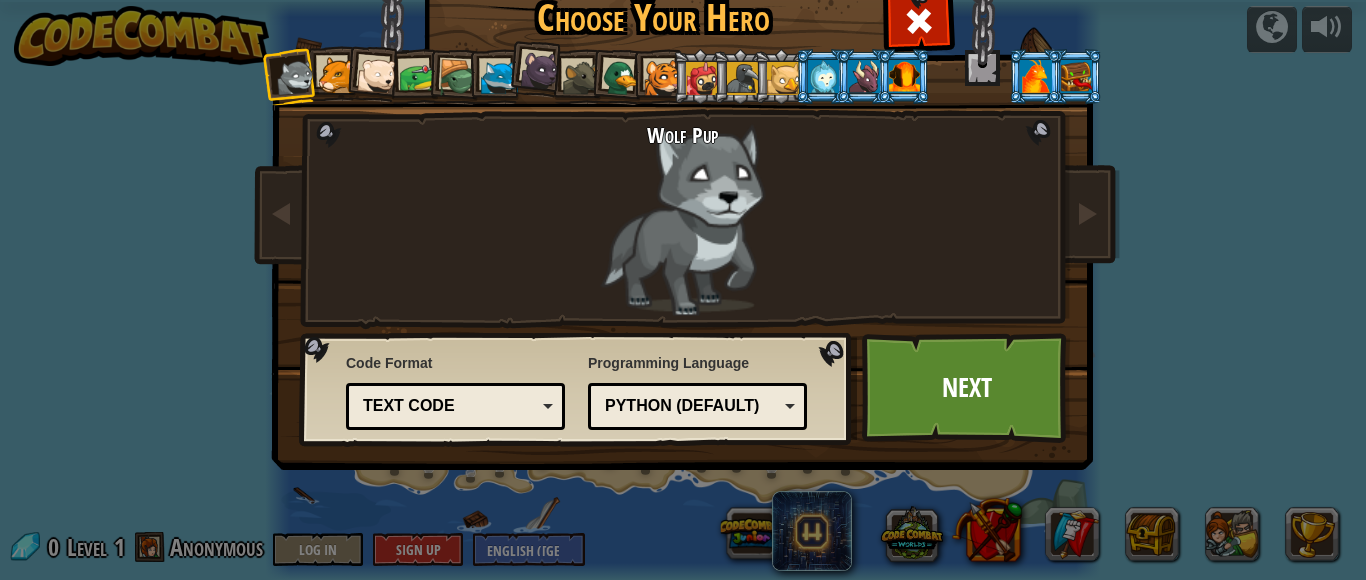 click at bounding box center (336, 75) 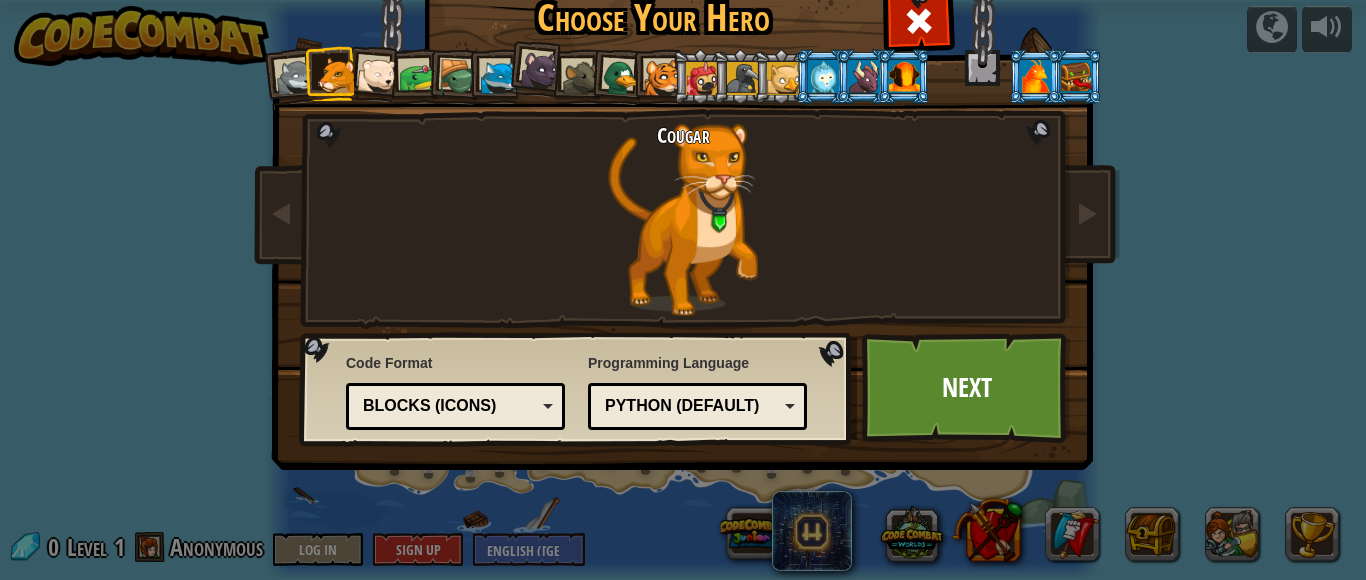 click at bounding box center (662, 78) 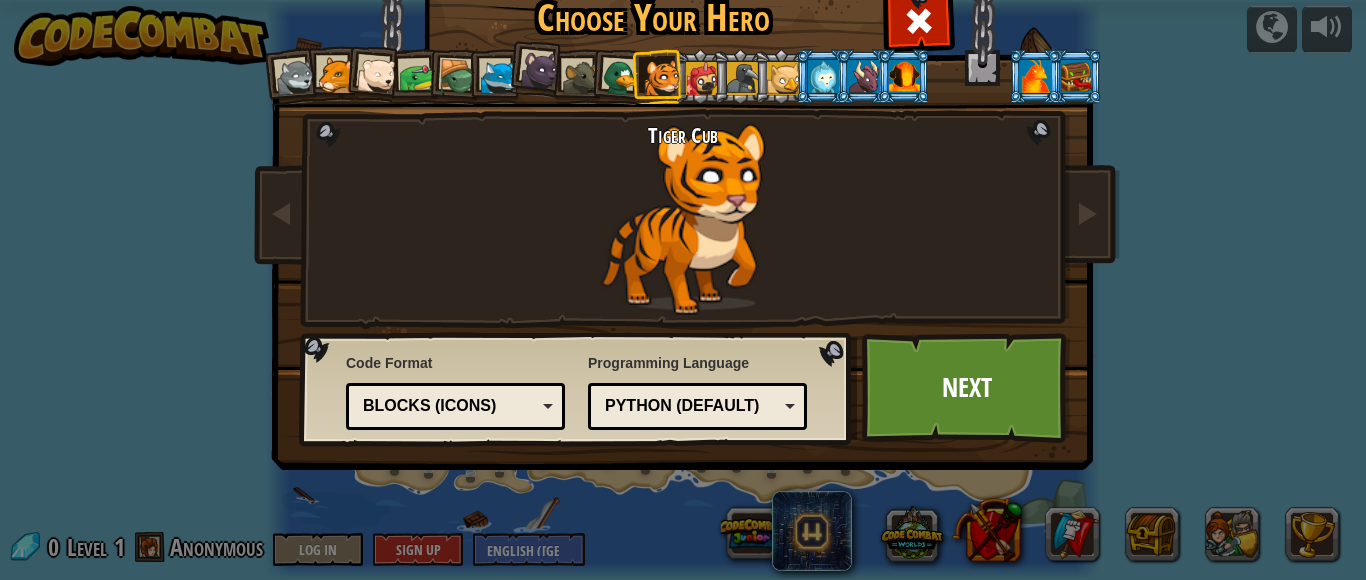 click at bounding box center [743, 78] 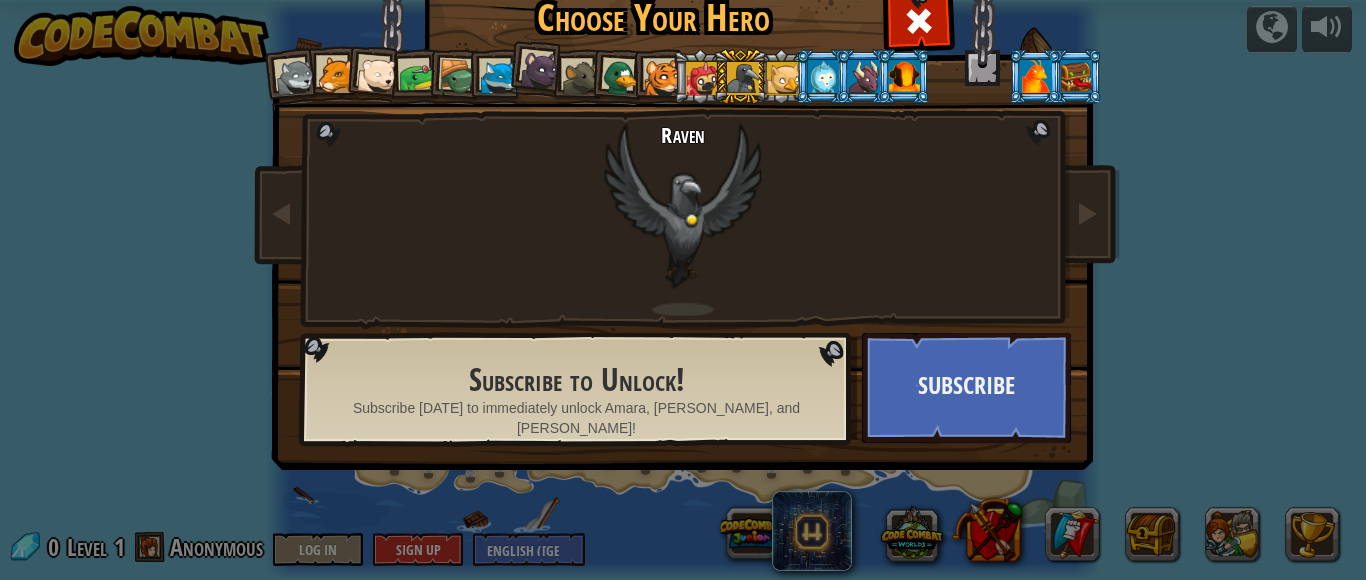 click at bounding box center (662, 78) 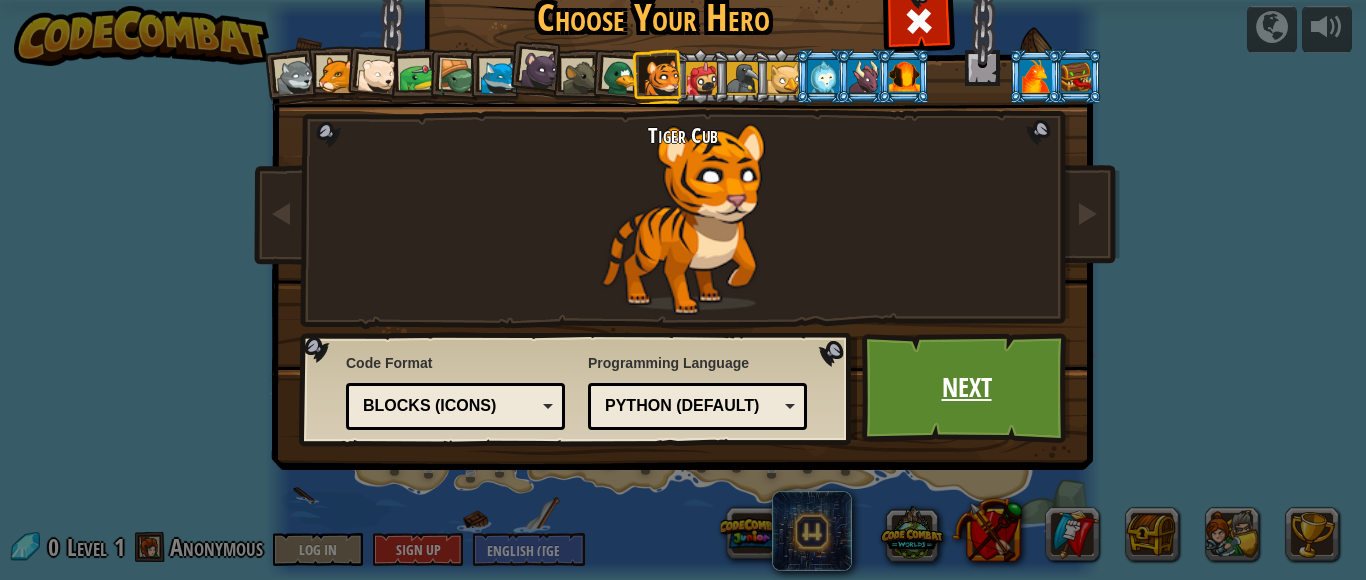 click on "Next" at bounding box center (966, 388) 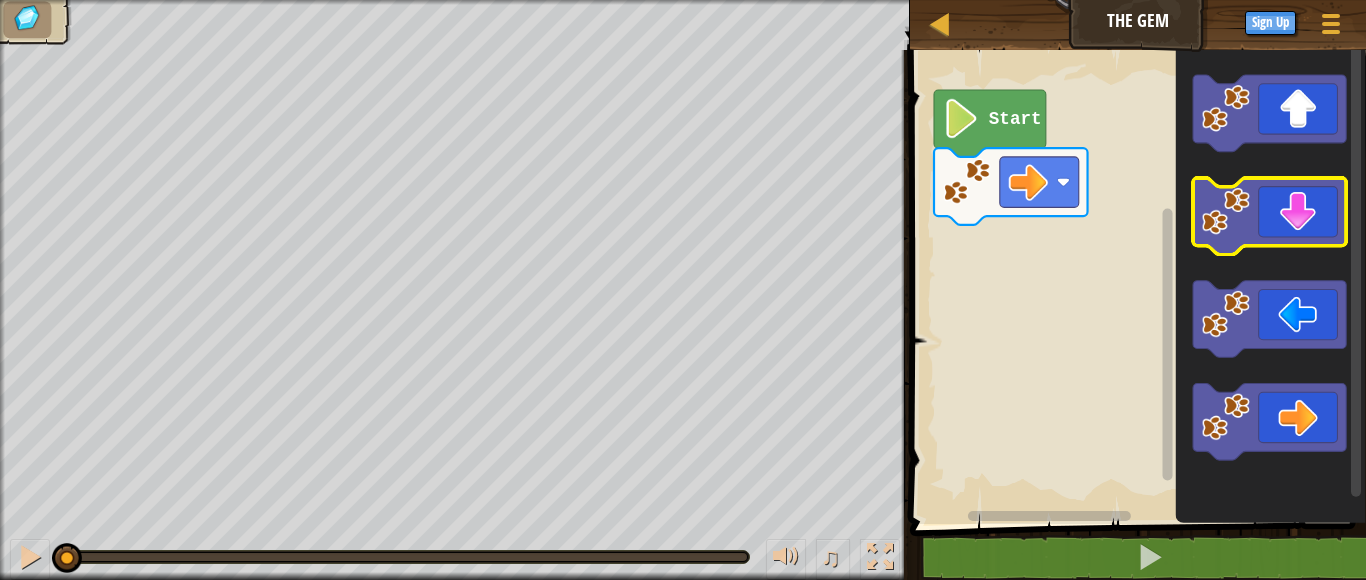 click 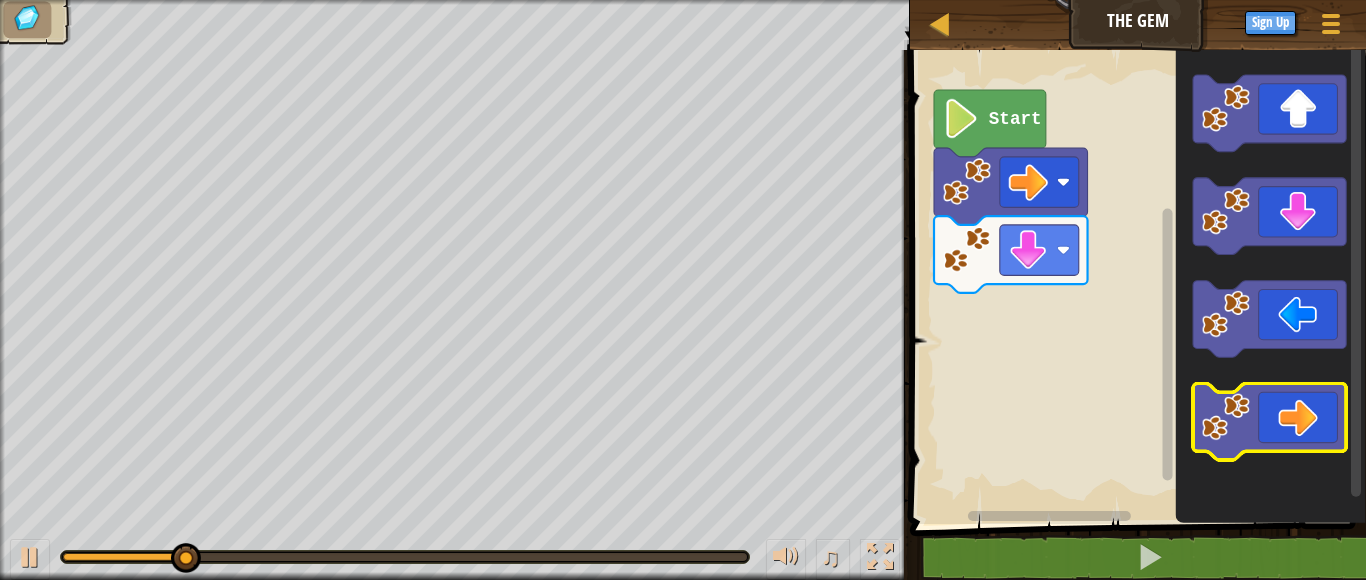click 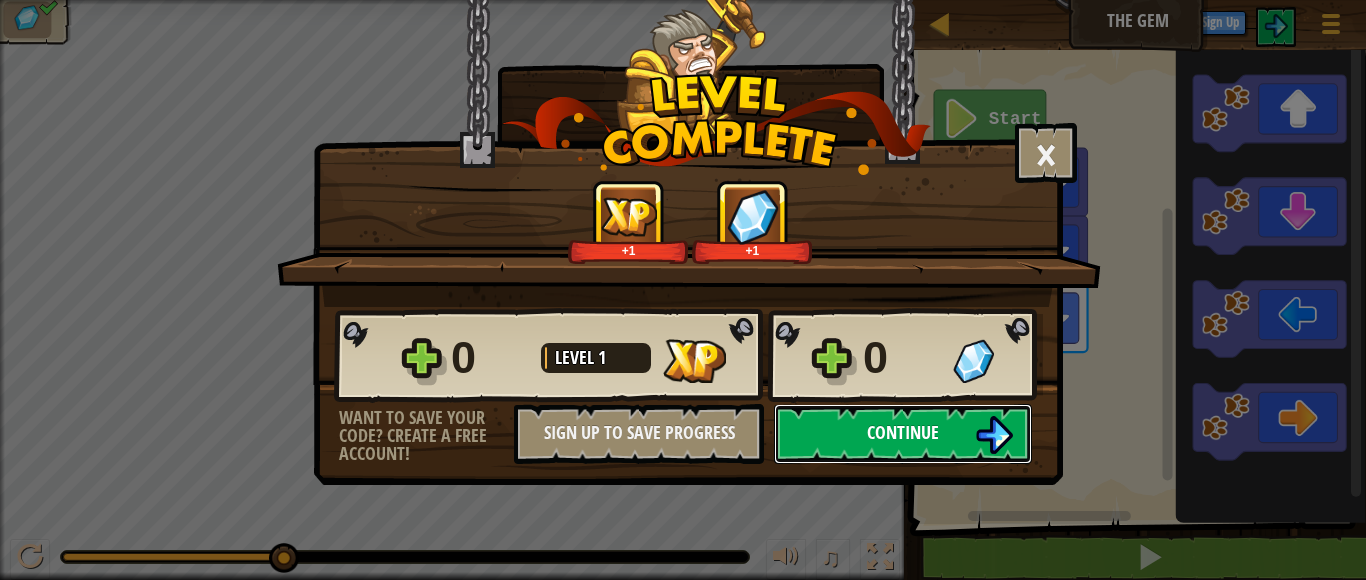 click on "Continue" at bounding box center [903, 432] 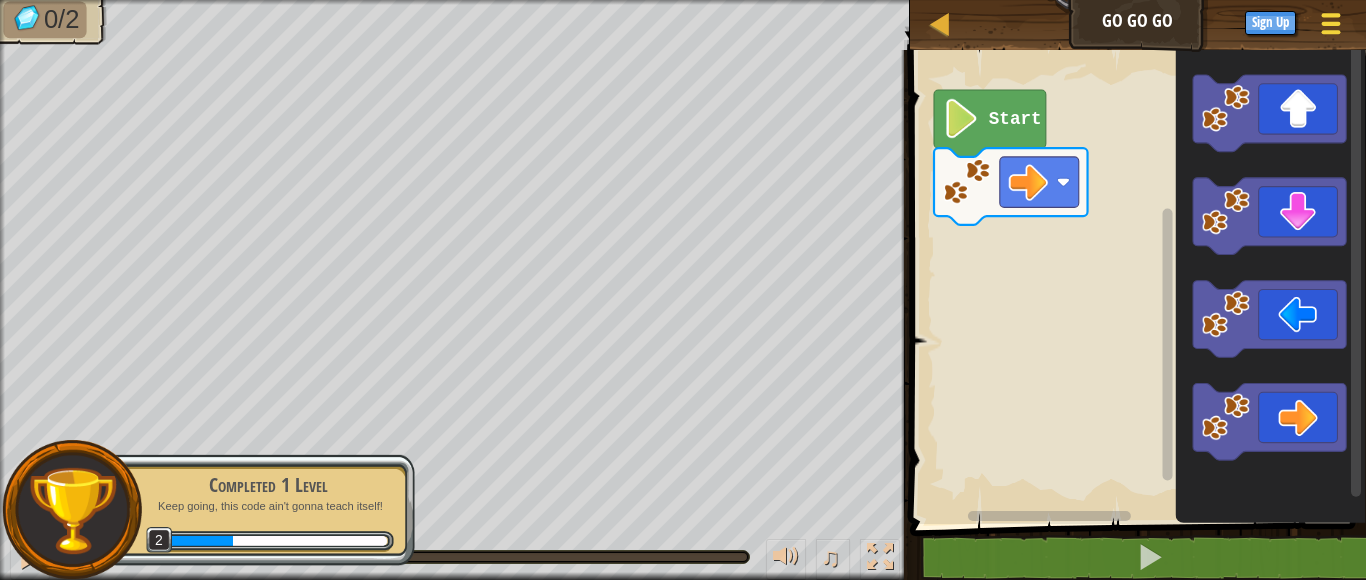 click at bounding box center [1330, 23] 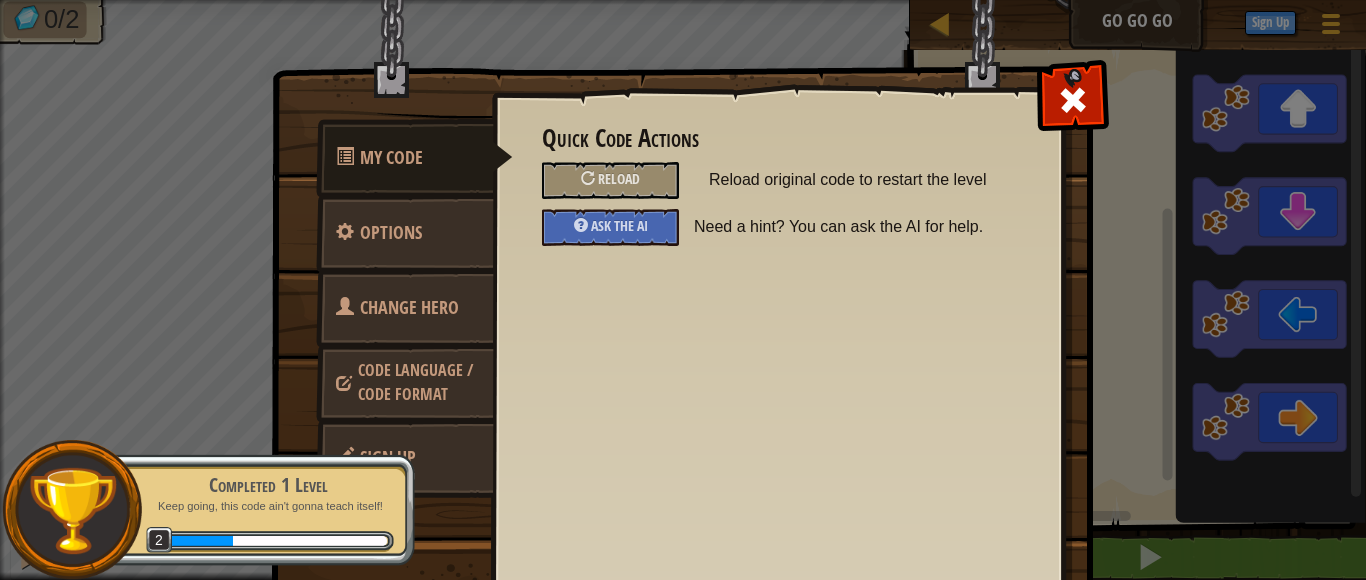 scroll, scrollTop: 61, scrollLeft: 0, axis: vertical 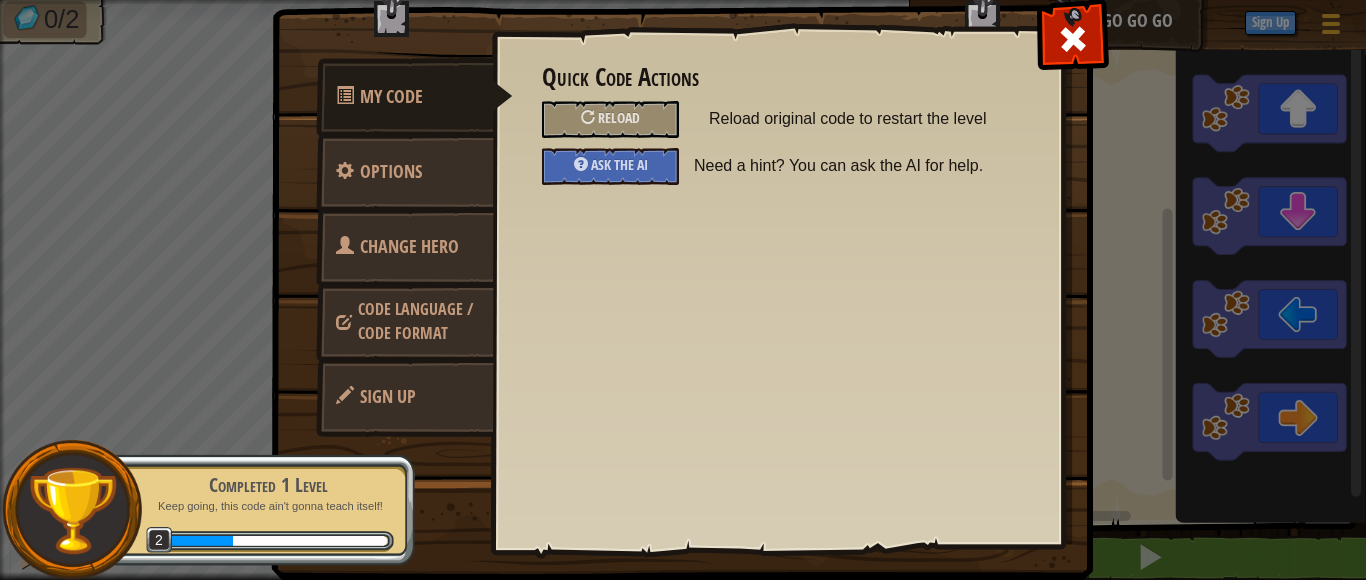 click on "Code Language / Code Format" at bounding box center [415, 321] 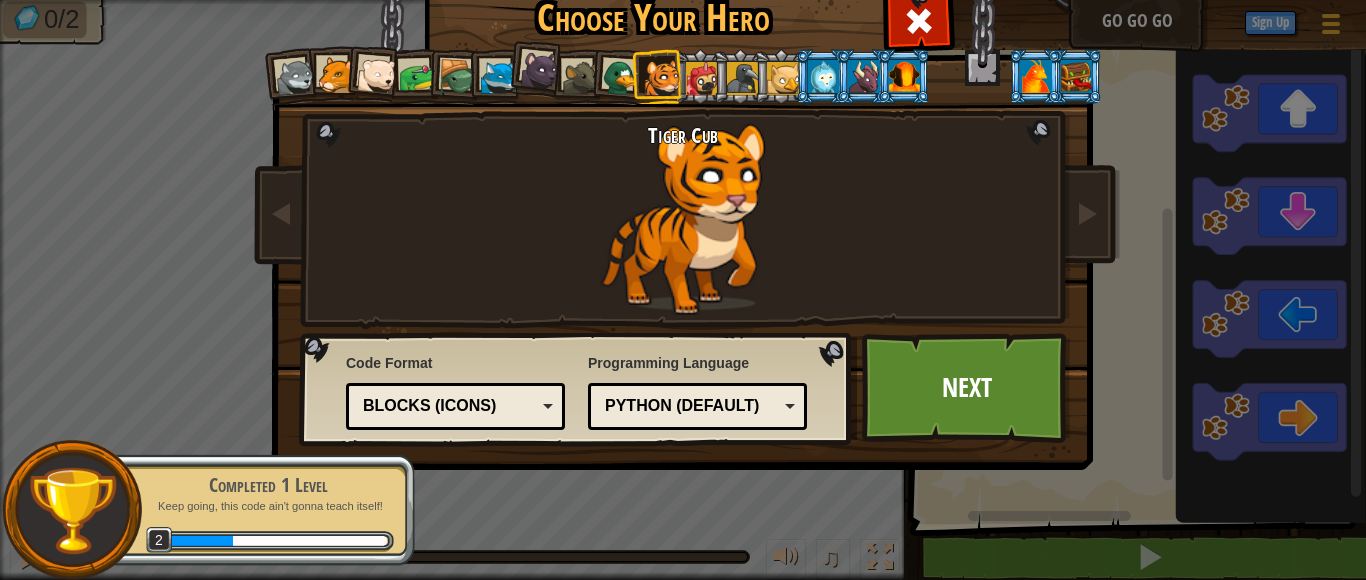 click on "Blocks (Icons)" at bounding box center (449, 406) 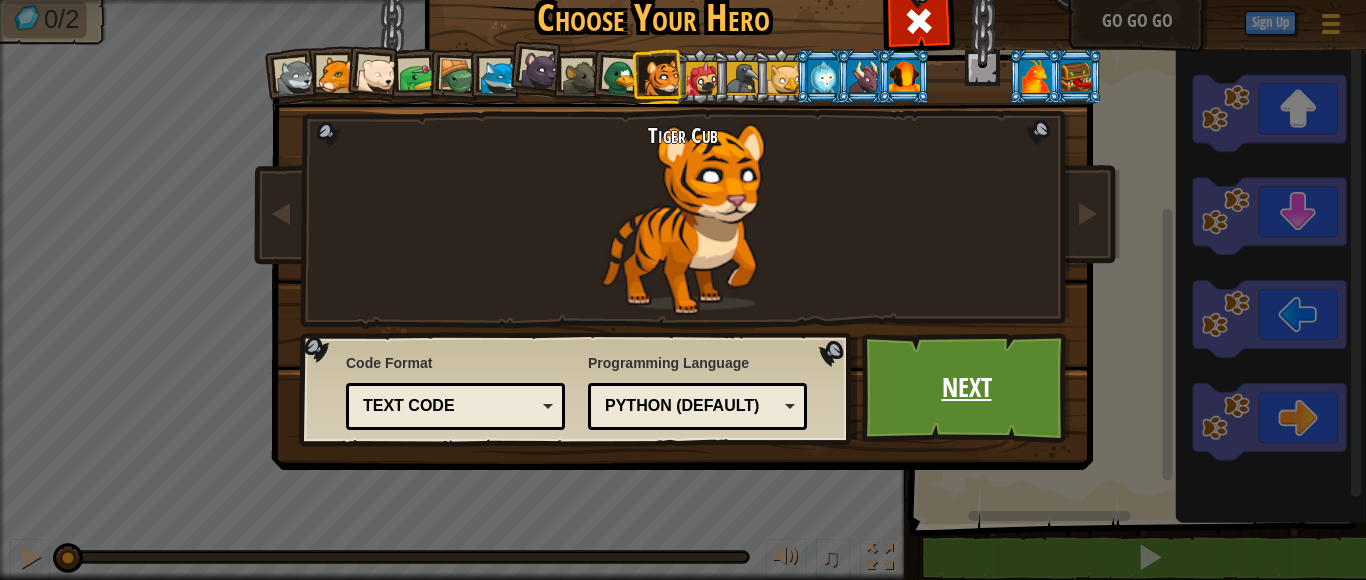 click on "Next" at bounding box center (966, 388) 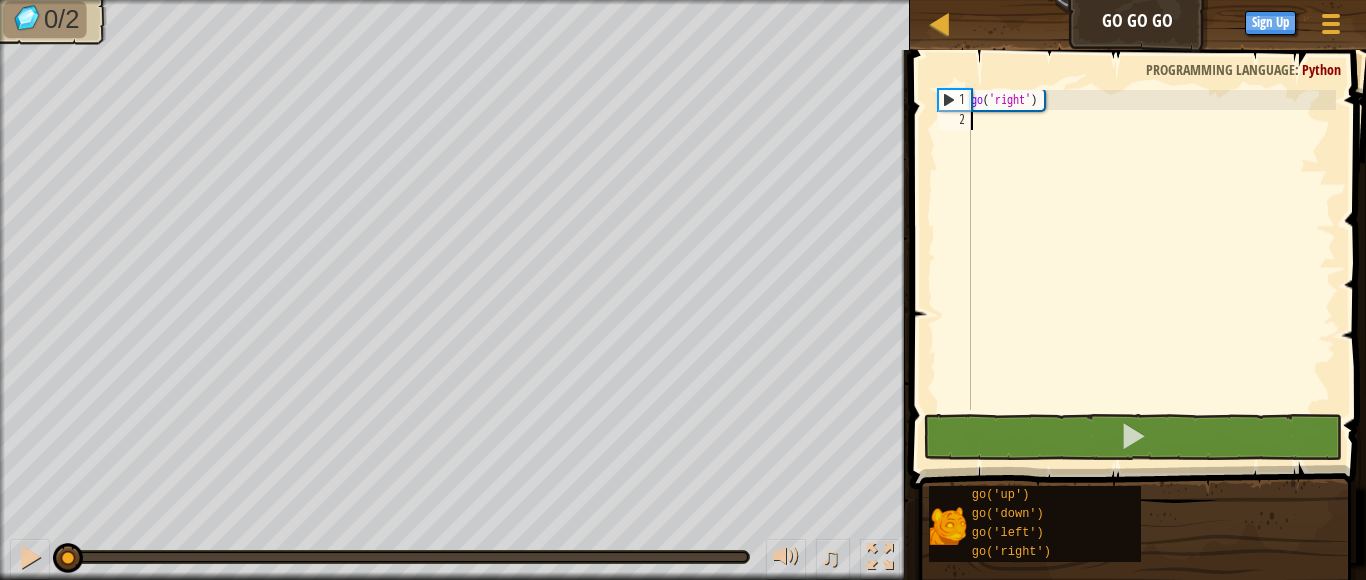 click on "go ( 'right' )" at bounding box center [1151, 270] 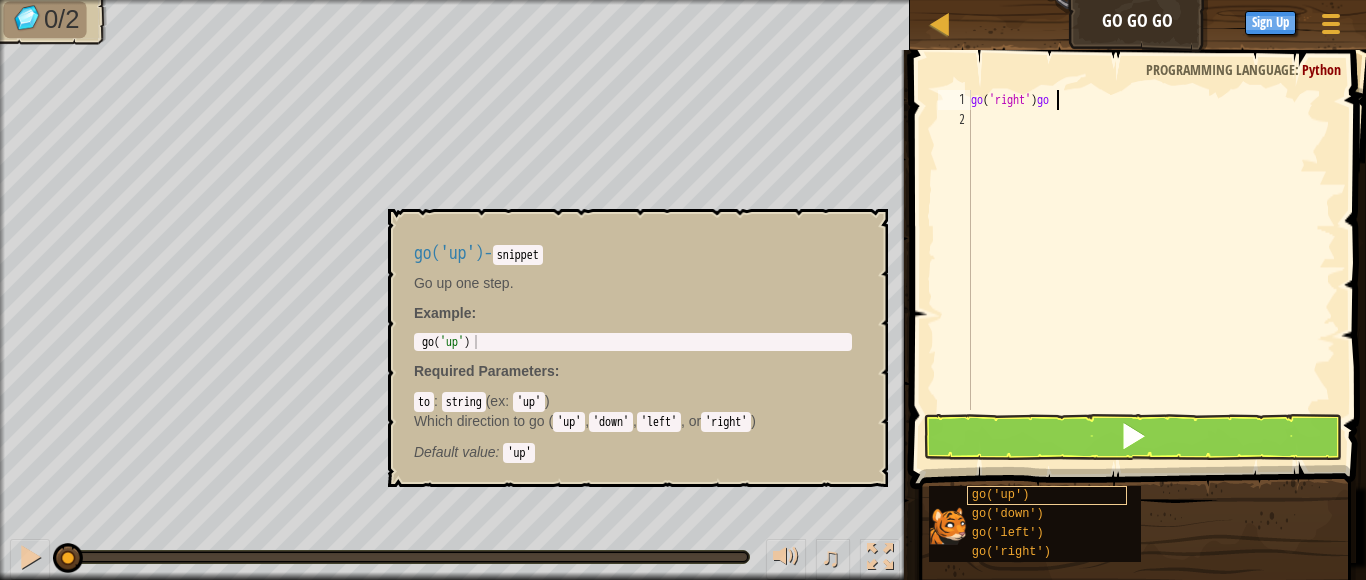 scroll, scrollTop: 9, scrollLeft: 6, axis: both 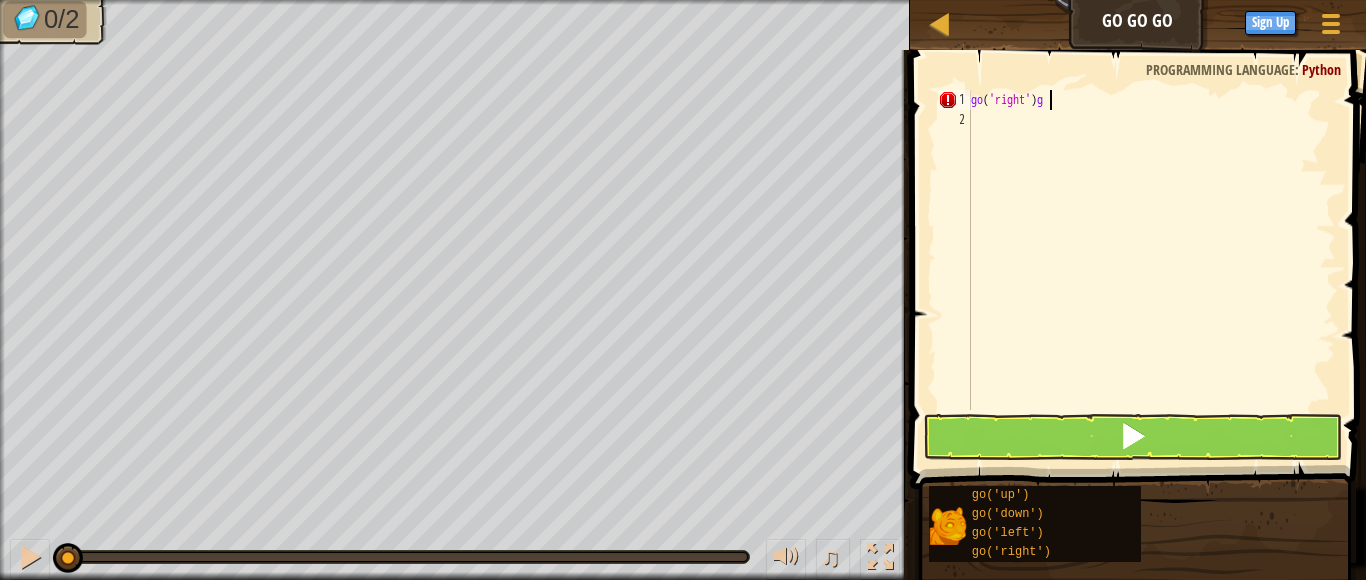 type on "go('right')" 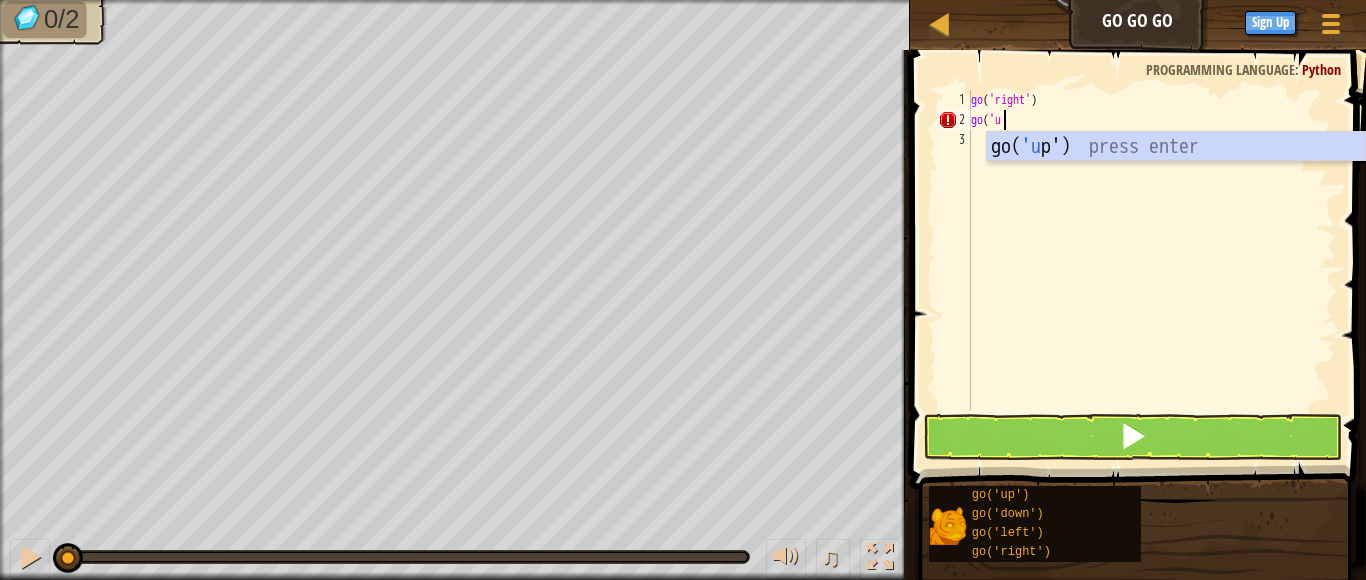 scroll, scrollTop: 9, scrollLeft: 2, axis: both 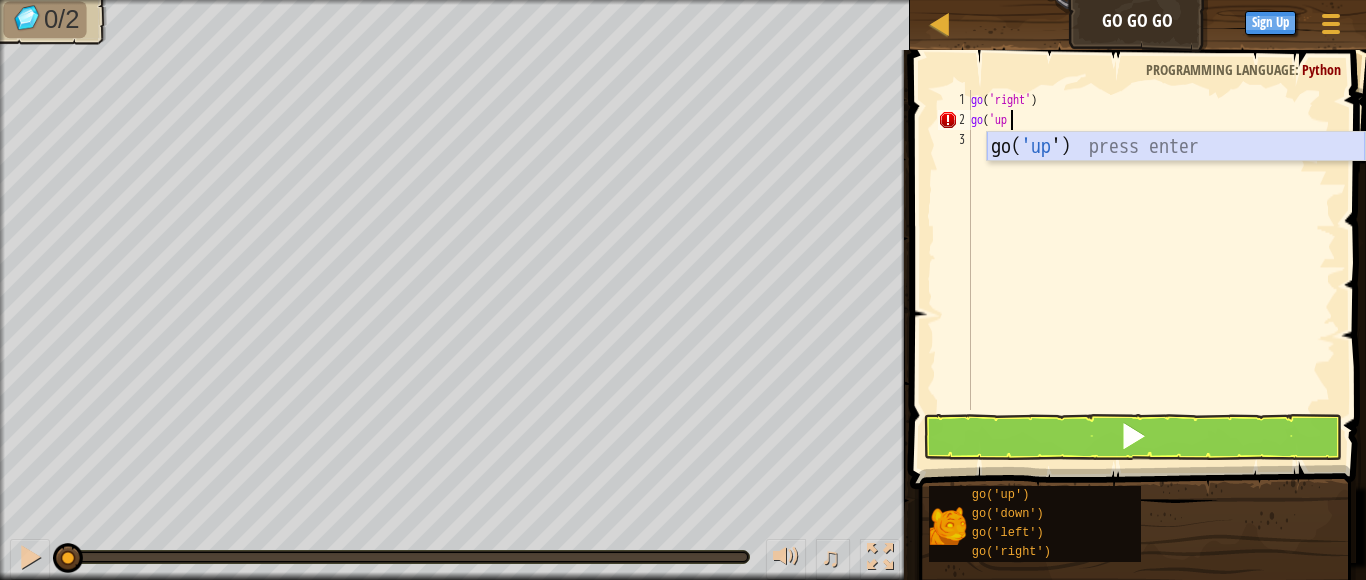 type on "go('up'" 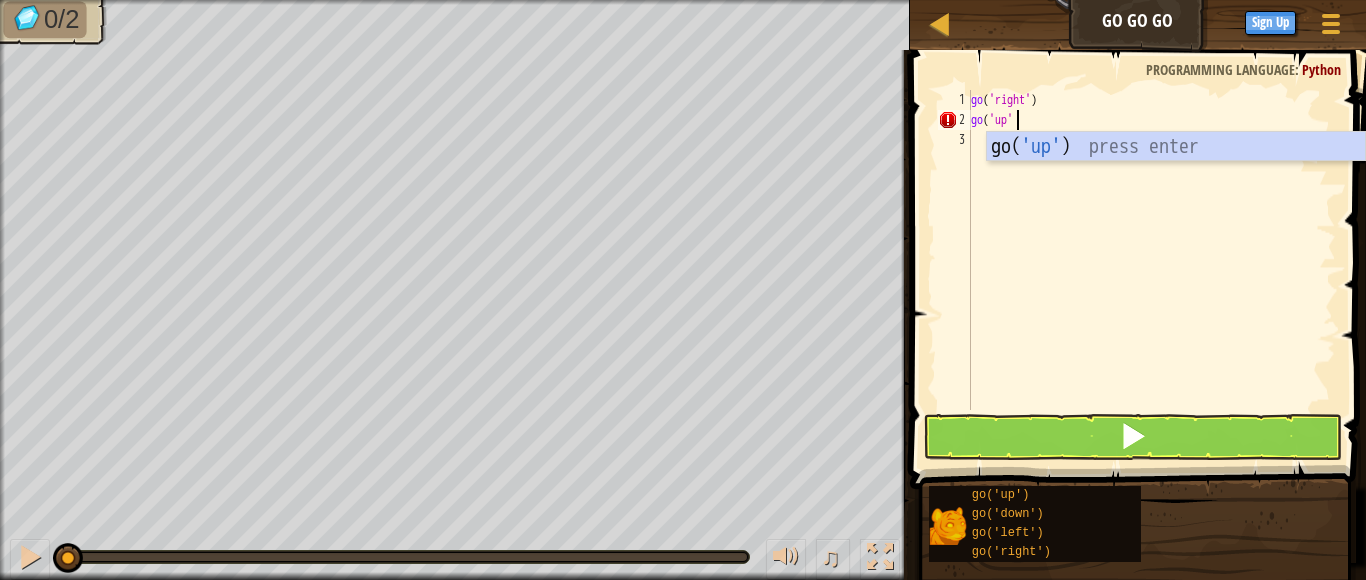 click on "go( 'up' ) press enter" at bounding box center (1176, 177) 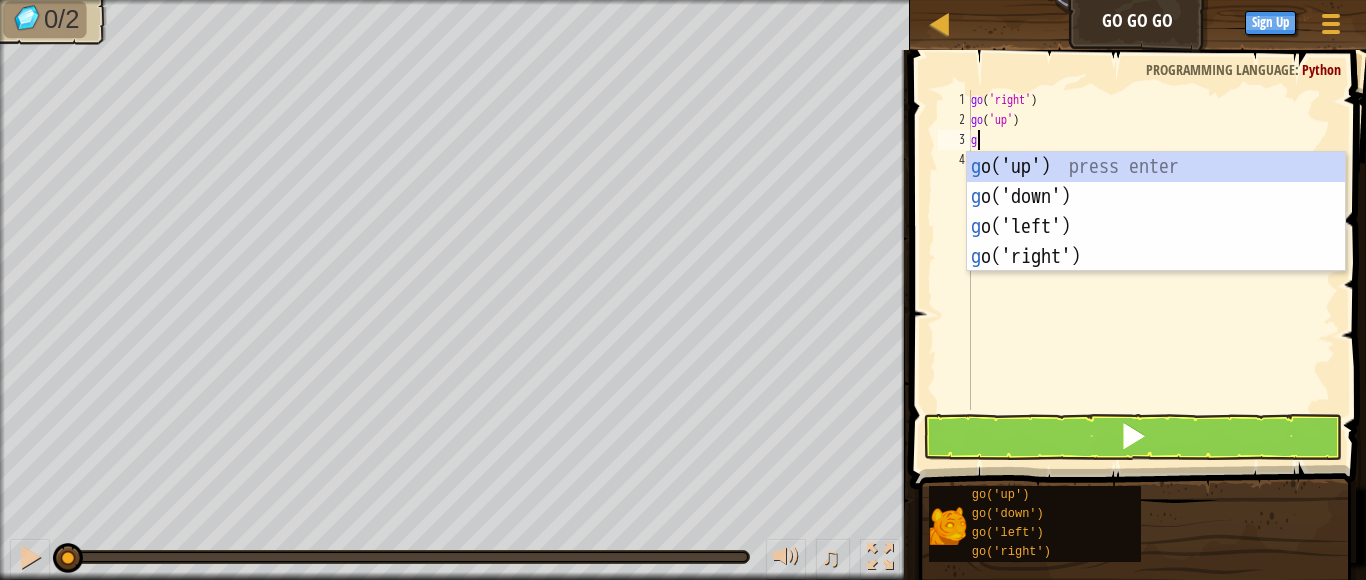 type on "go" 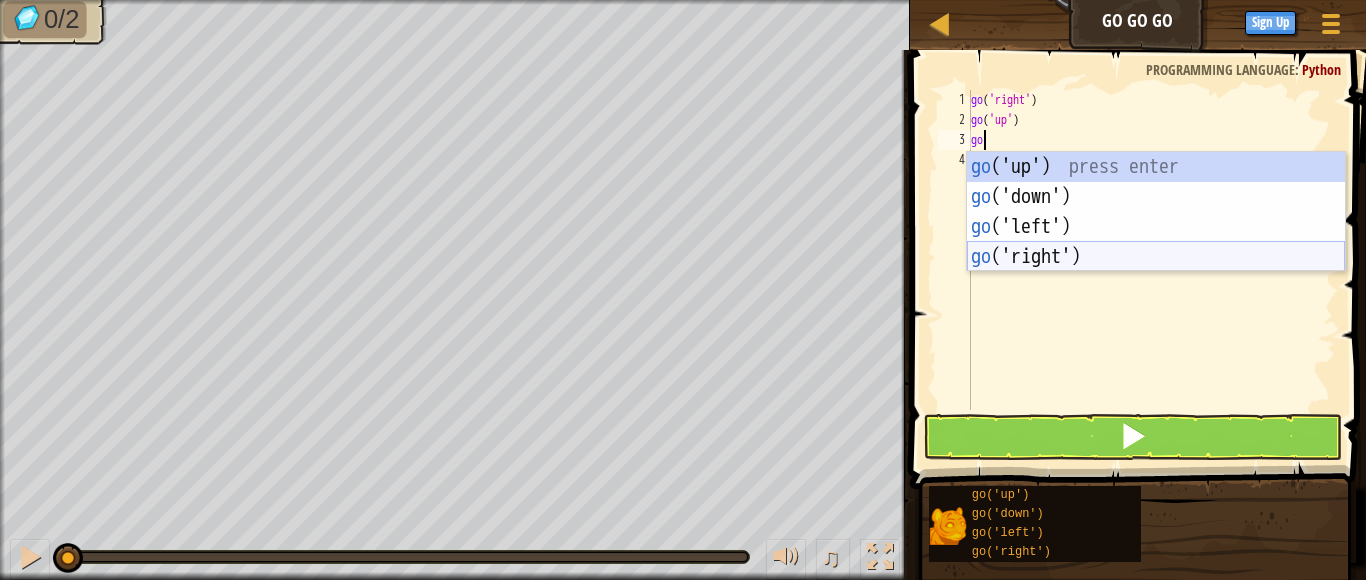 click on "go ('up') press enter go ('down') press enter go ('left') press enter go ('right') press enter" at bounding box center (1156, 242) 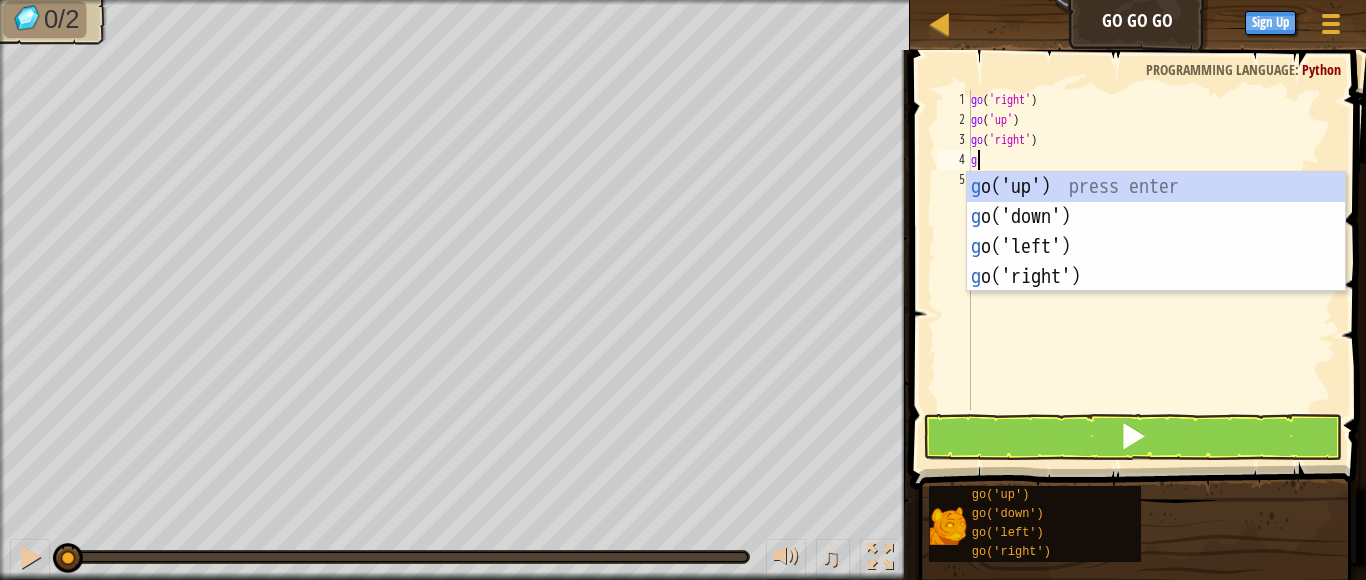 type on "go" 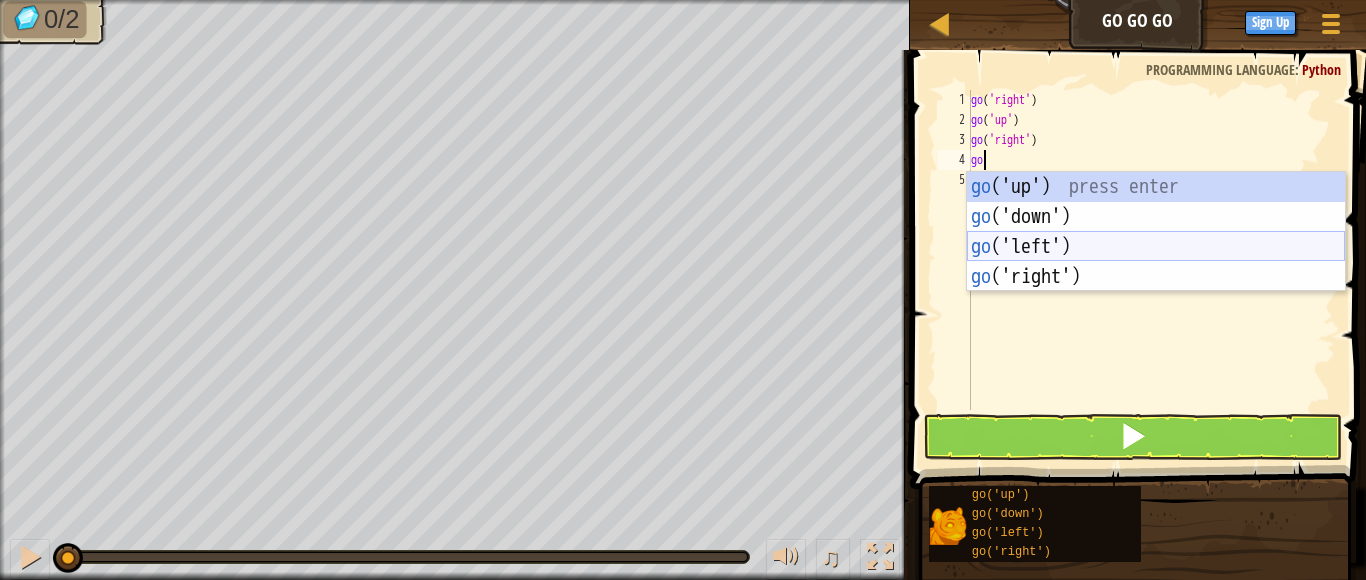 click on "go ('up') press enter go ('down') press enter go ('left') press enter go ('right') press enter" at bounding box center (1156, 262) 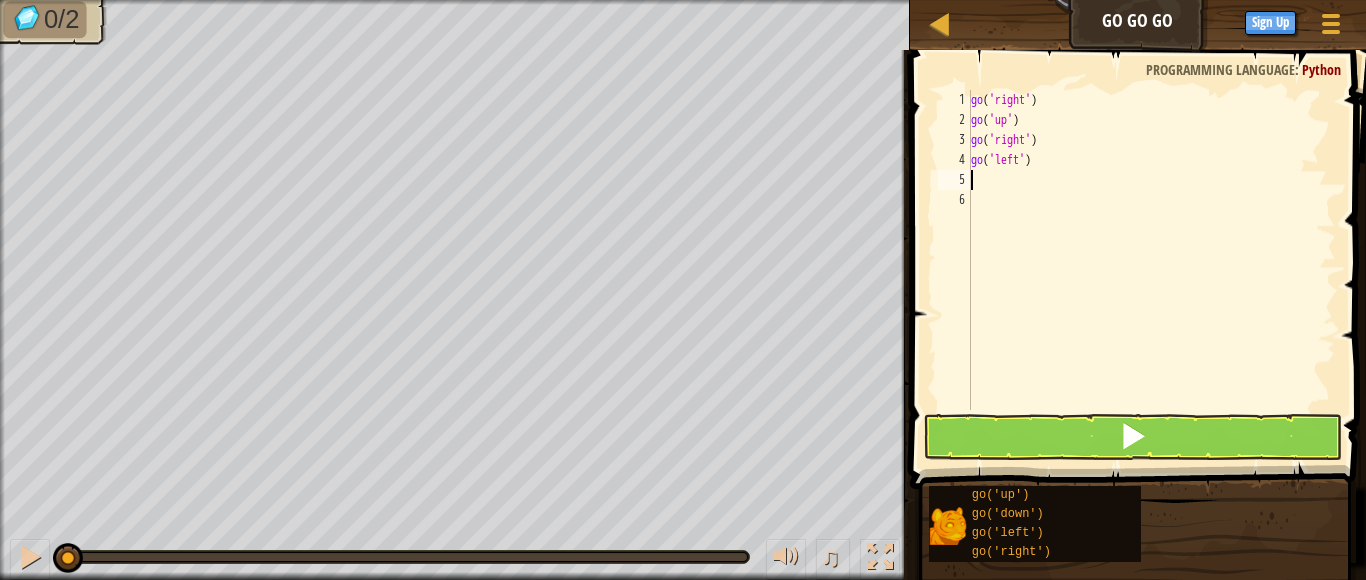 click on "go ( 'right' ) go ( 'up' ) go ( 'right' ) go ( 'left' )" at bounding box center [1151, 270] 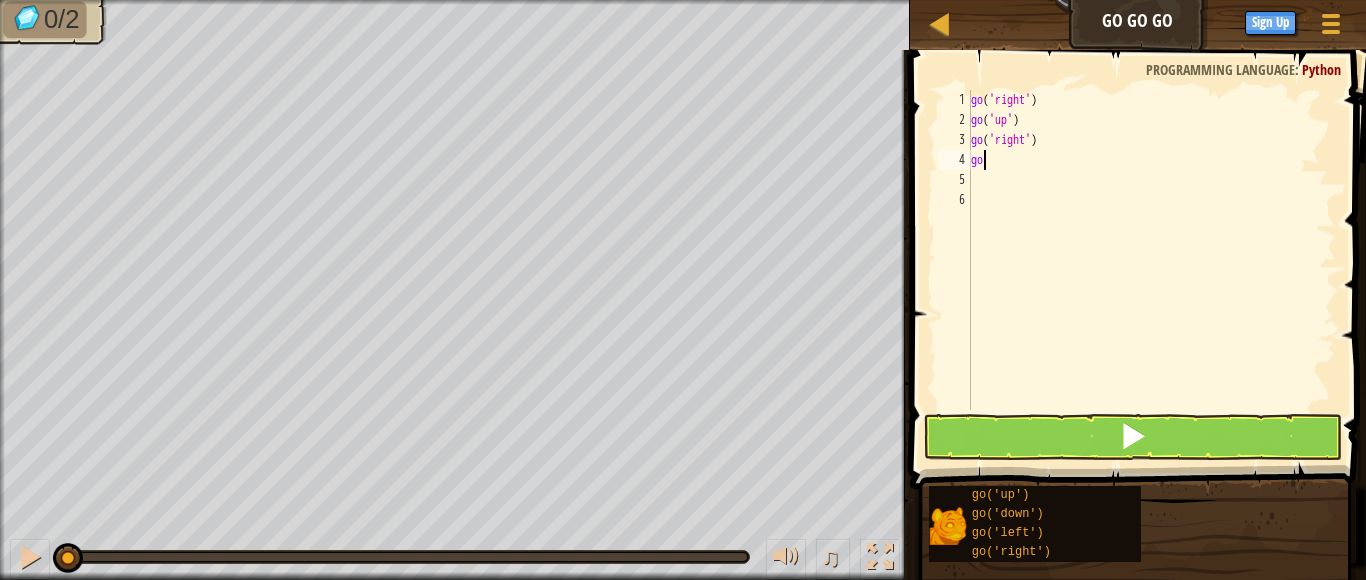 click on "go ( 'right' ) go ( 'up' ) go ( 'right' ) go" at bounding box center [1151, 270] 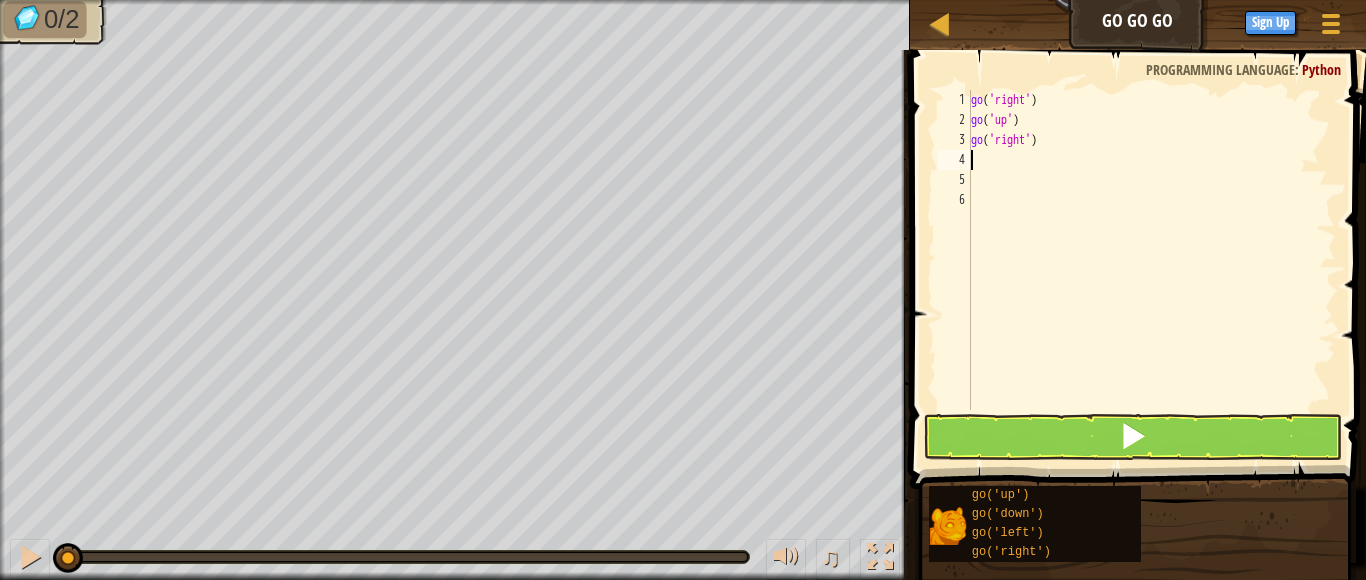 type on "g" 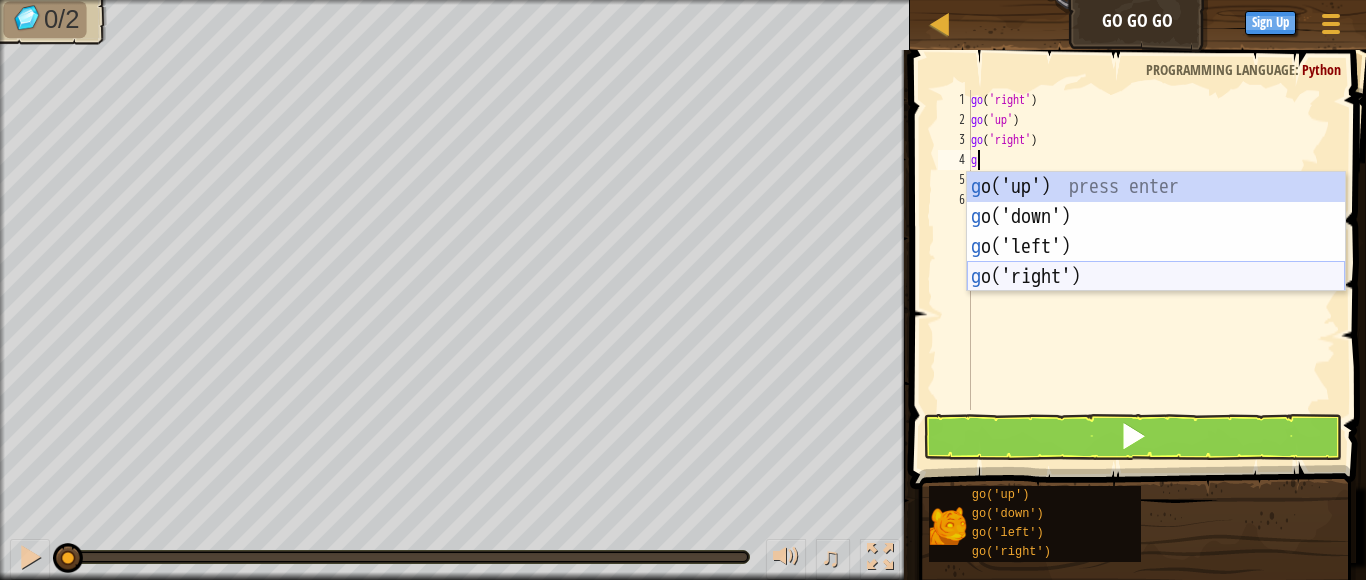 click on "g o('up') press enter g o('down') press enter g o('left') press enter g o('right') press enter" at bounding box center (1156, 262) 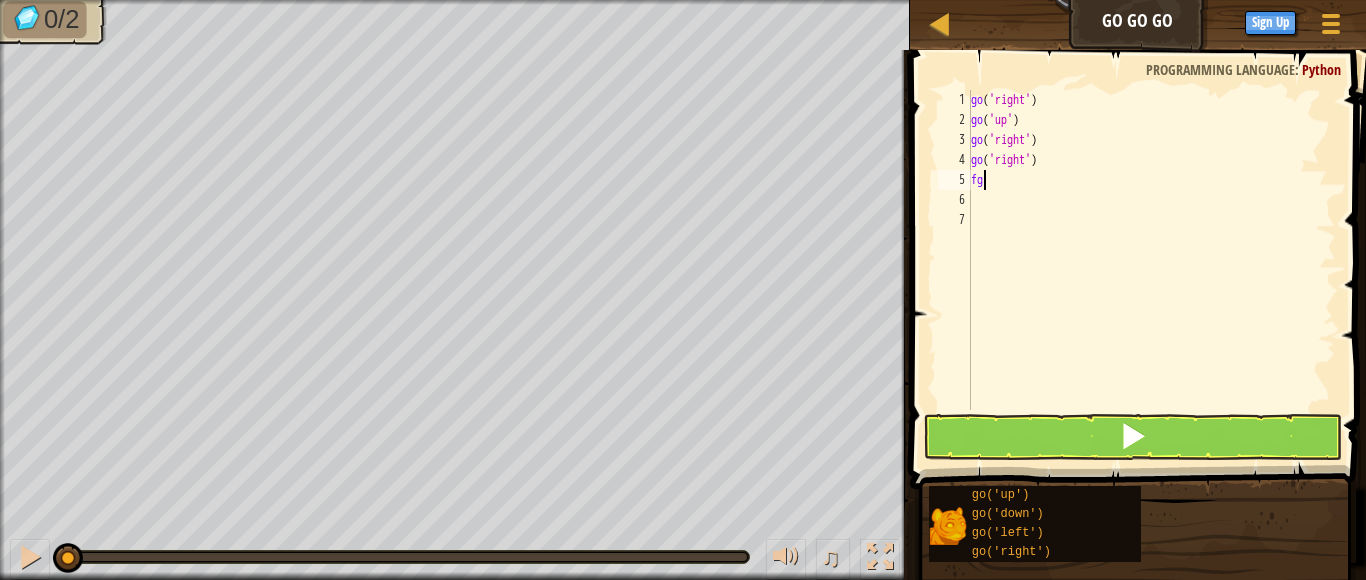 type on "f" 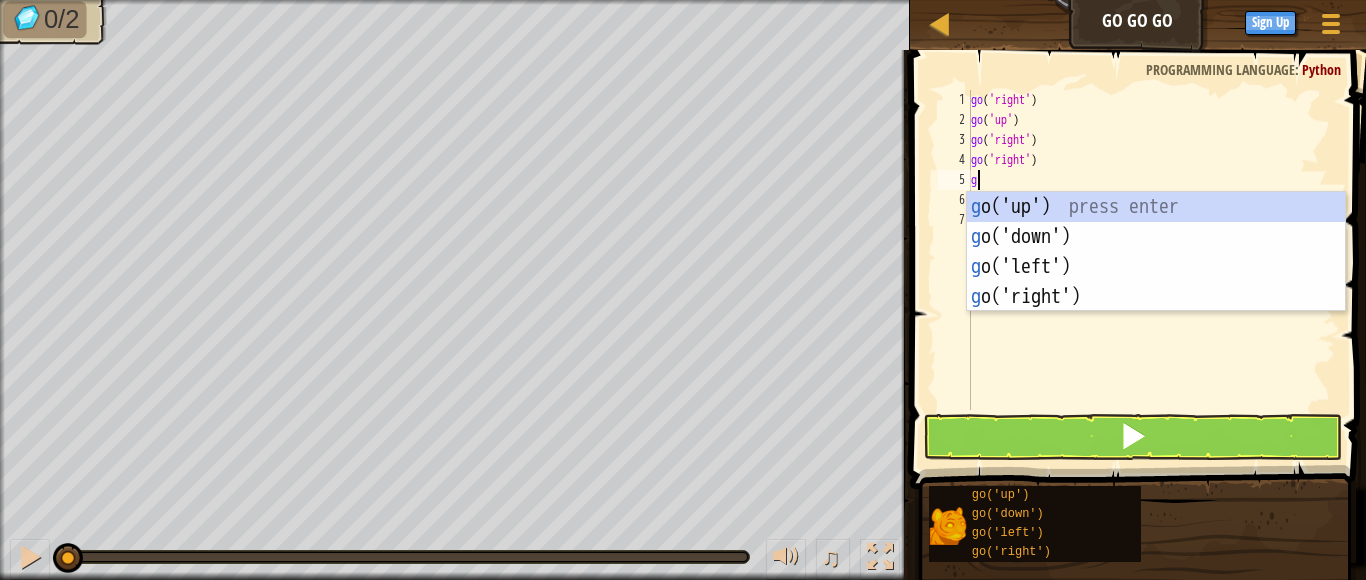 type on "go" 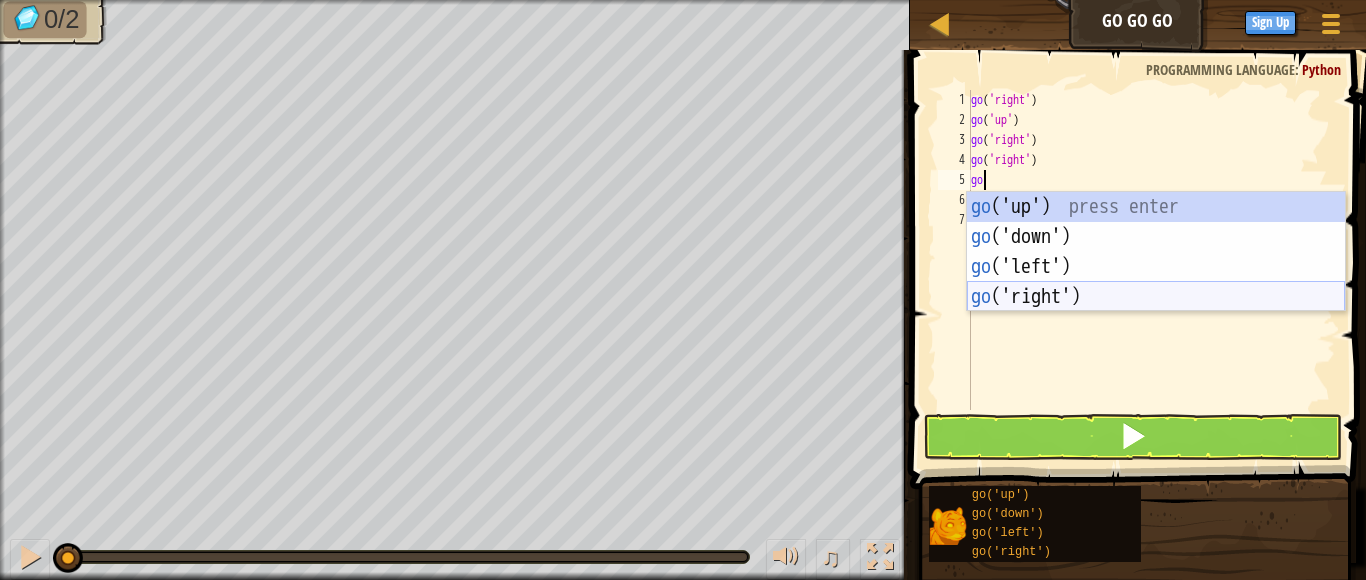 click on "go ('up') press enter go ('down') press enter go ('left') press enter go ('right') press enter" at bounding box center (1156, 282) 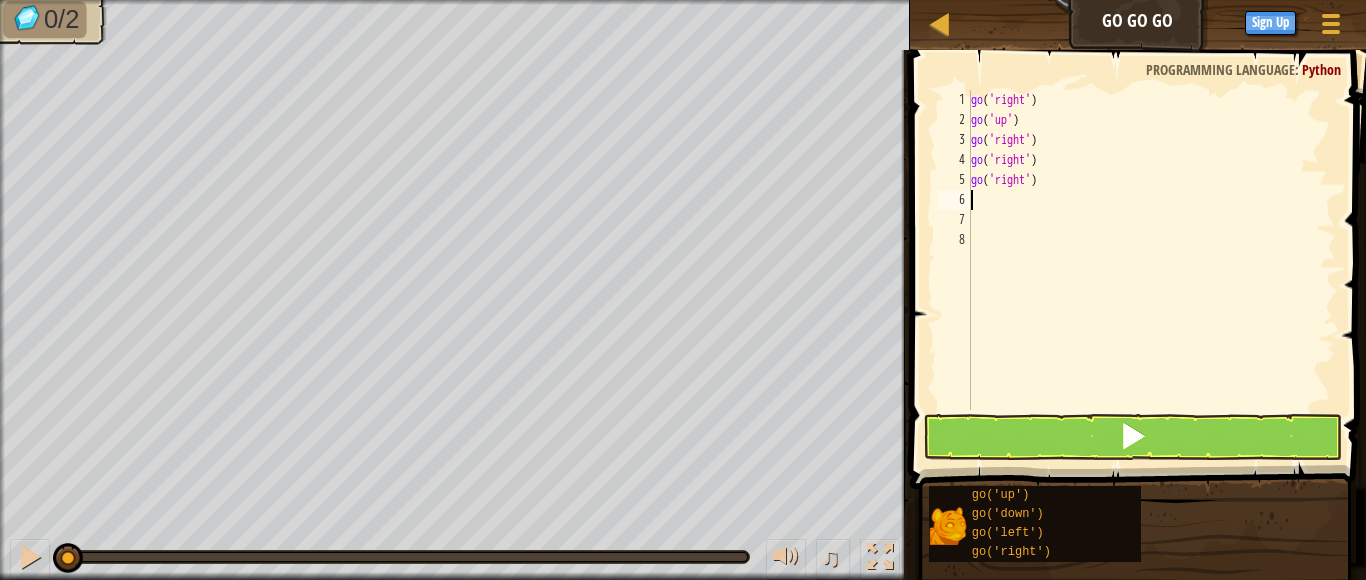 type 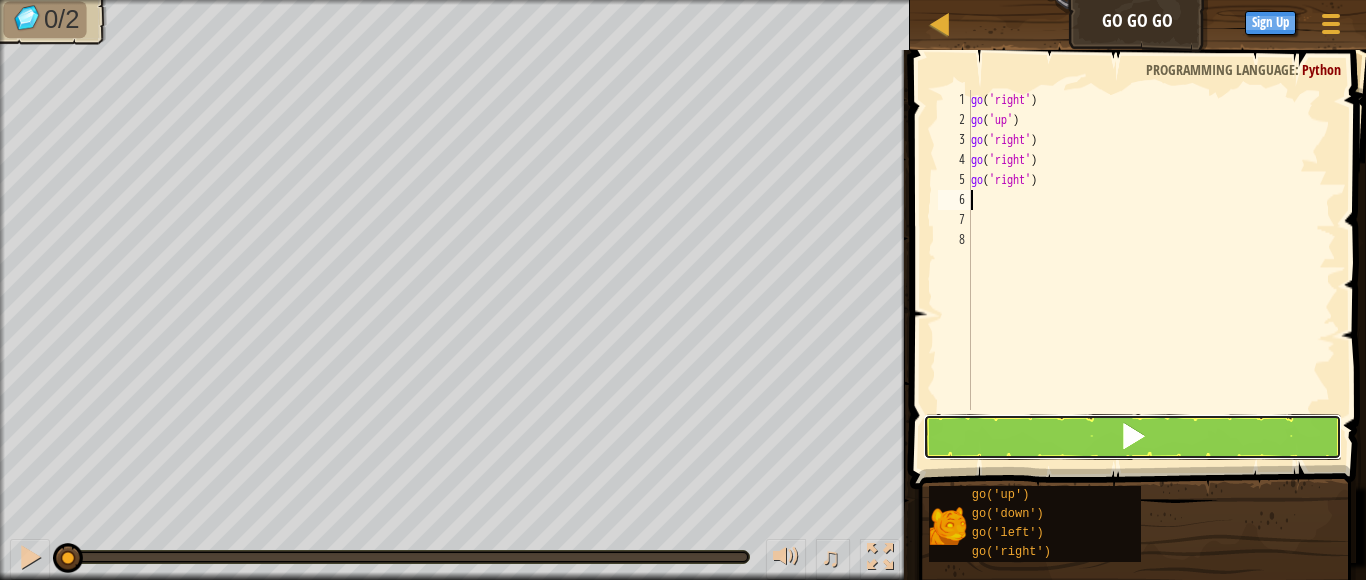 click at bounding box center (1133, 436) 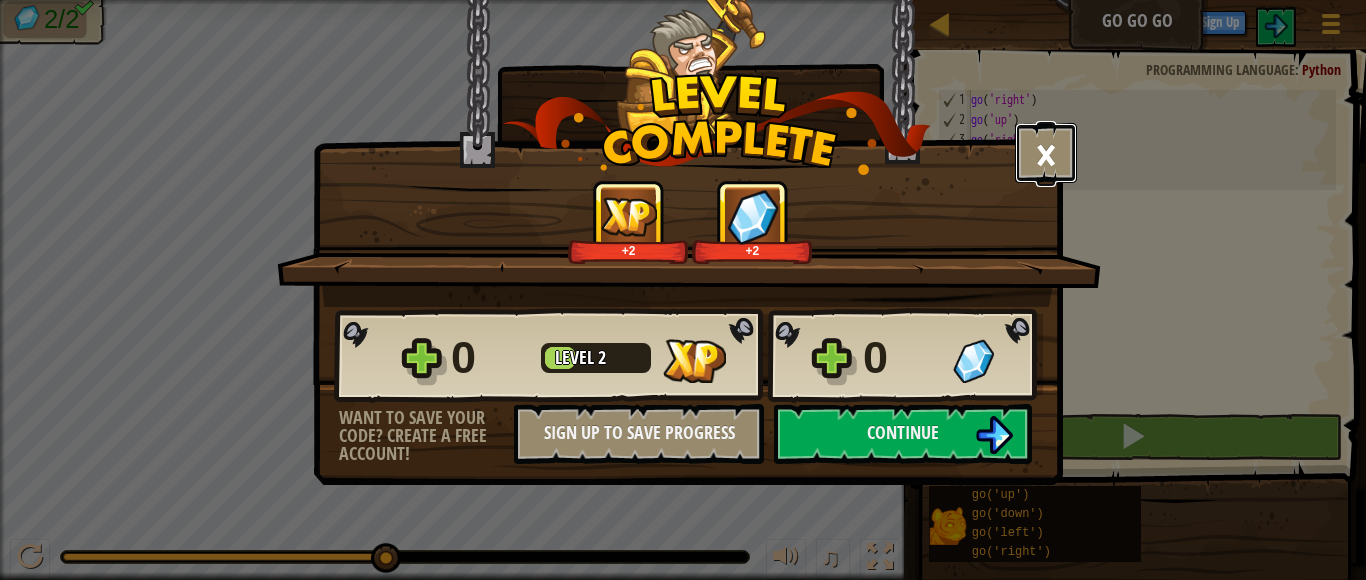 click on "×" at bounding box center (1046, 153) 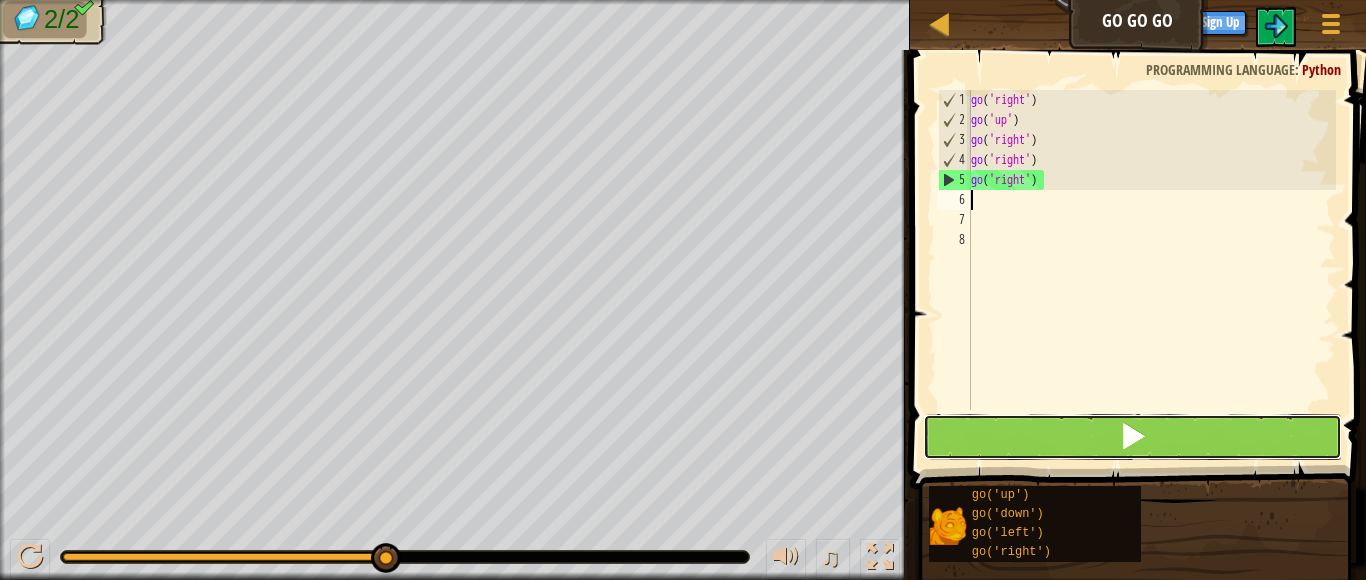 click at bounding box center (1132, 437) 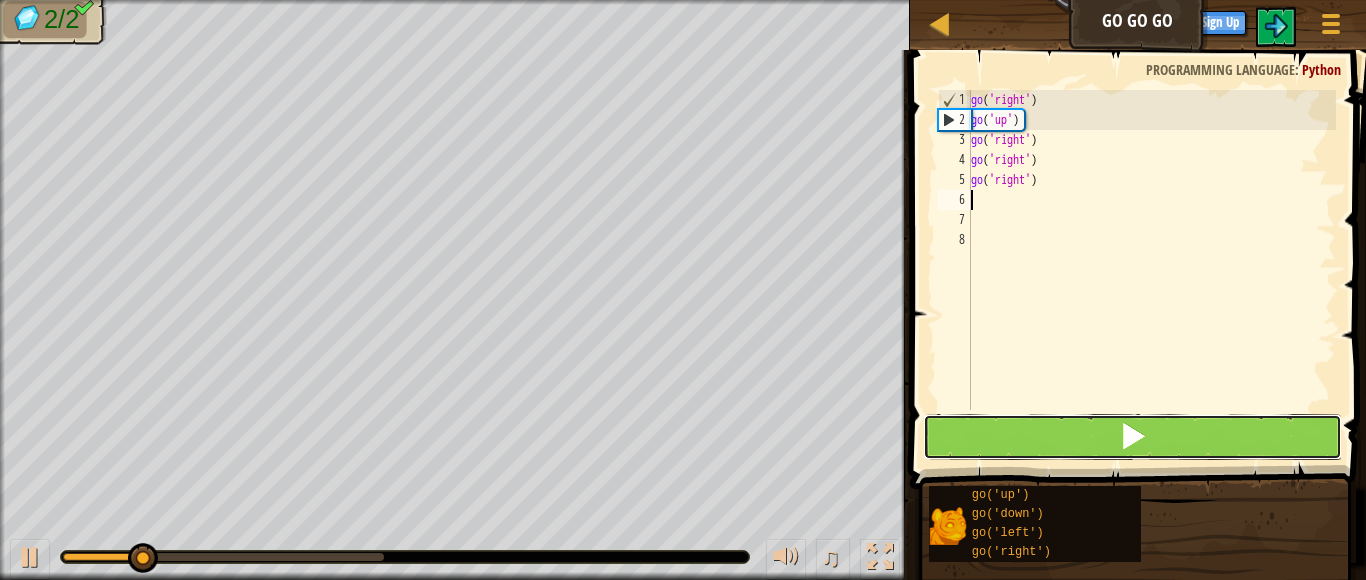 click at bounding box center (1132, 437) 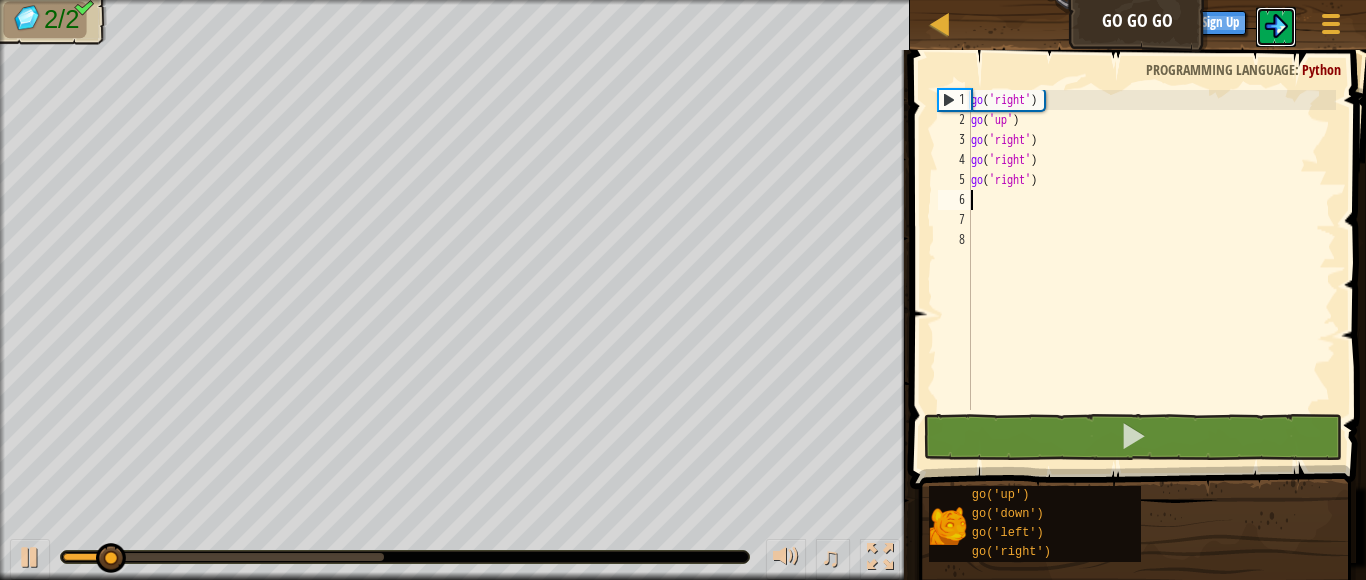 click at bounding box center (1276, 27) 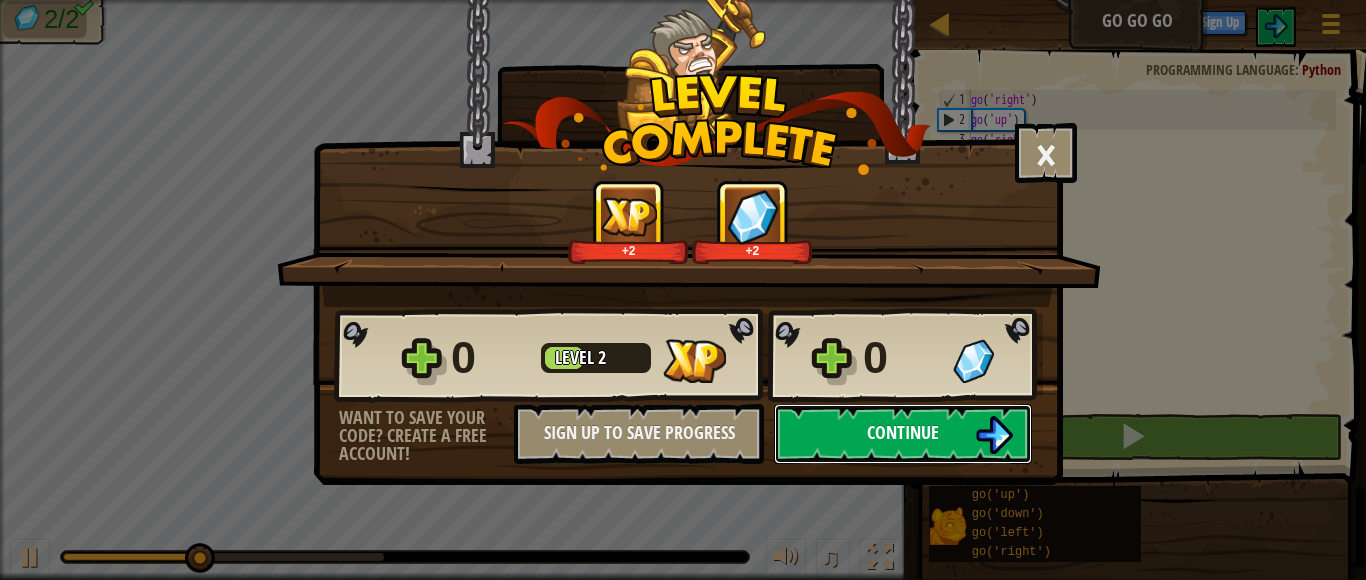 click on "Continue" at bounding box center [903, 434] 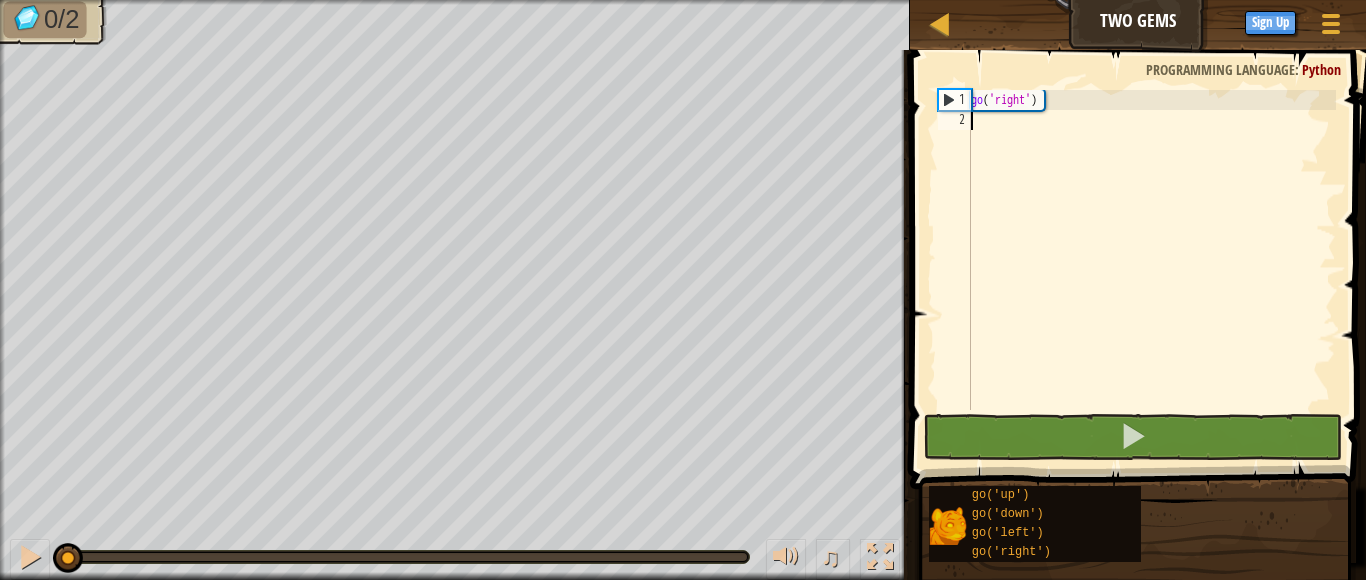 scroll, scrollTop: 9, scrollLeft: 0, axis: vertical 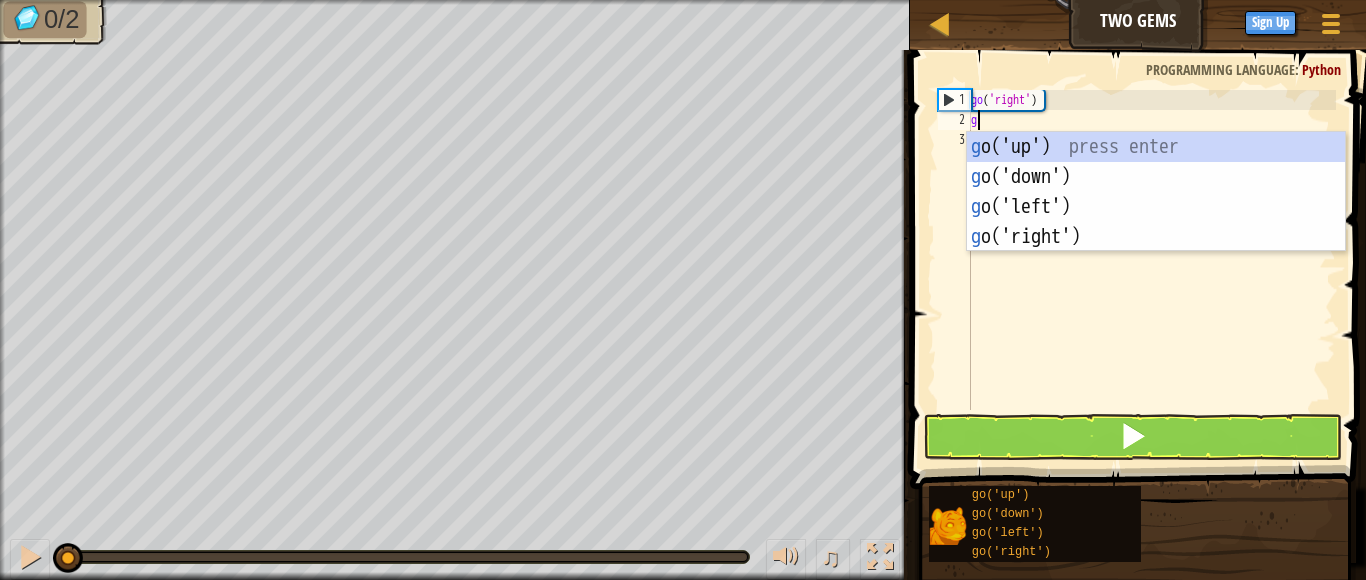 type on "go" 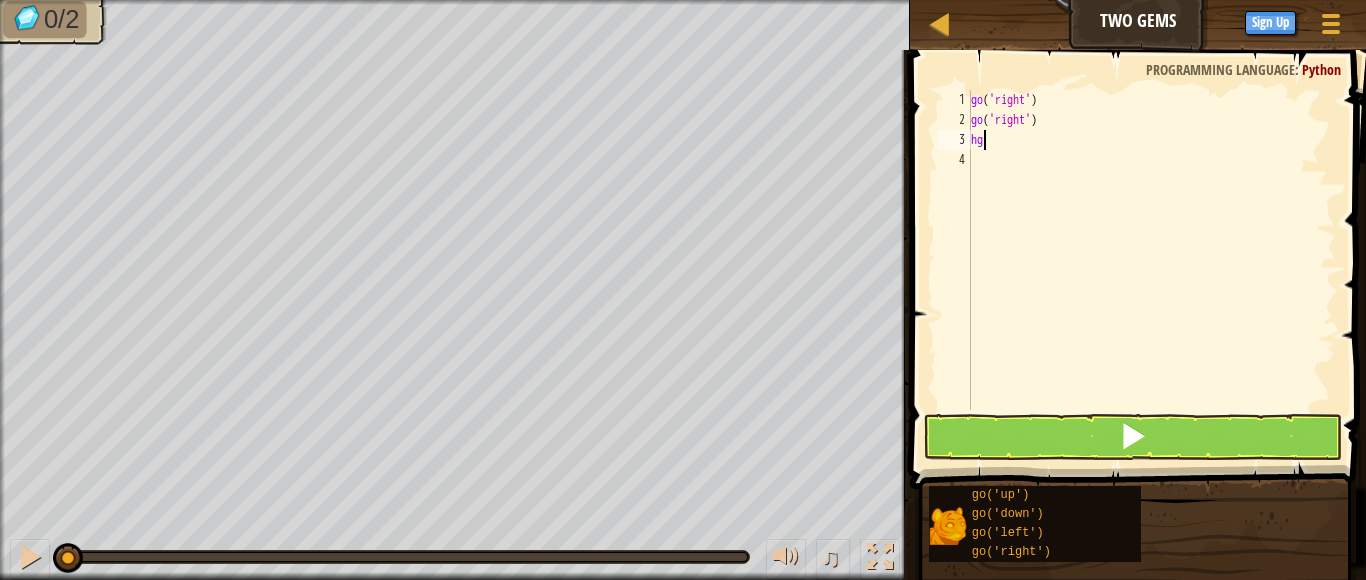 type on "h" 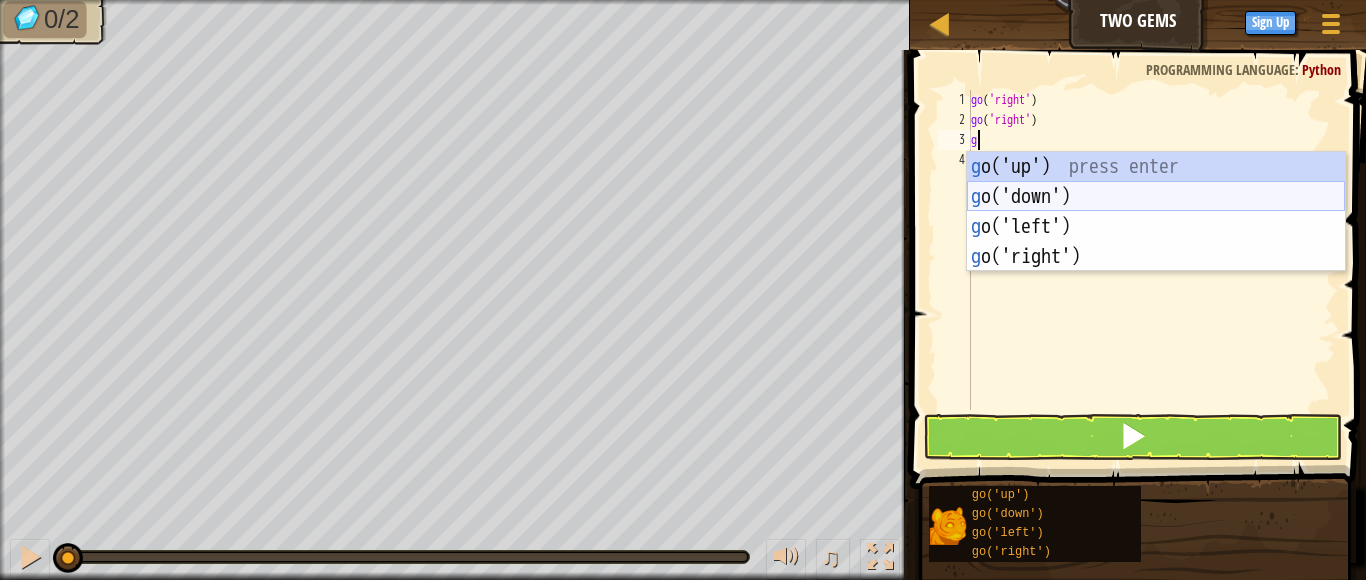 type on "go" 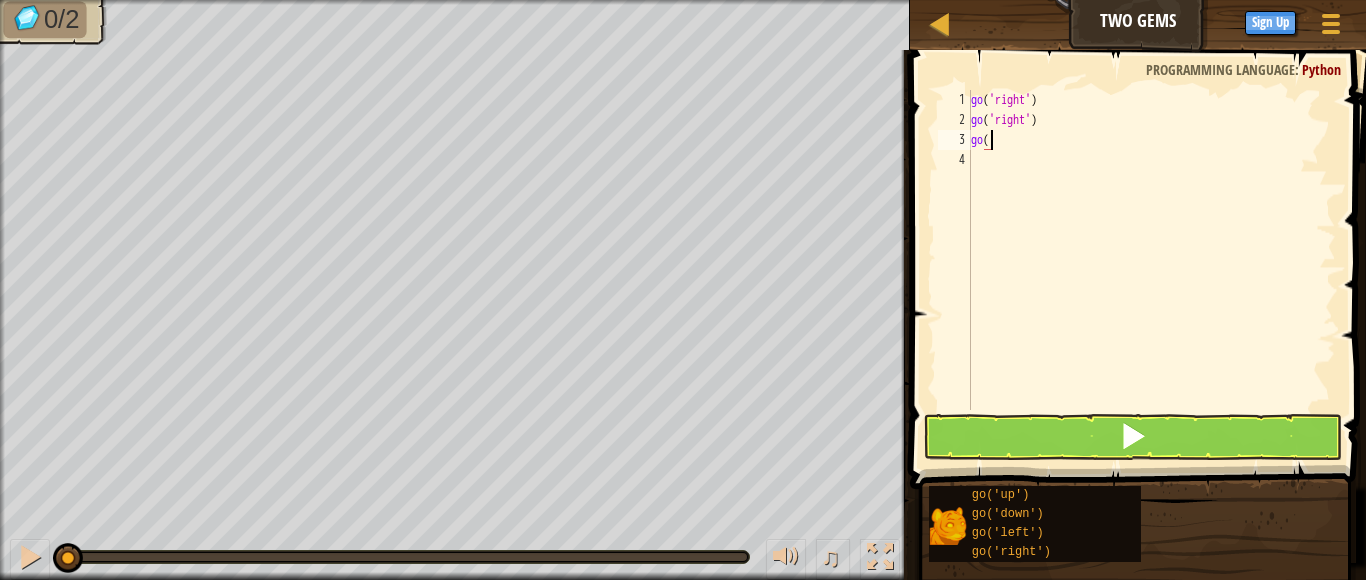 type on "g" 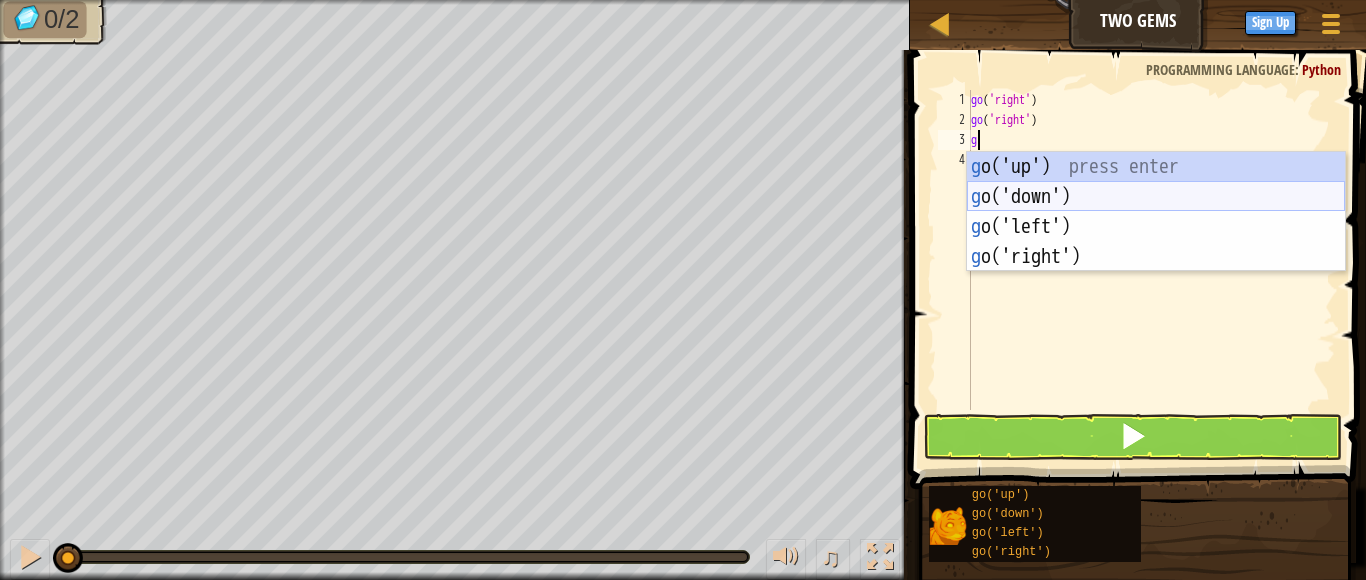 type on "go" 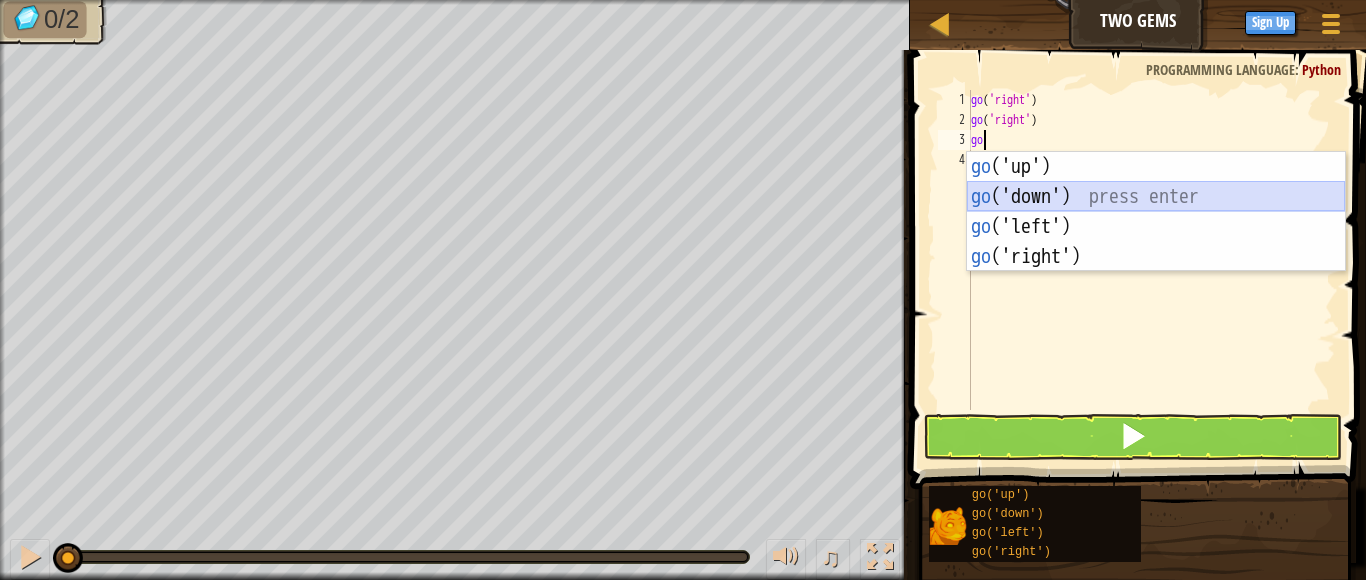 click on "go ('up') press enter go ('down') press enter go ('left') press enter go ('right') press enter" at bounding box center [1156, 242] 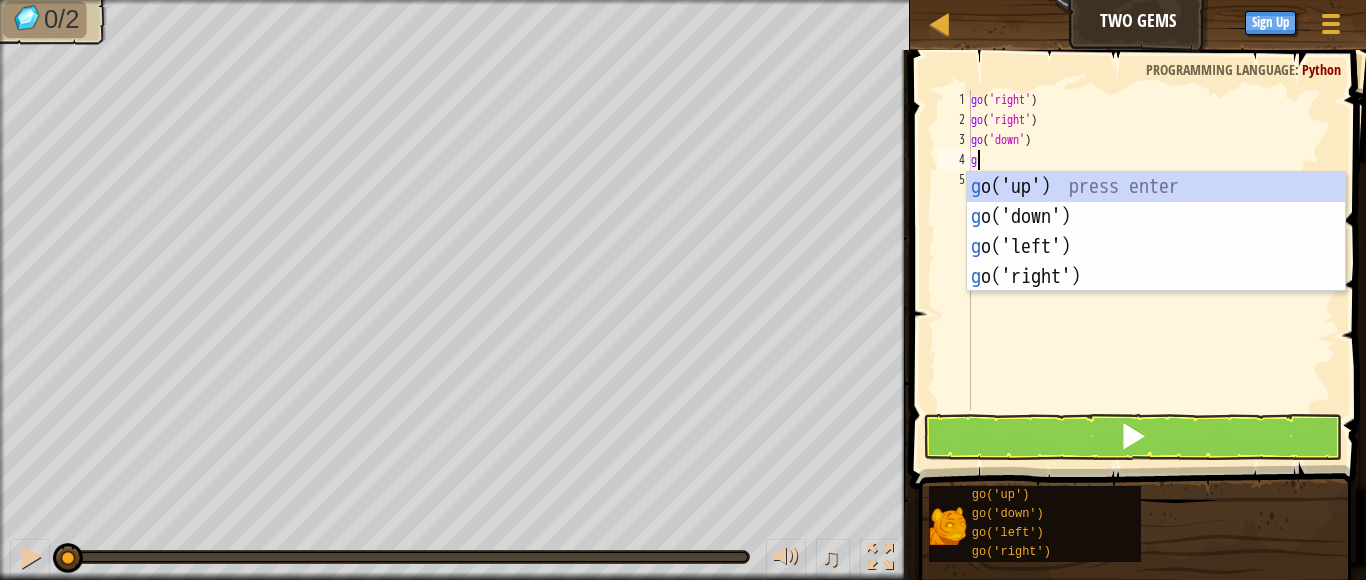 type on "go" 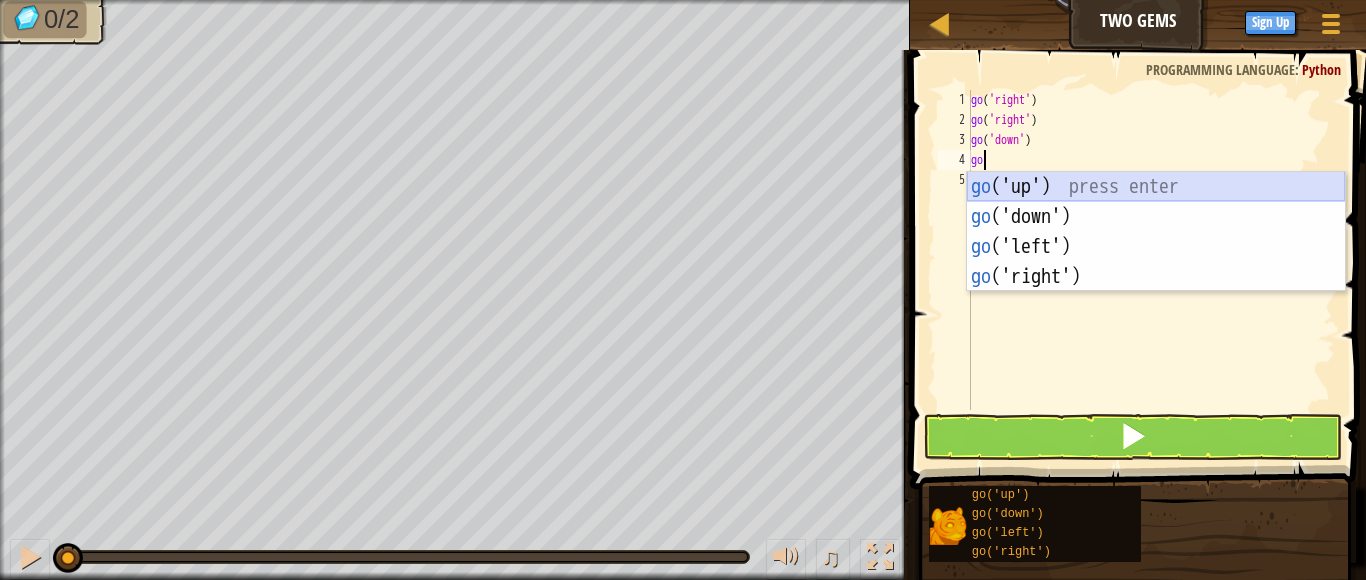 click on "go ('up') press enter go ('down') press enter go ('left') press enter go ('right') press enter" at bounding box center [1156, 262] 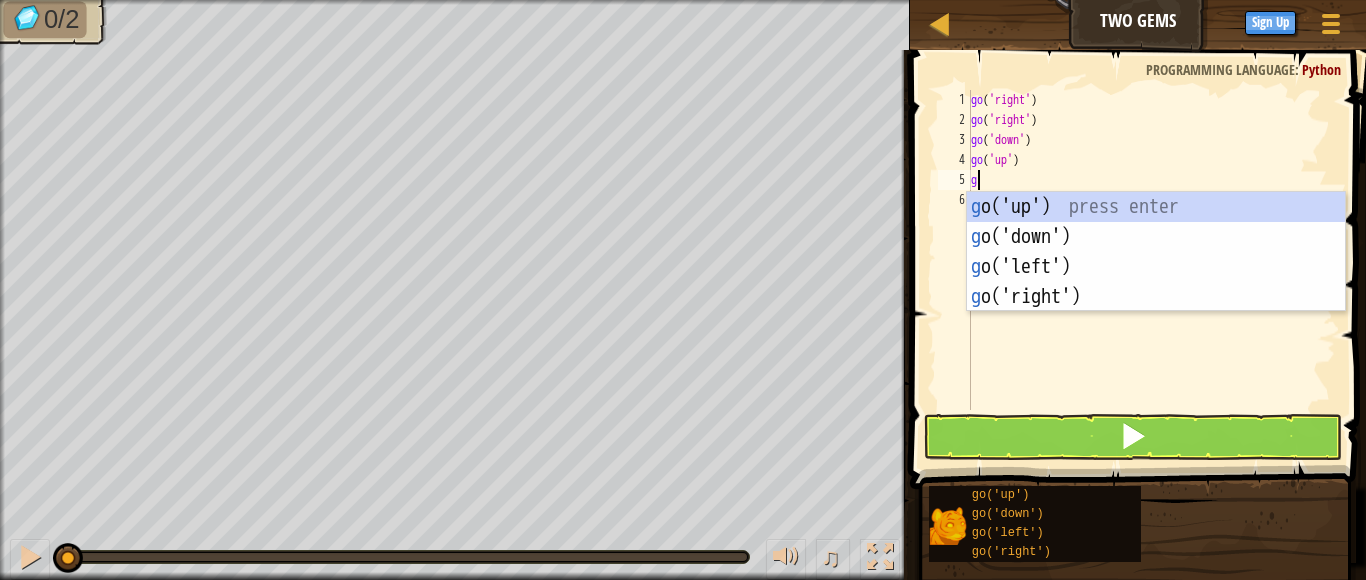 type on "go" 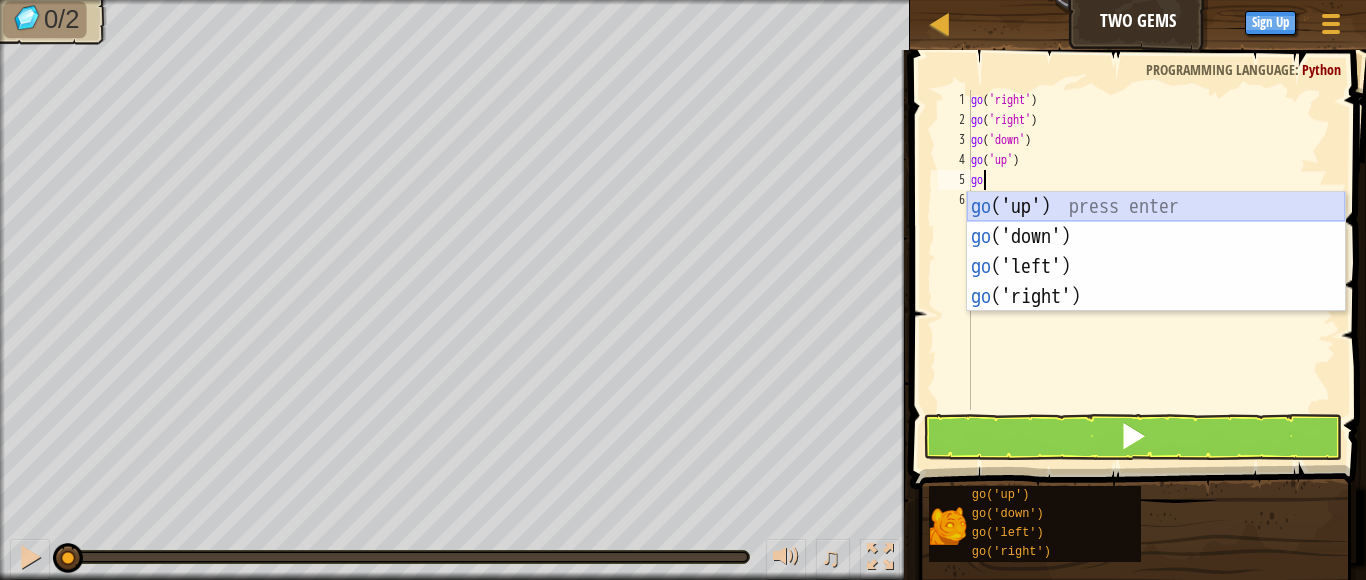 click on "go ('up') press enter go ('down') press enter go ('left') press enter go ('right') press enter" at bounding box center (1156, 282) 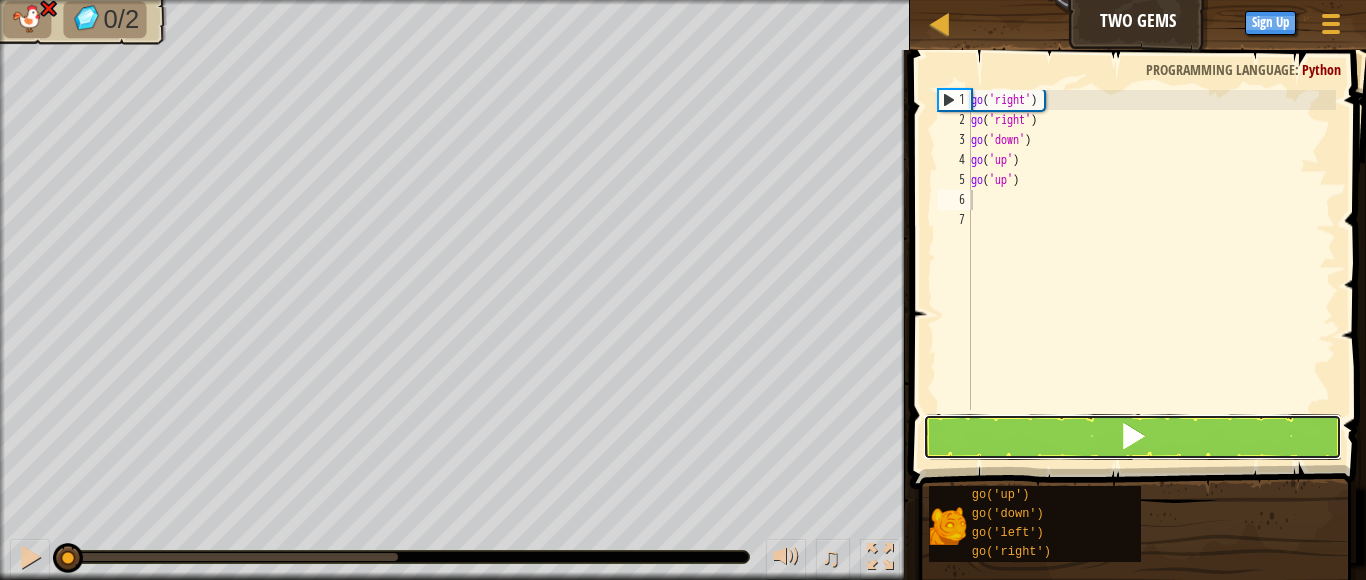 click at bounding box center (1132, 437) 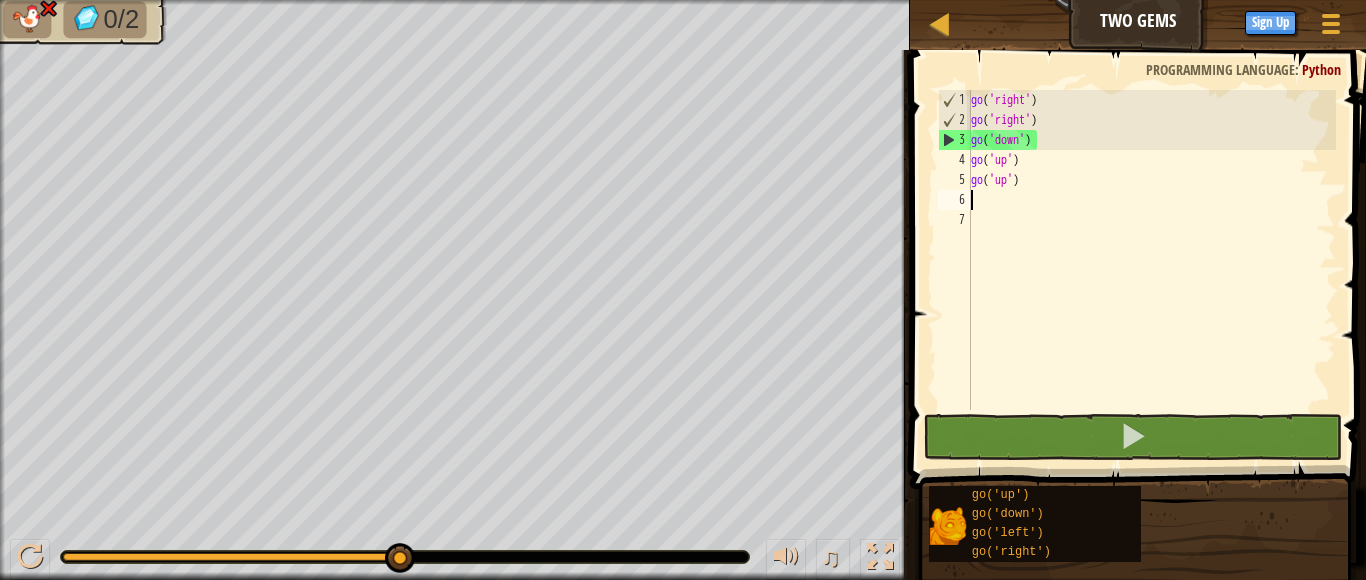 click on "go ( 'right' ) go ( 'right' ) go ( 'down' ) go ( 'up' ) go ( 'up' )" at bounding box center (1151, 270) 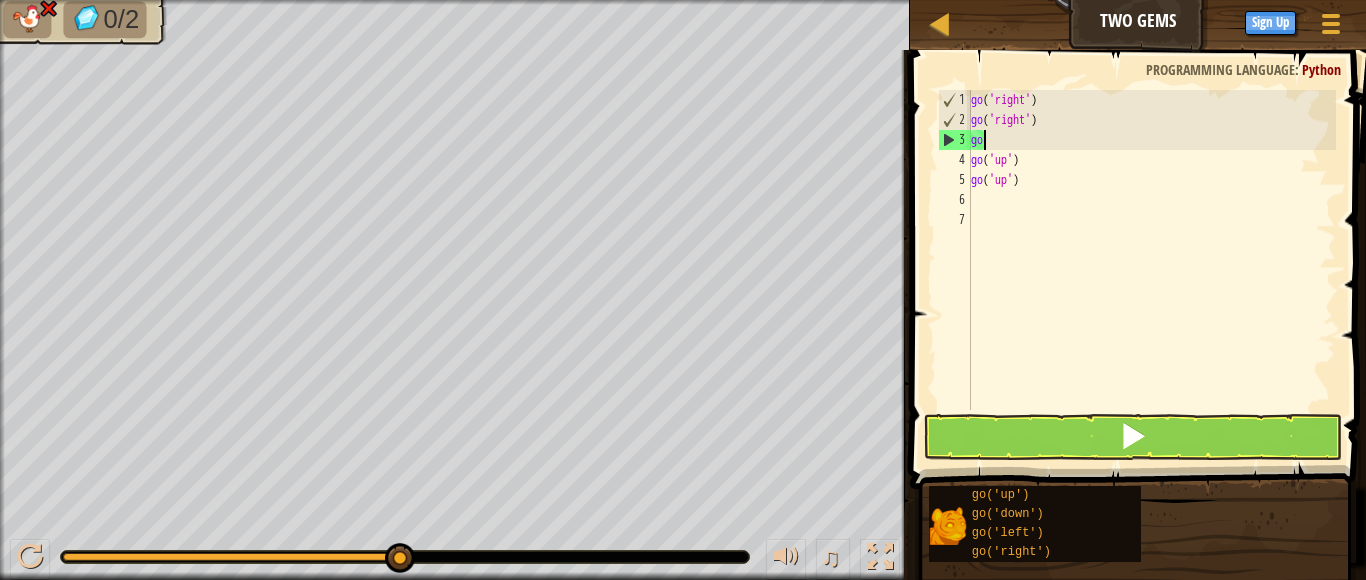 type on "g" 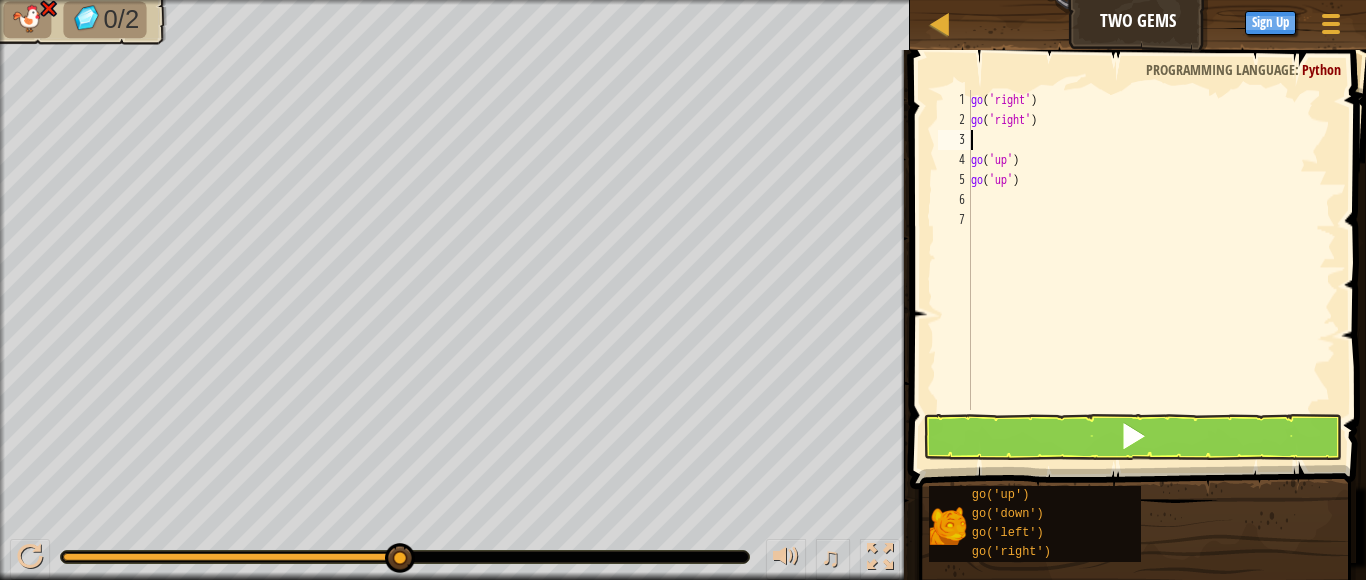 type on "go" 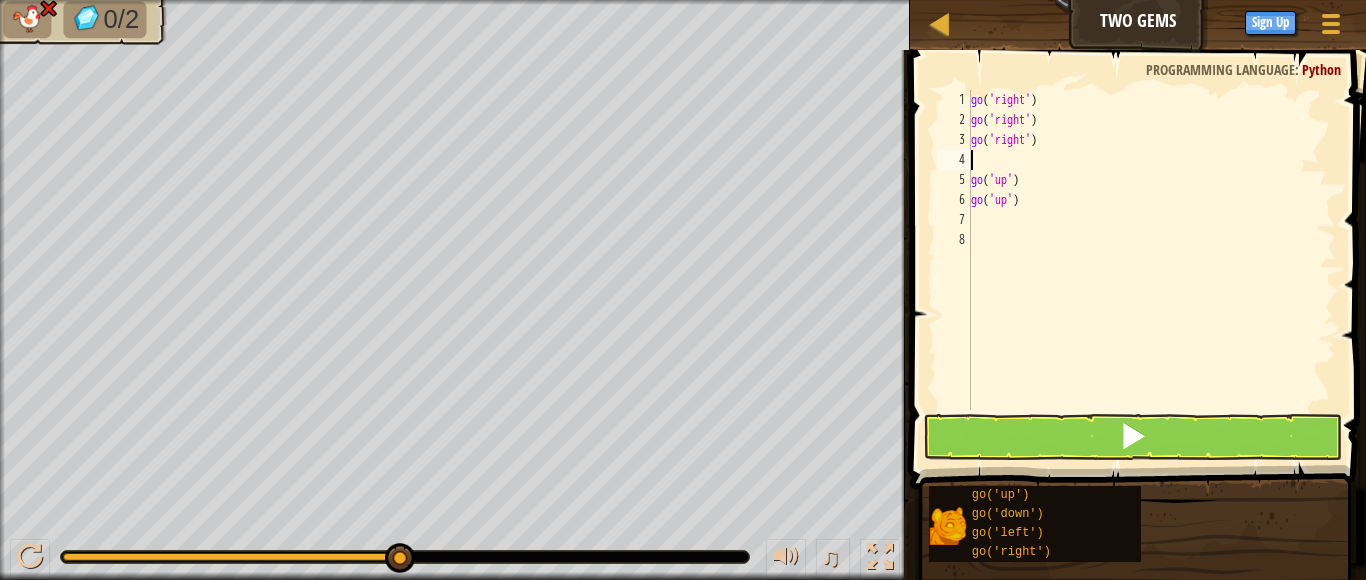 type on "go" 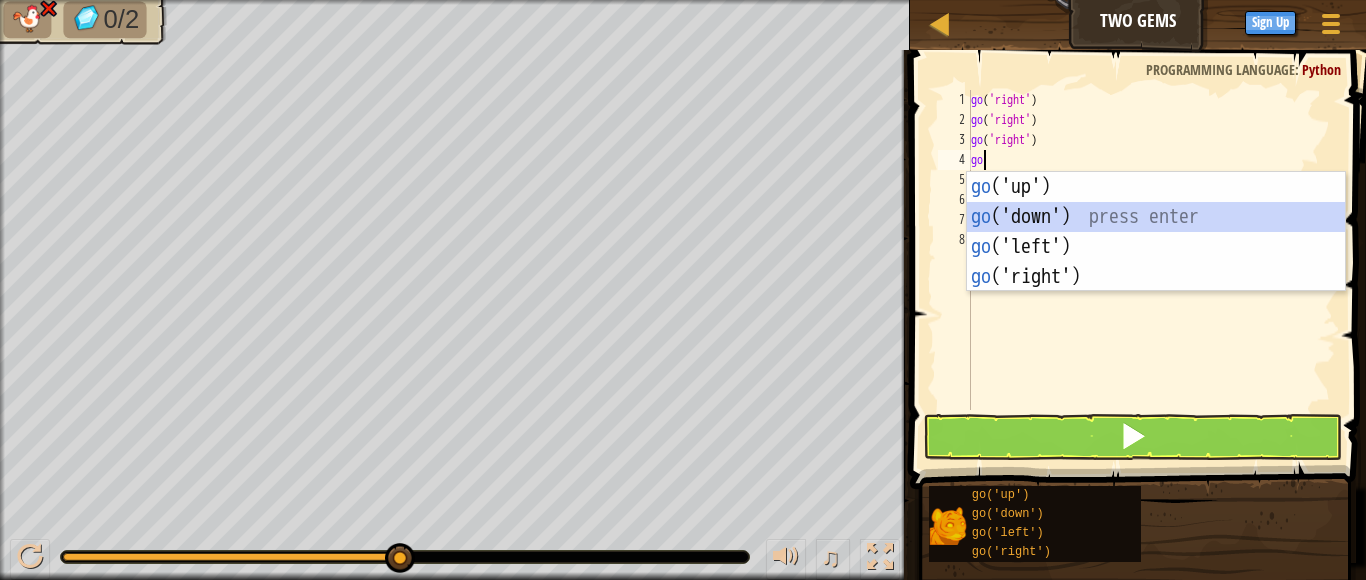click on "go ('up') press enter go ('down') press enter go ('left') press enter go ('right') press enter" at bounding box center [1156, 262] 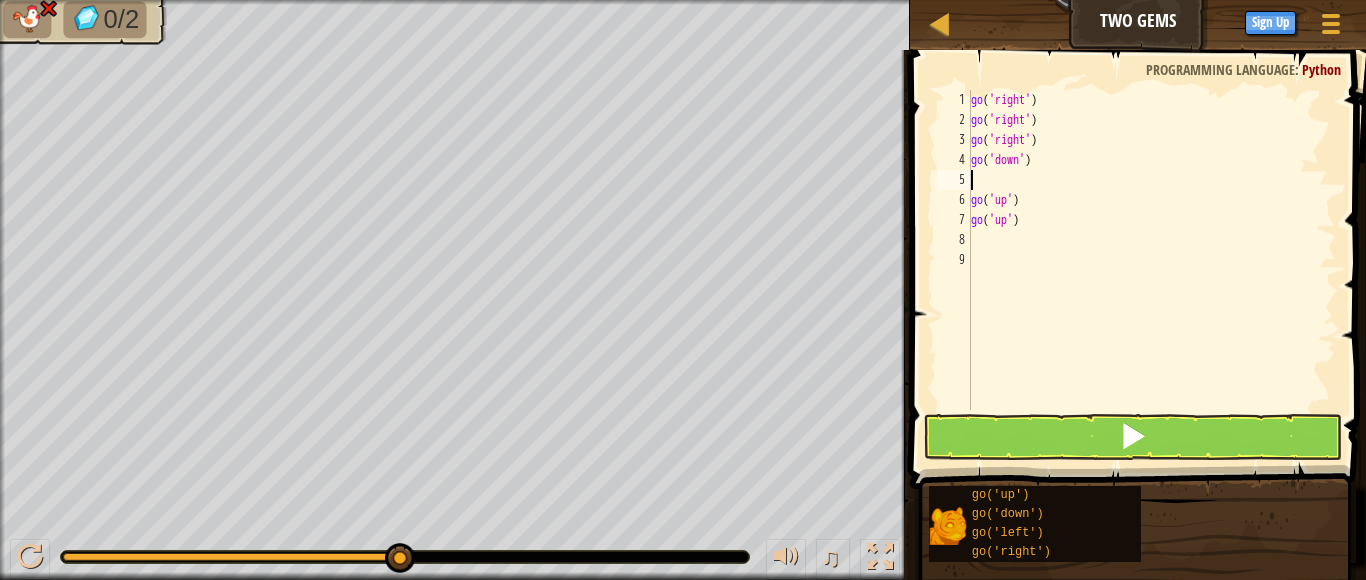 click on "go ( 'right' ) go ( 'right' ) go ( 'right' ) go ( 'down' ) go ( 'up' ) go ( 'up' )" at bounding box center (1151, 270) 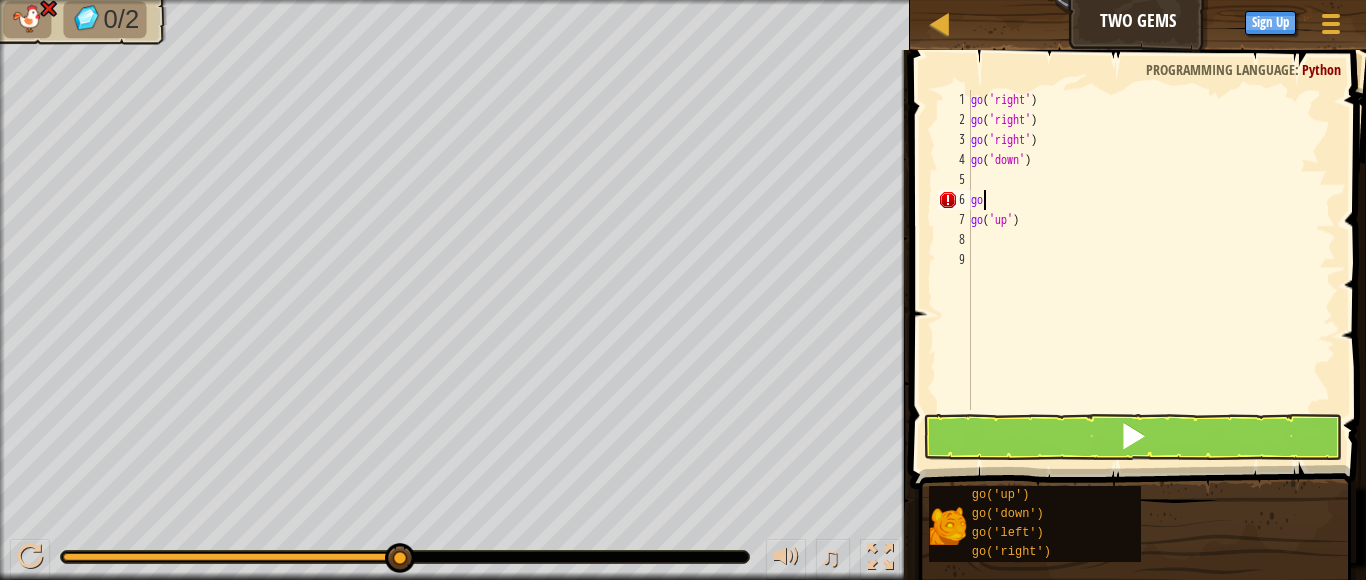 type on "g" 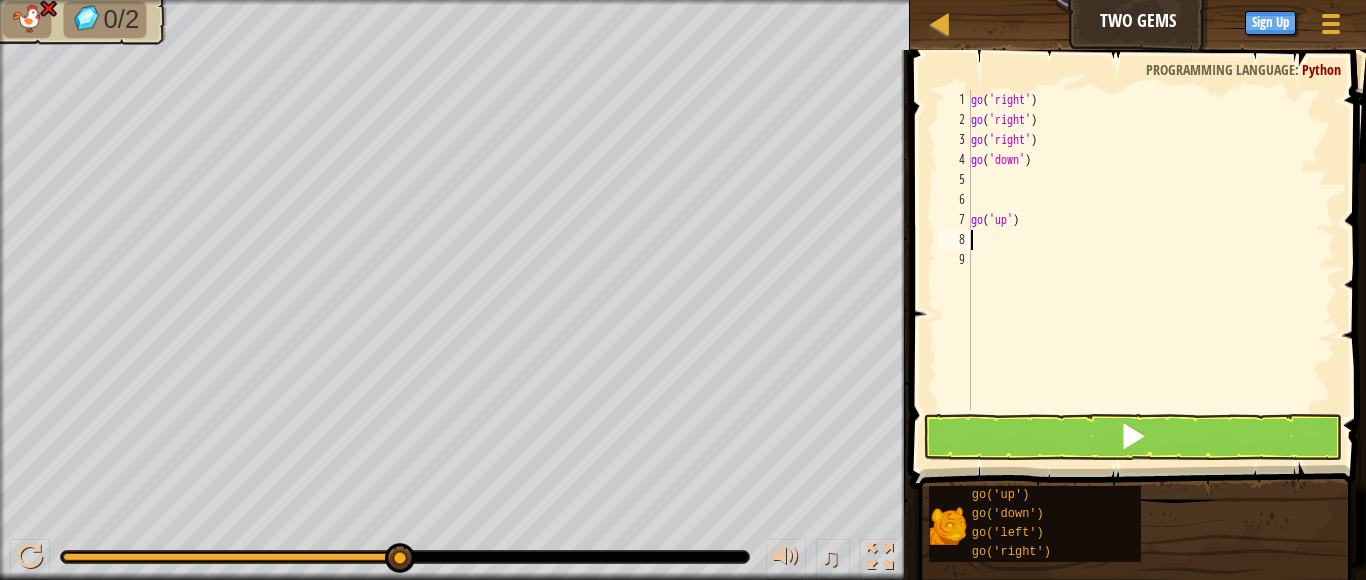click on "go ( 'right' ) go ( 'right' ) go ( 'right' ) go ( 'down' ) go ( 'up' )" at bounding box center (1151, 270) 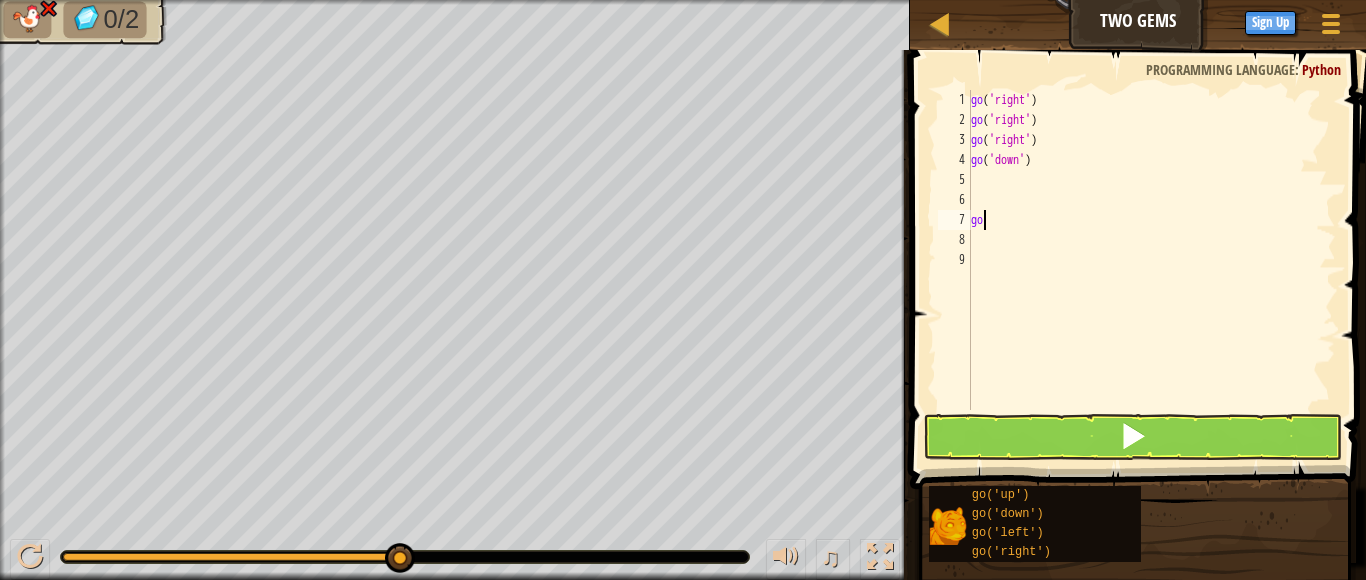 type on "g" 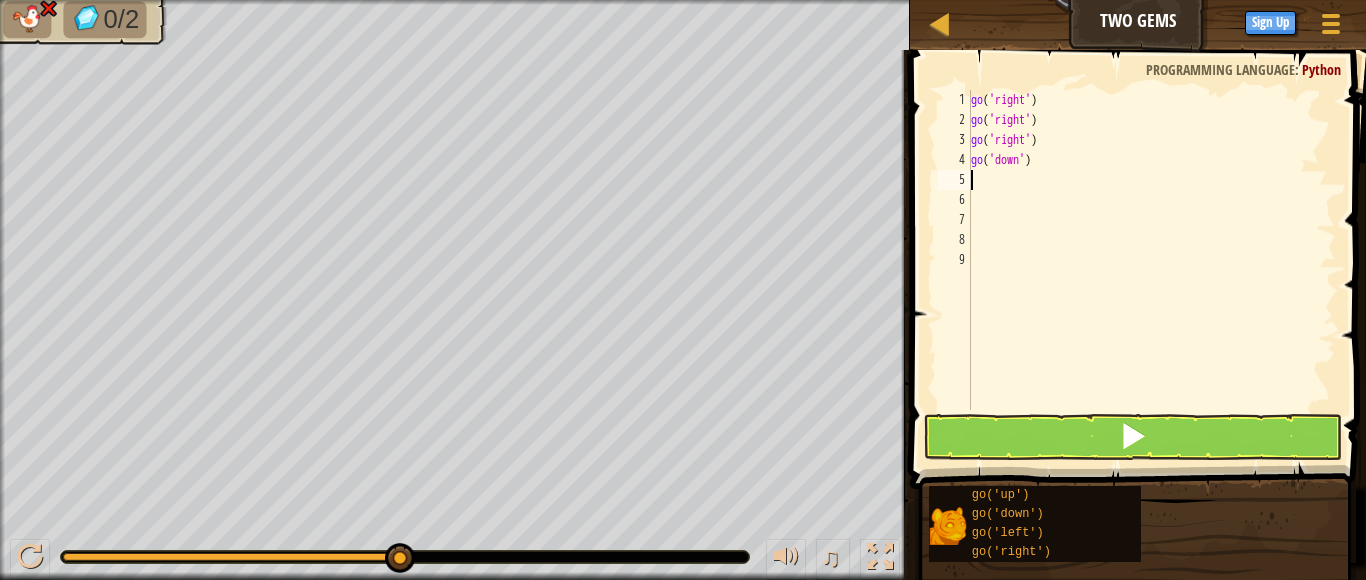 click on "go ( 'right' ) go ( 'right' ) go ( 'right' ) go ( 'down' )" at bounding box center [1151, 270] 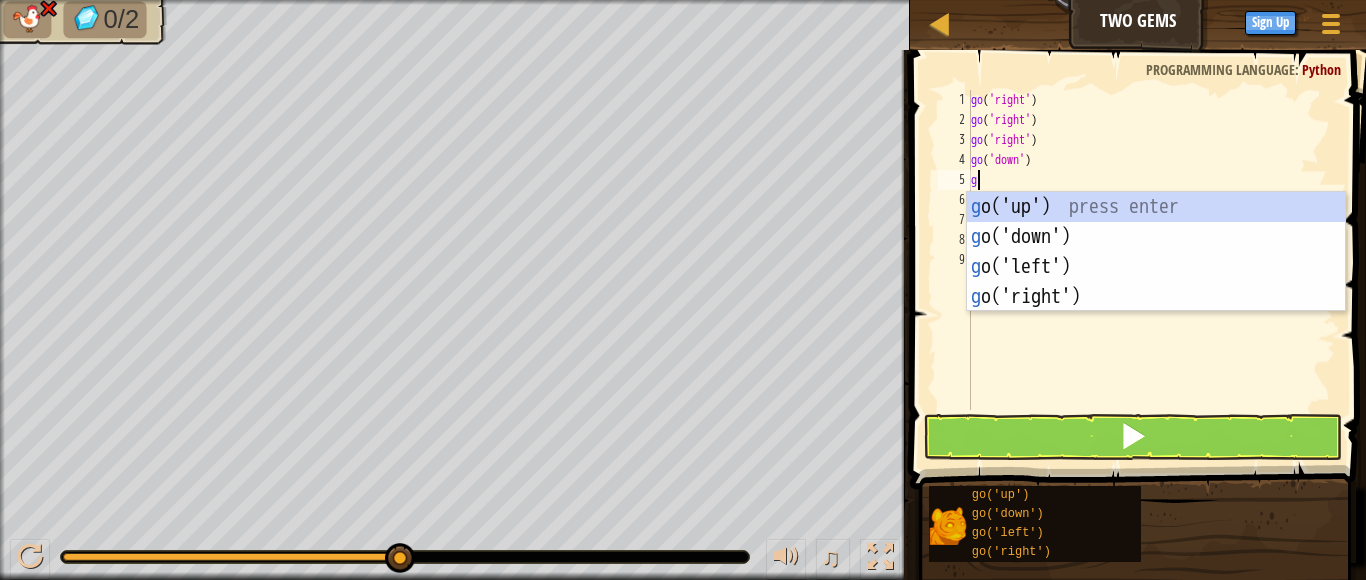 type on "go" 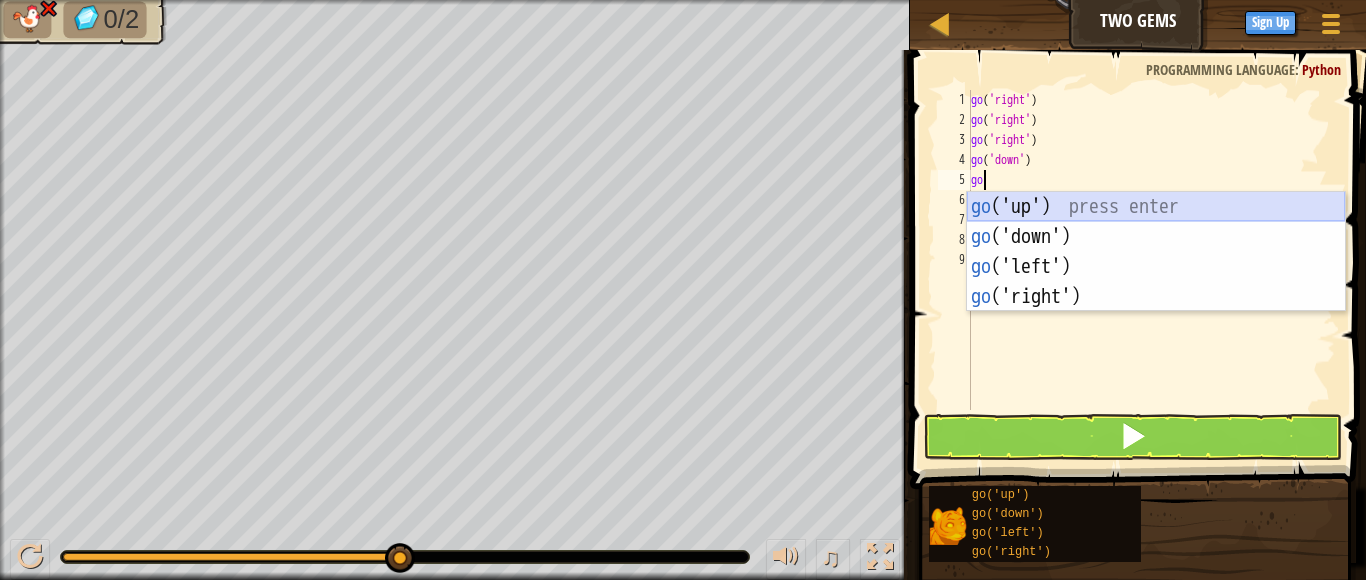 click on "go ('up') press enter go ('down') press enter go ('left') press enter go ('right') press enter" at bounding box center [1156, 282] 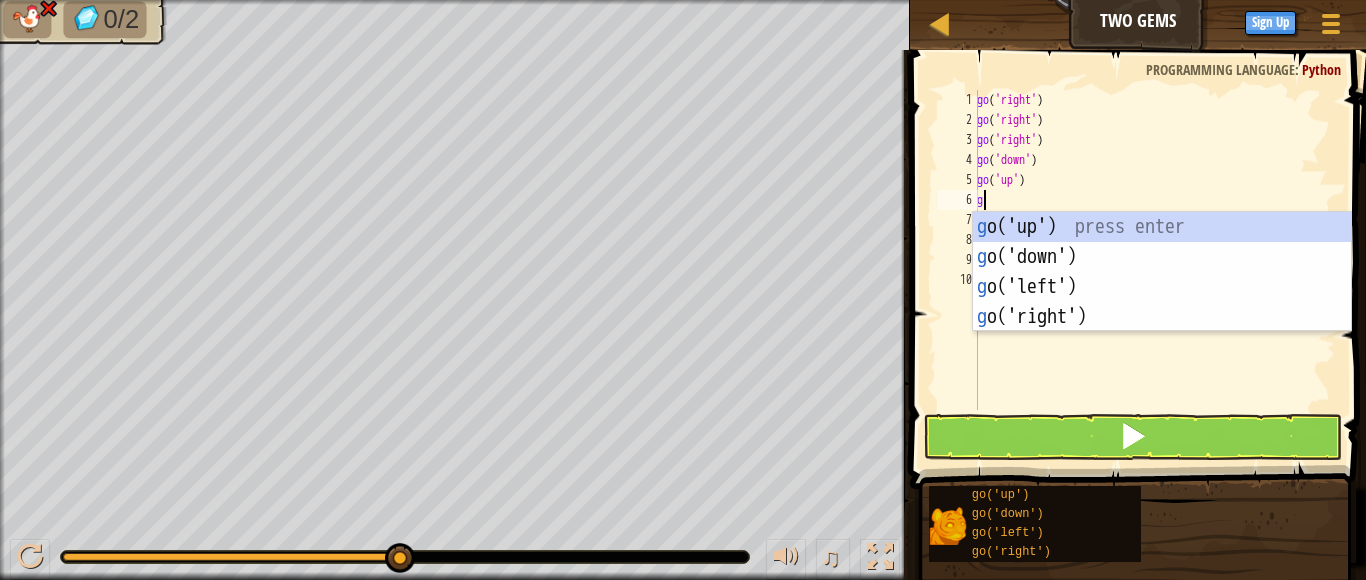 type on "go" 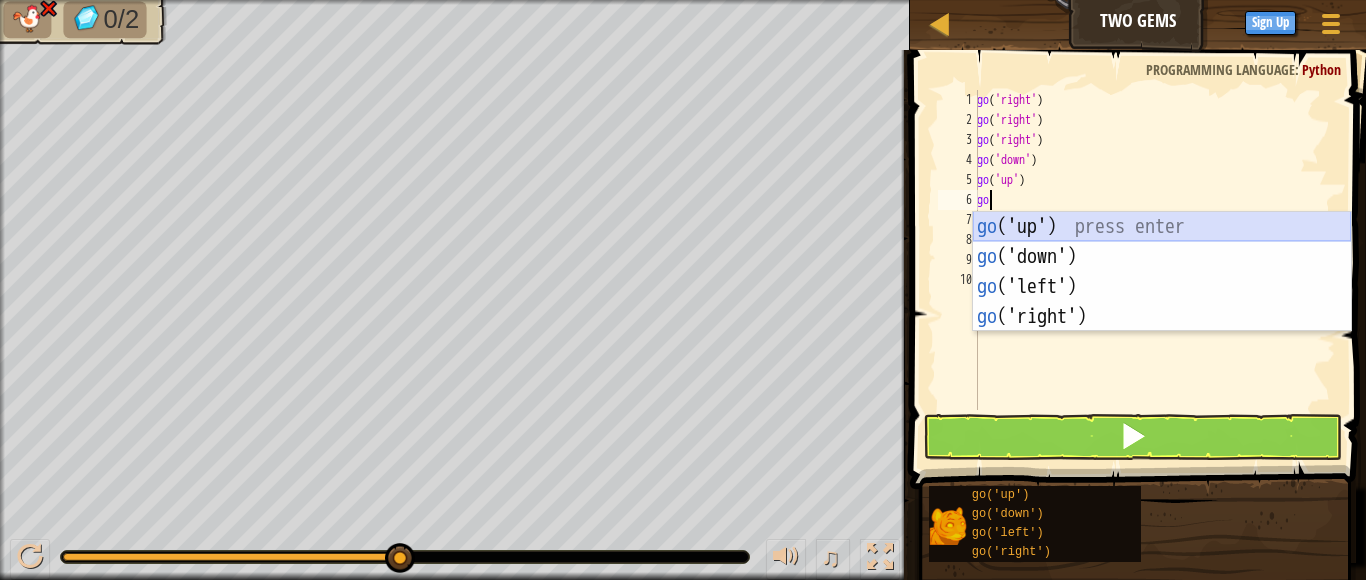 click on "go ('up') press enter go ('down') press enter go ('left') press enter go ('right') press enter" at bounding box center (1162, 302) 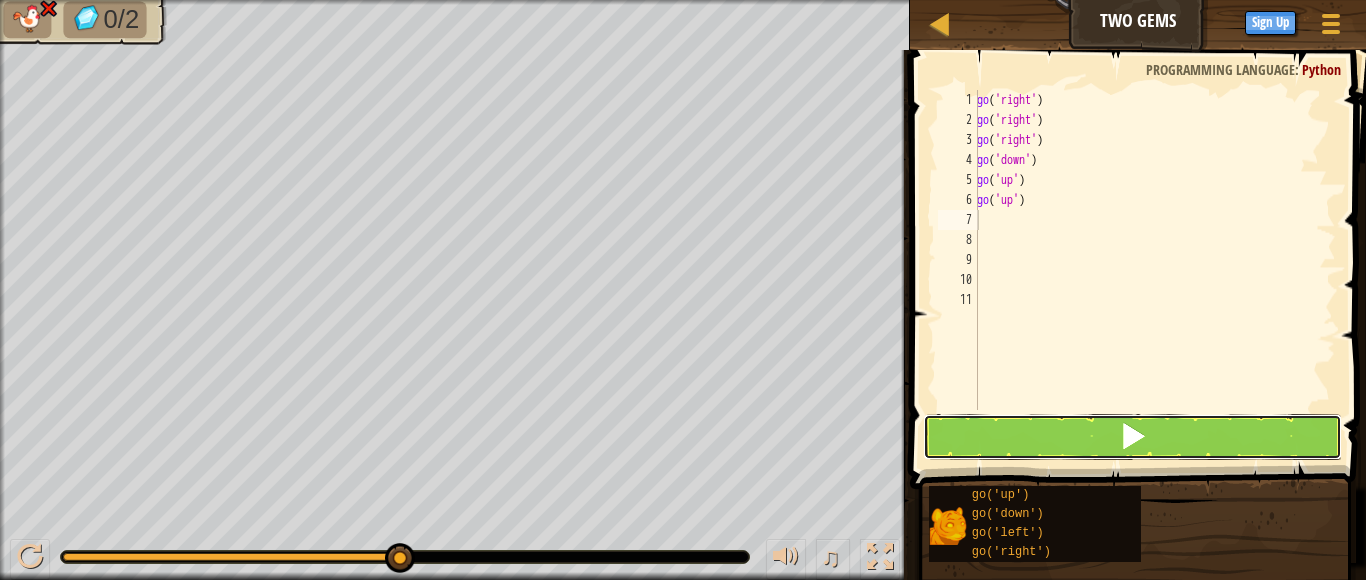 click at bounding box center [1132, 437] 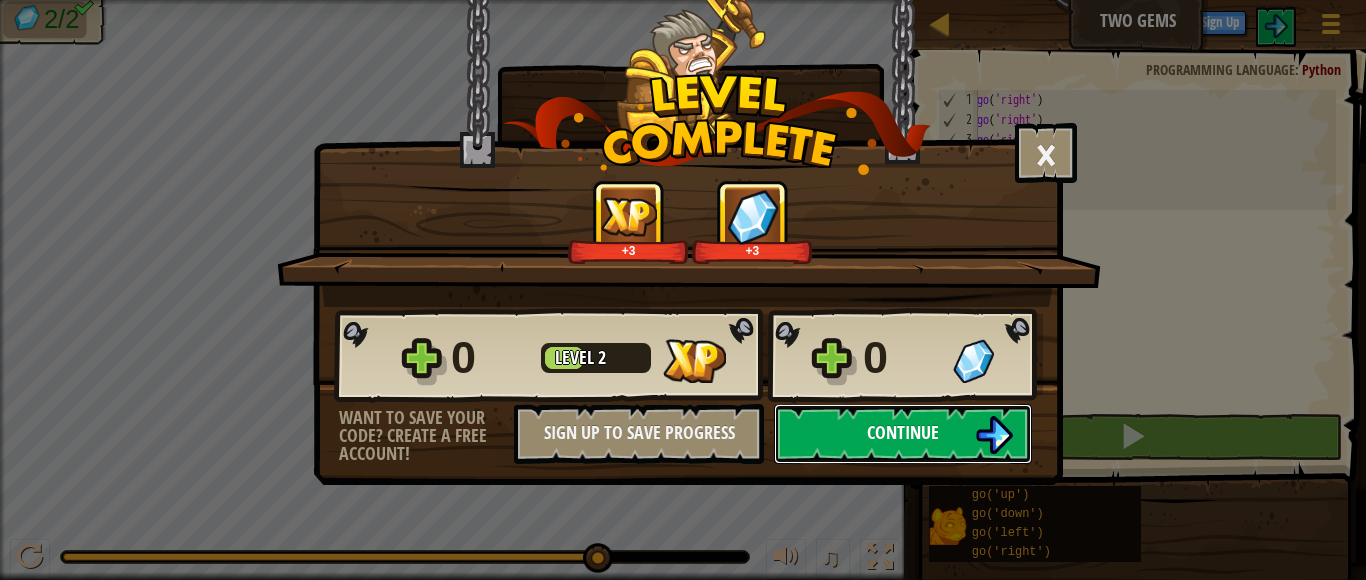 click on "Continue" at bounding box center (903, 432) 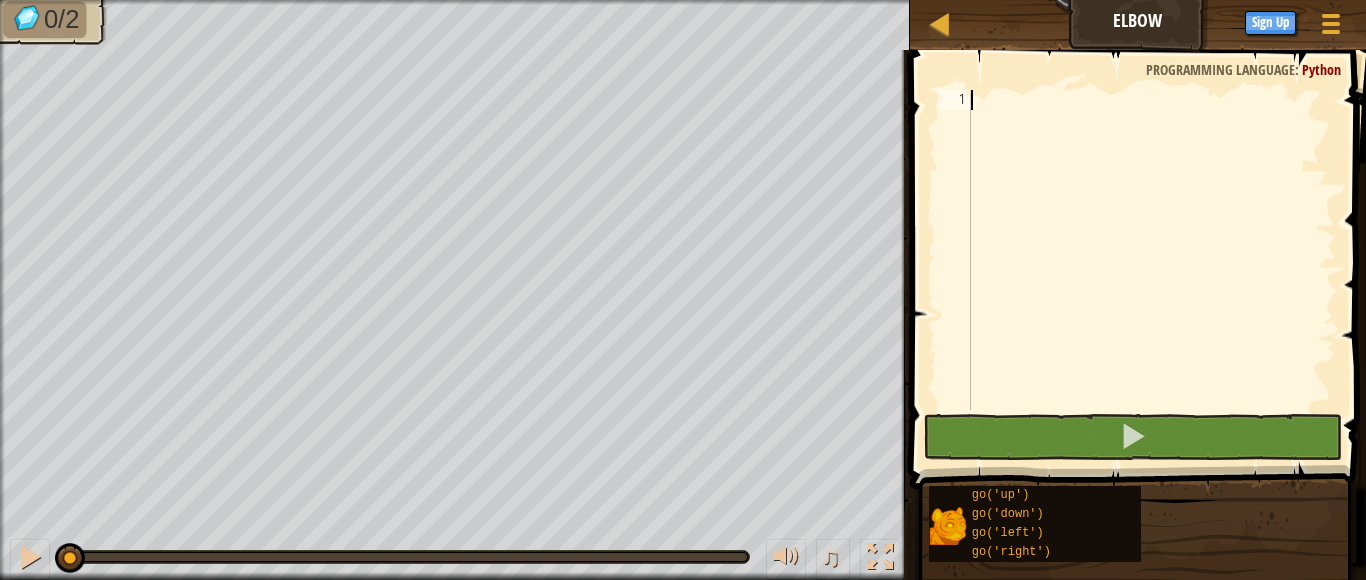 scroll, scrollTop: 9, scrollLeft: 0, axis: vertical 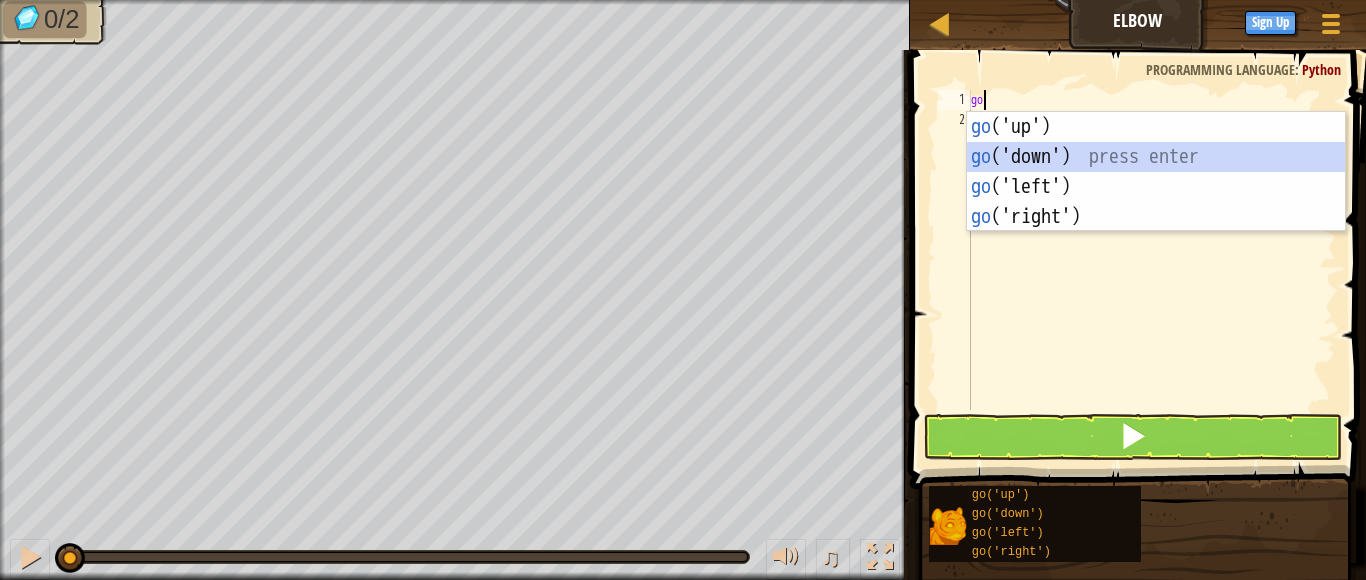 click on "go ('up') press enter go ('down') press enter go ('left') press enter go ('right') press enter" at bounding box center (1156, 202) 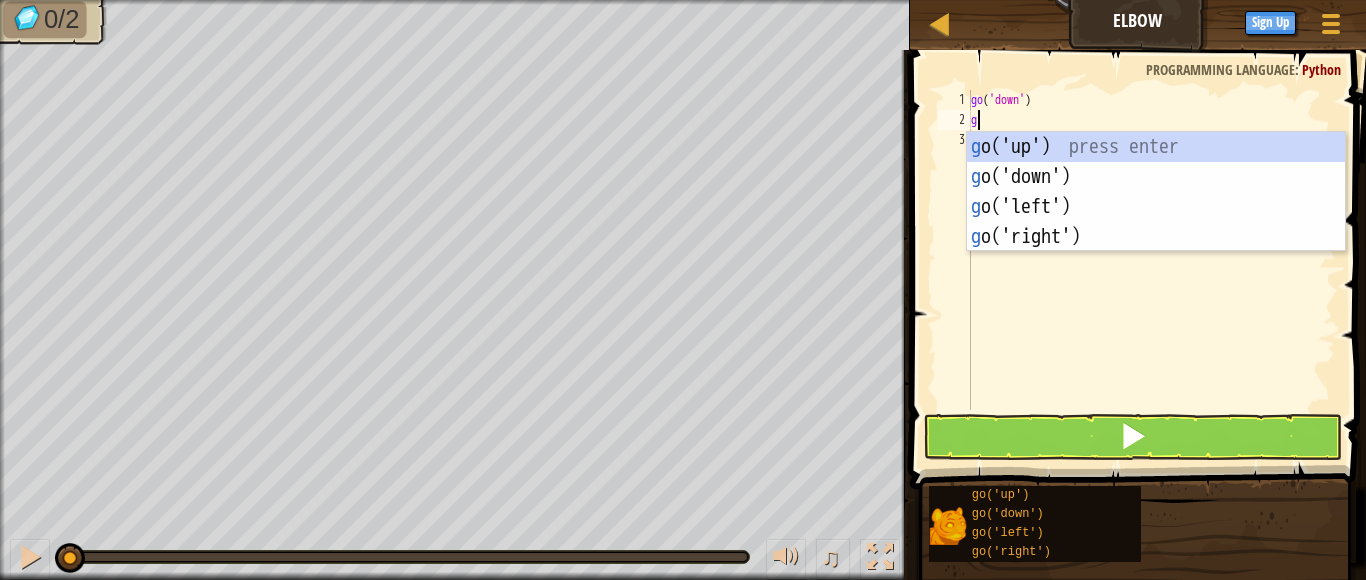 type on "go" 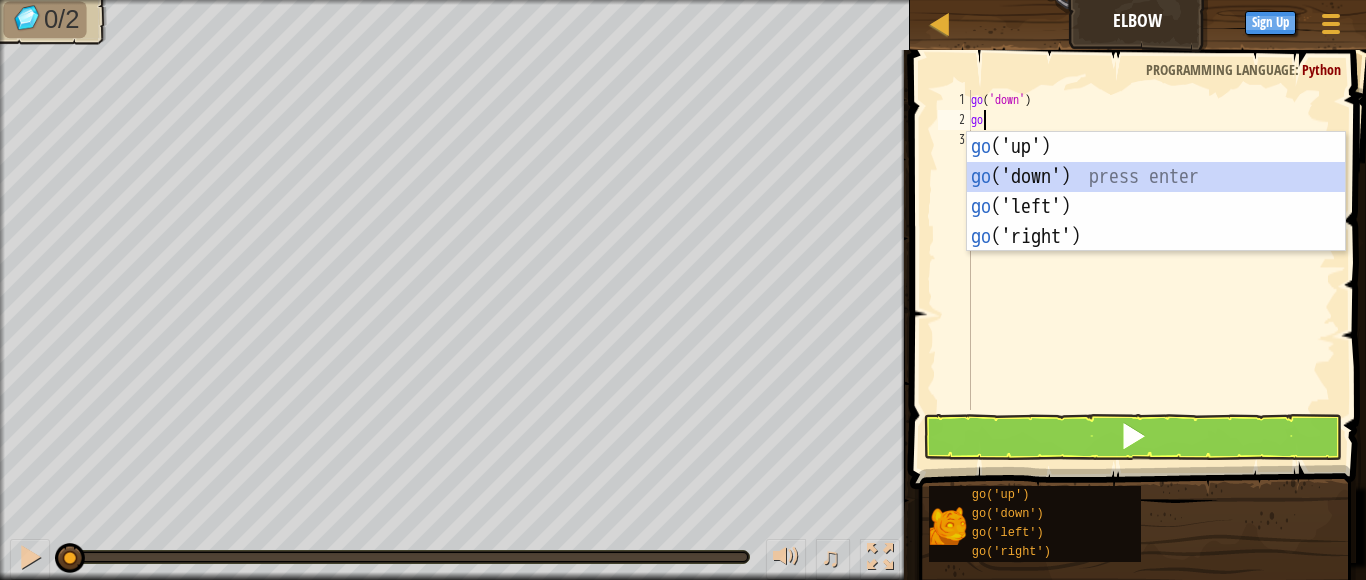 click on "go ('up') press enter go ('down') press enter go ('left') press enter go ('right') press enter" at bounding box center (1156, 222) 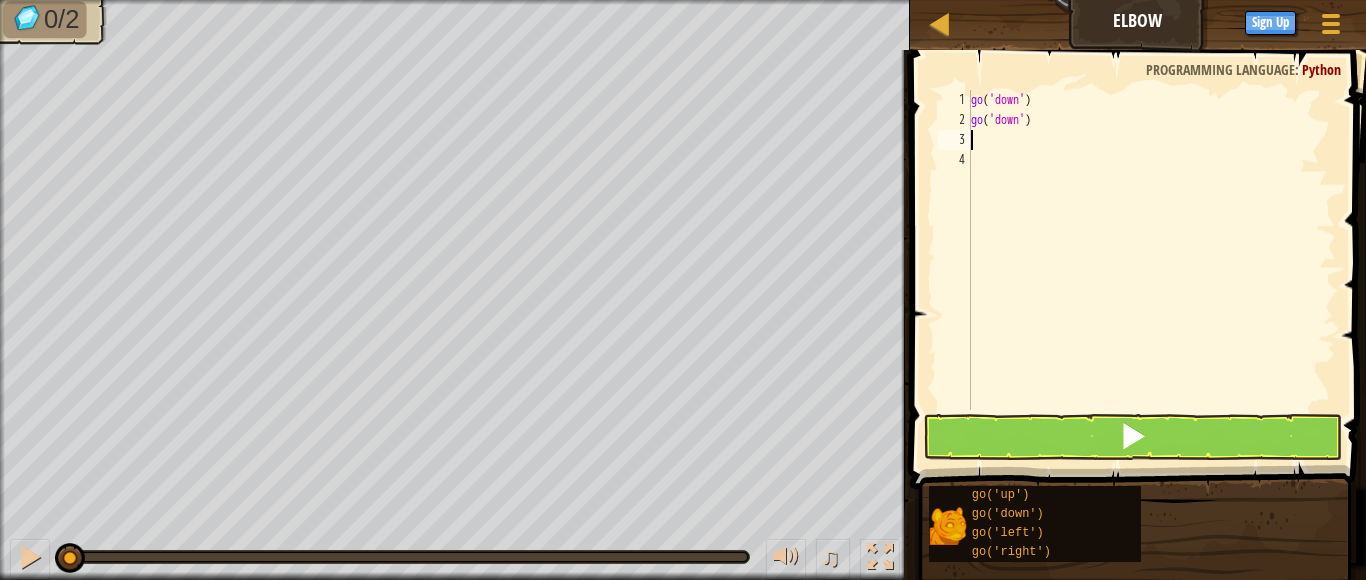 type on "go" 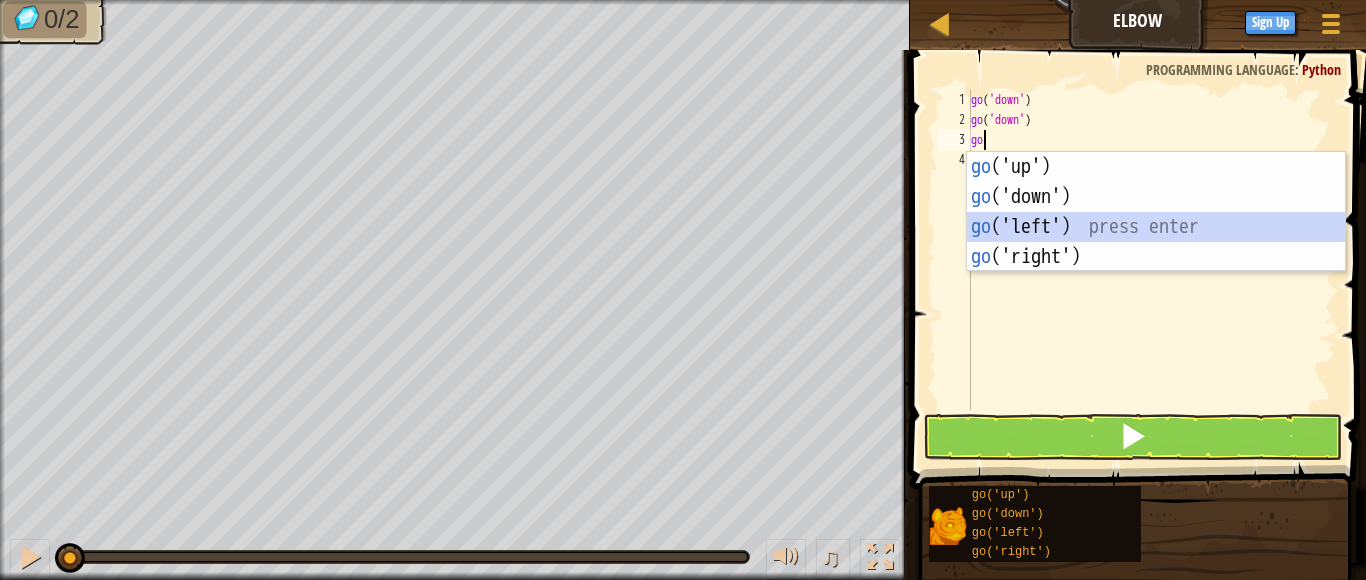 click on "go ('up') press enter go ('down') press enter go ('left') press enter go ('right') press enter" at bounding box center [1156, 242] 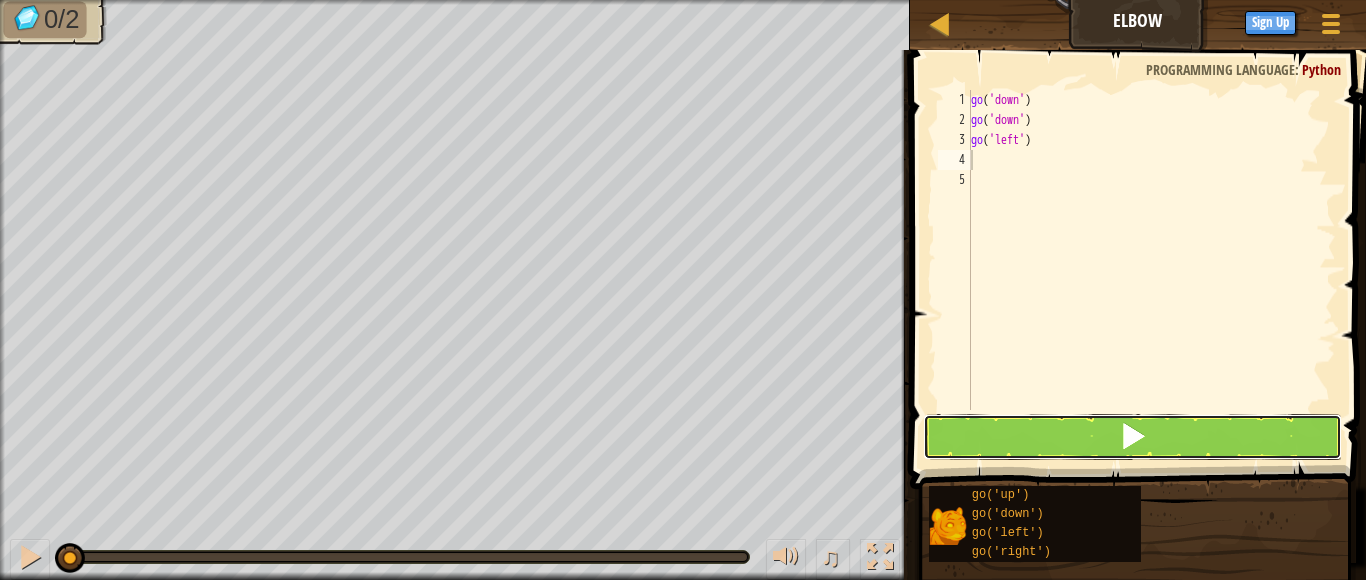 click at bounding box center [1133, 436] 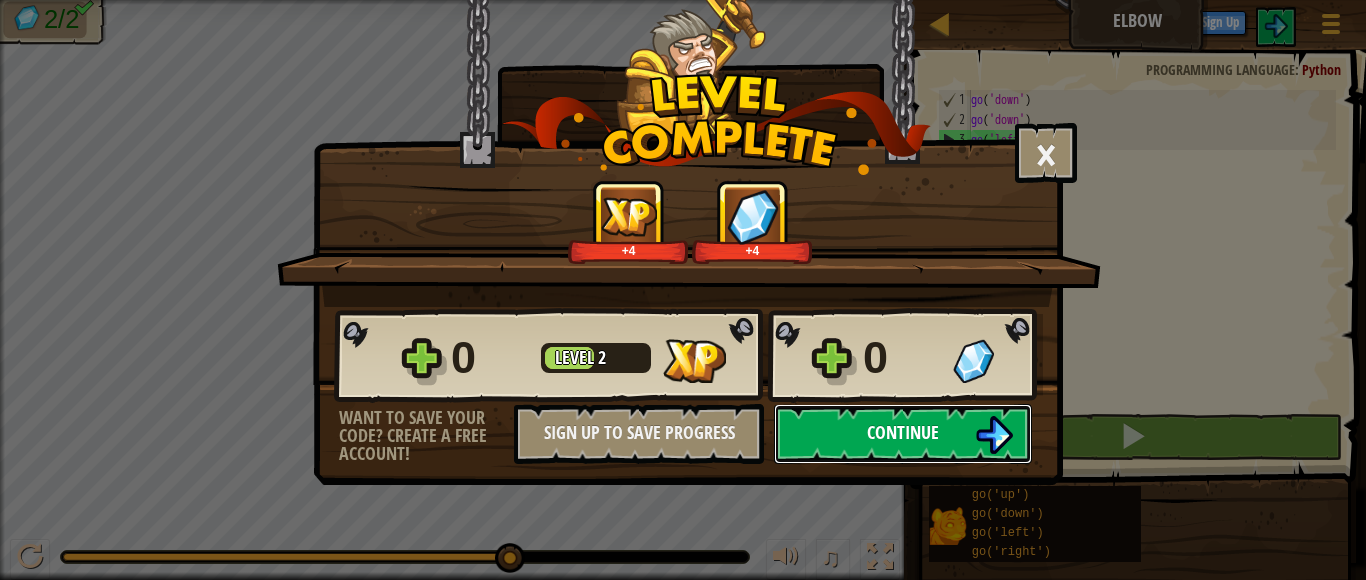 click on "Continue" at bounding box center [903, 432] 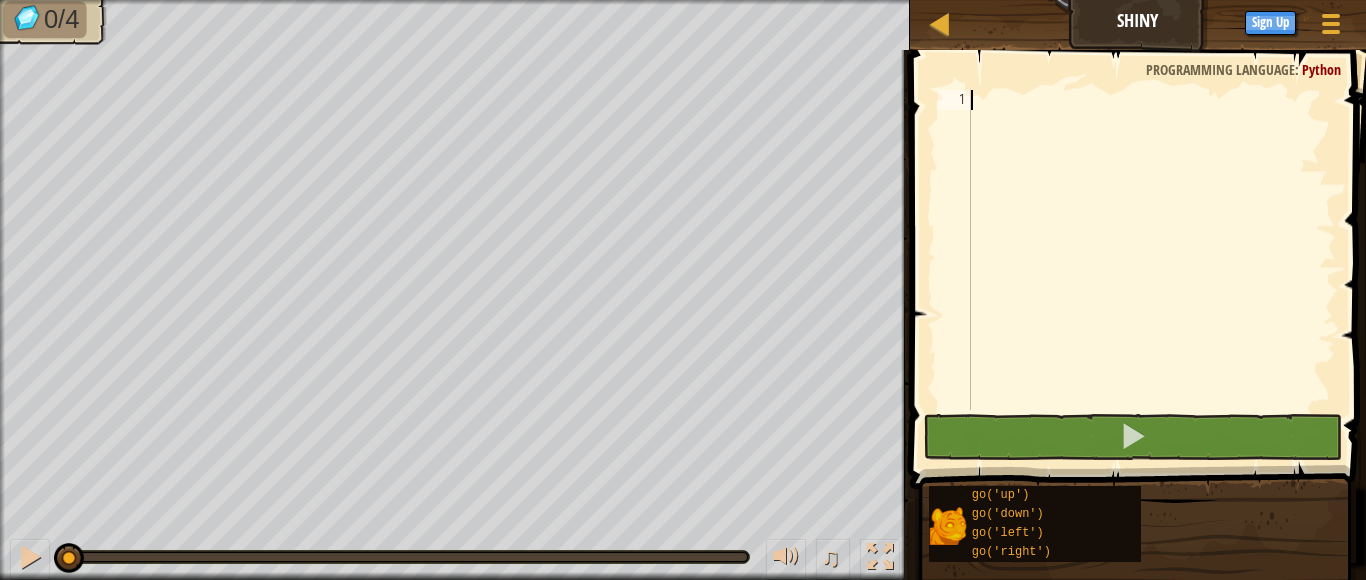 scroll, scrollTop: 9, scrollLeft: 0, axis: vertical 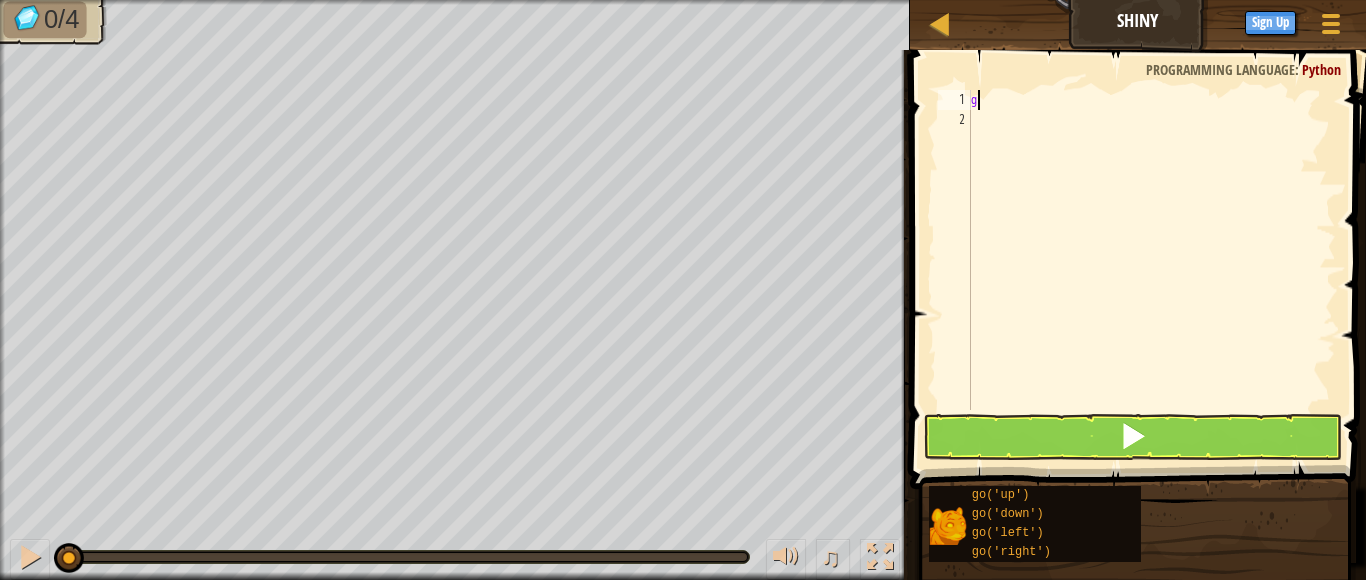 type on "go" 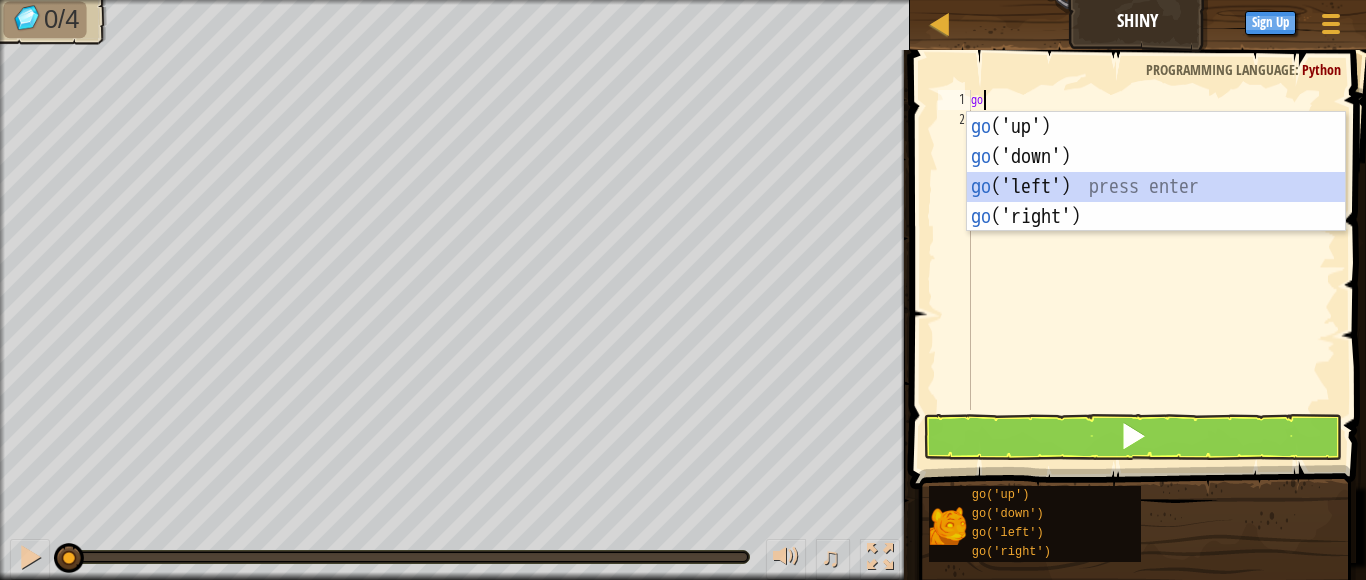 click on "go ('up') press enter go ('down') press enter go ('left') press enter go ('right') press enter" at bounding box center (1156, 202) 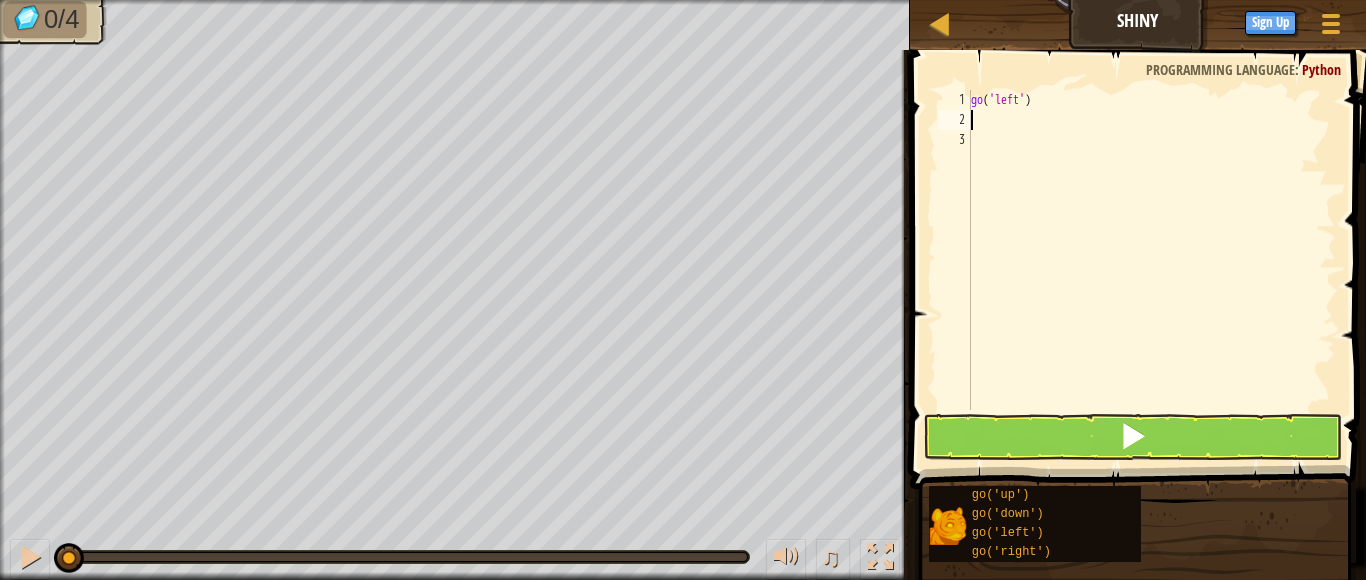 type on "go" 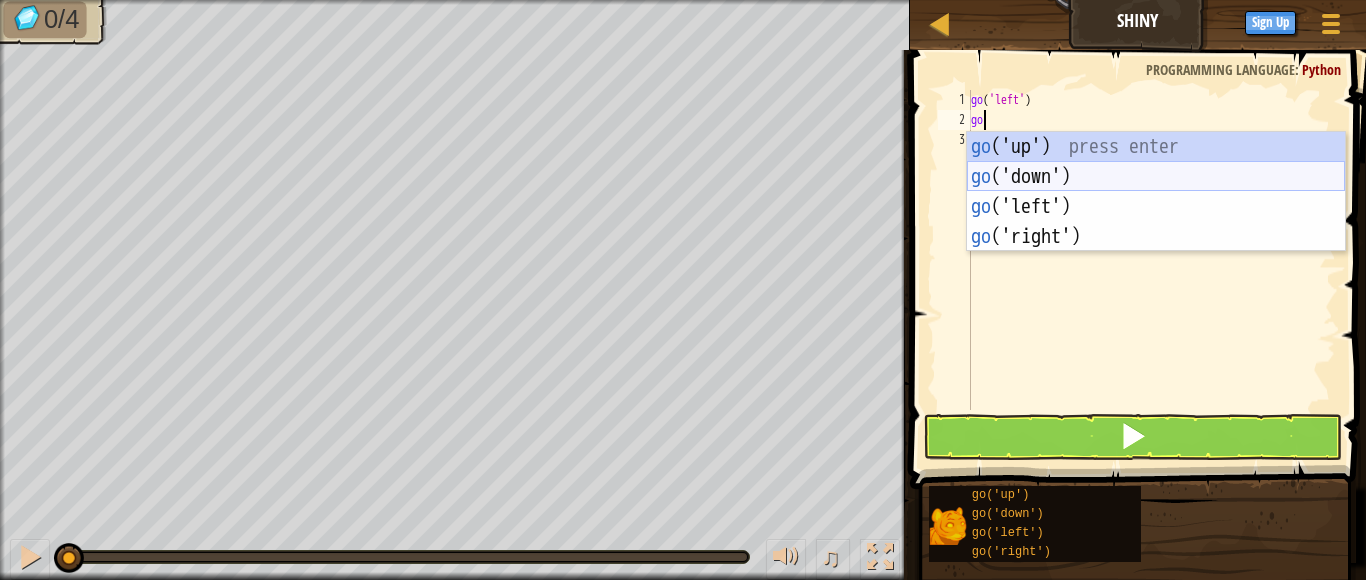 click on "go ('up') press enter go ('down') press enter go ('left') press enter go ('right') press enter" at bounding box center (1156, 222) 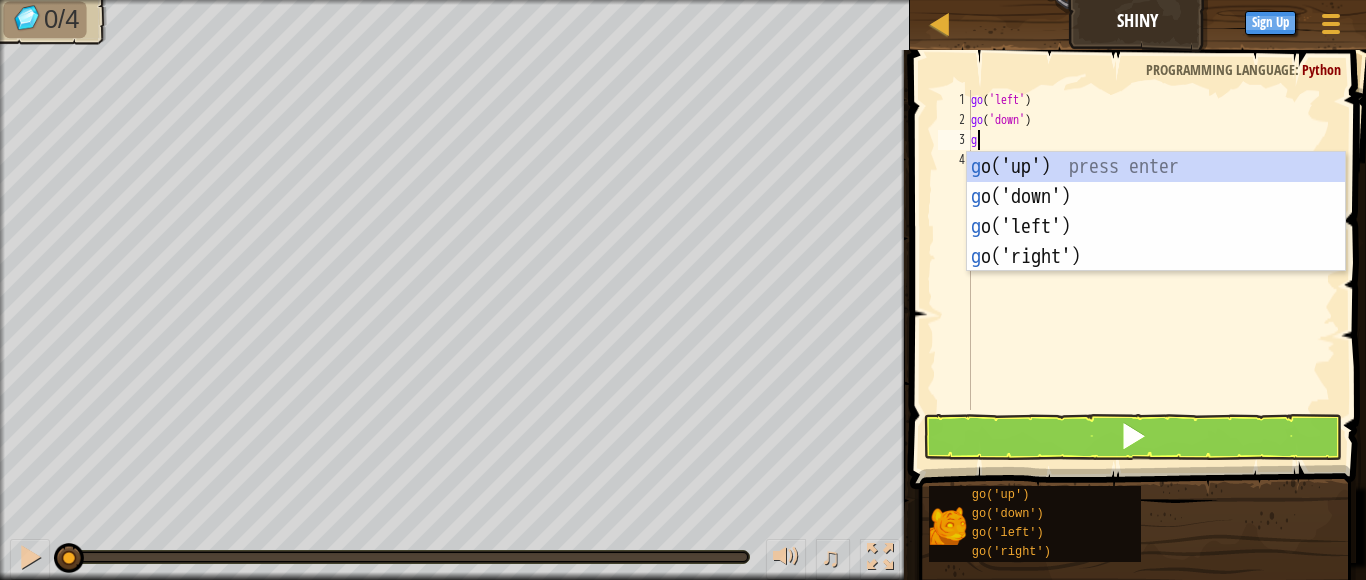 type on "go" 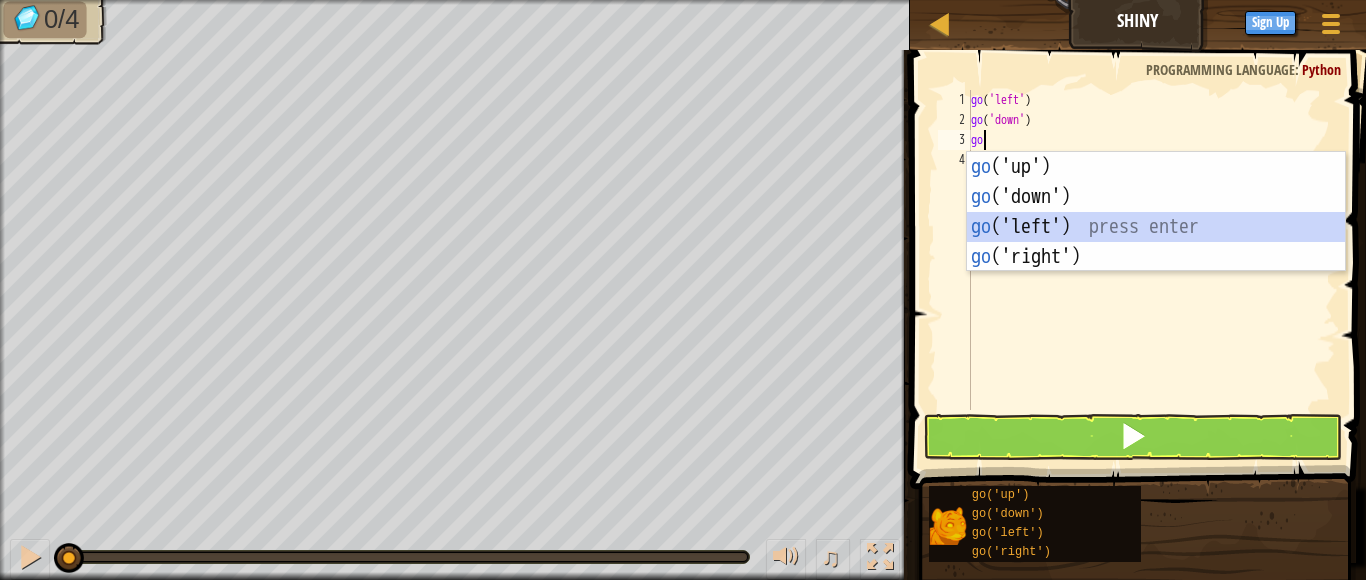 click on "go ('up') press enter go ('down') press enter go ('left') press enter go ('right') press enter" at bounding box center (1156, 242) 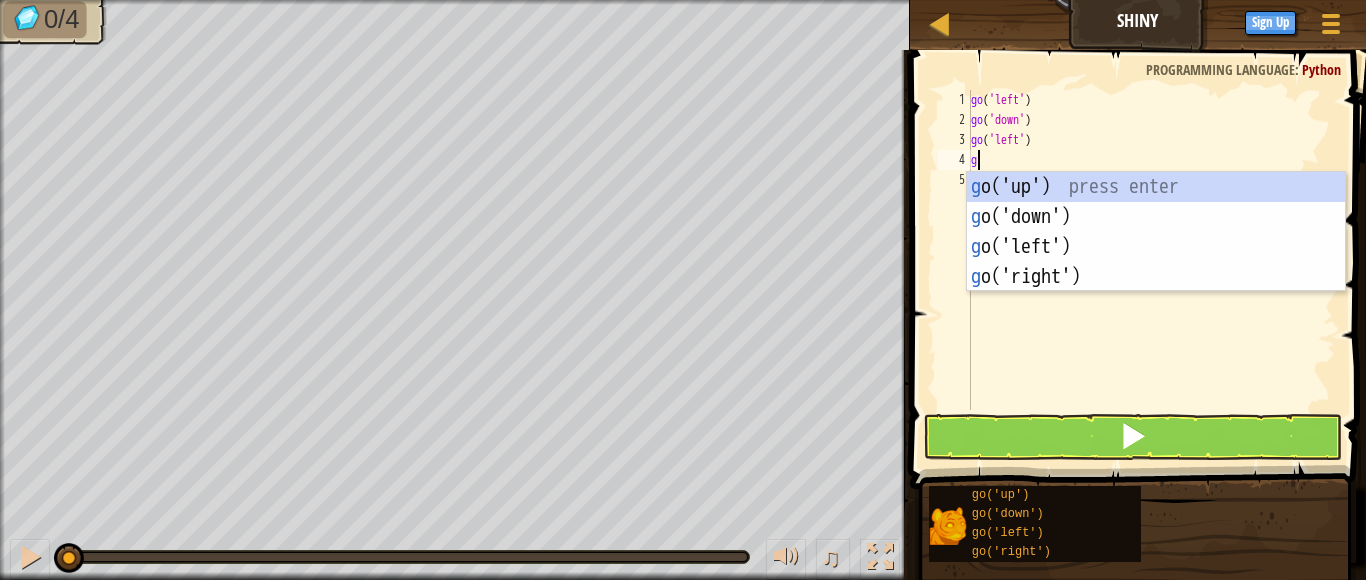 type on "go" 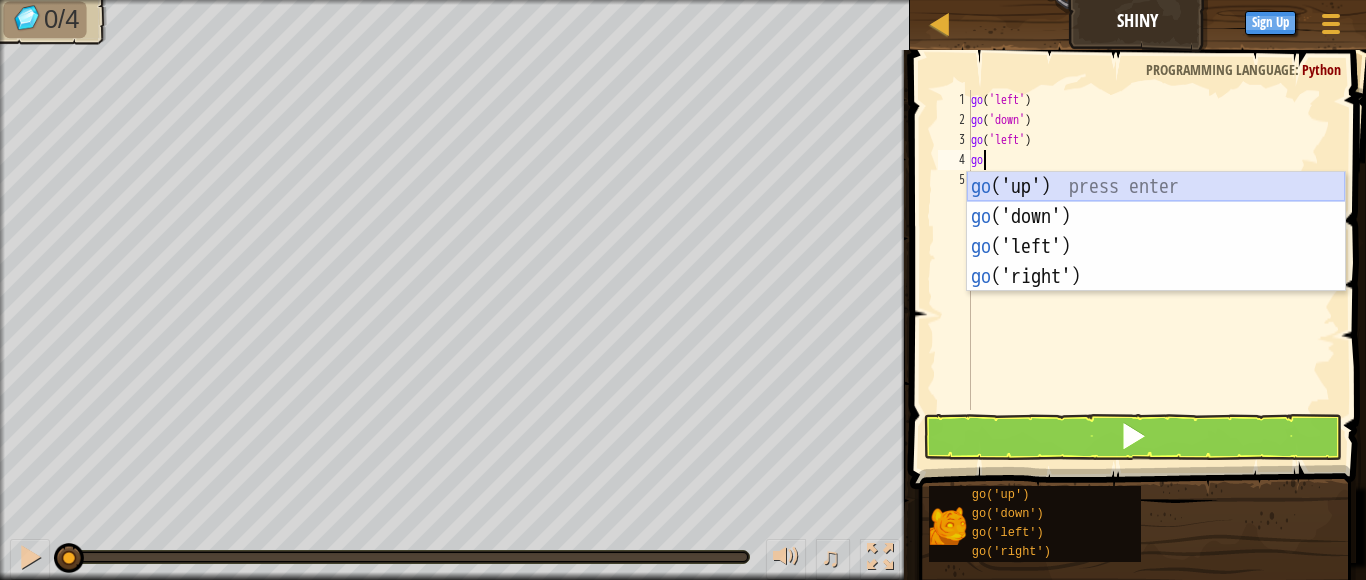click on "go ('up') press enter go ('down') press enter go ('left') press enter go ('right') press enter" at bounding box center [1156, 262] 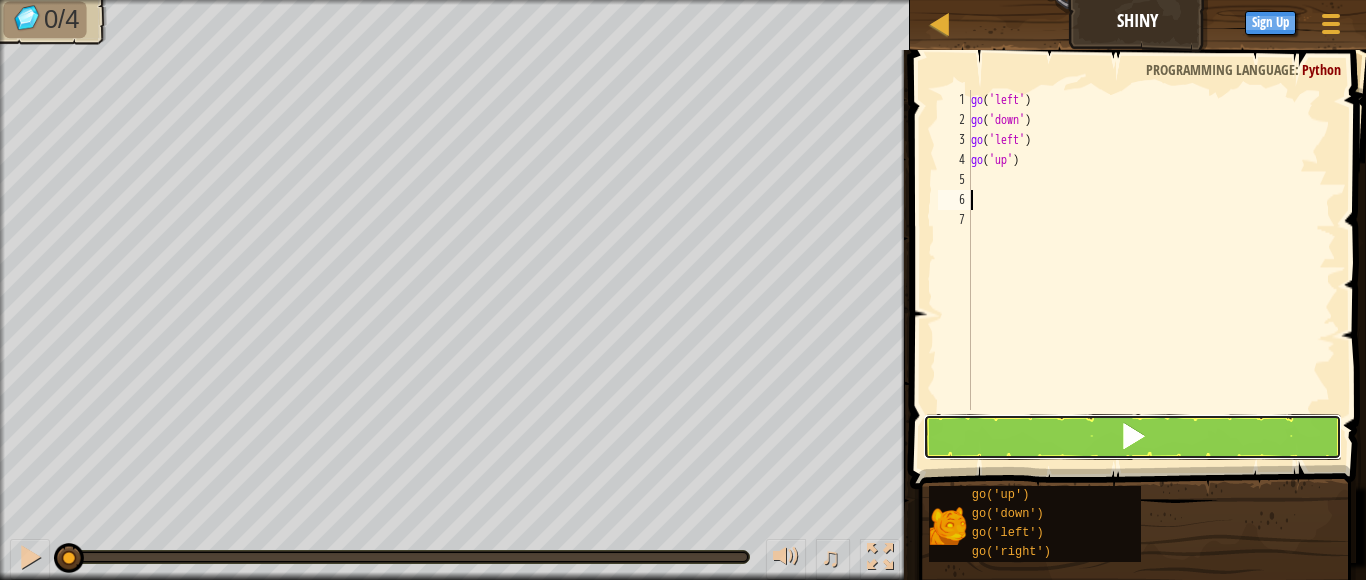 click at bounding box center (1132, 437) 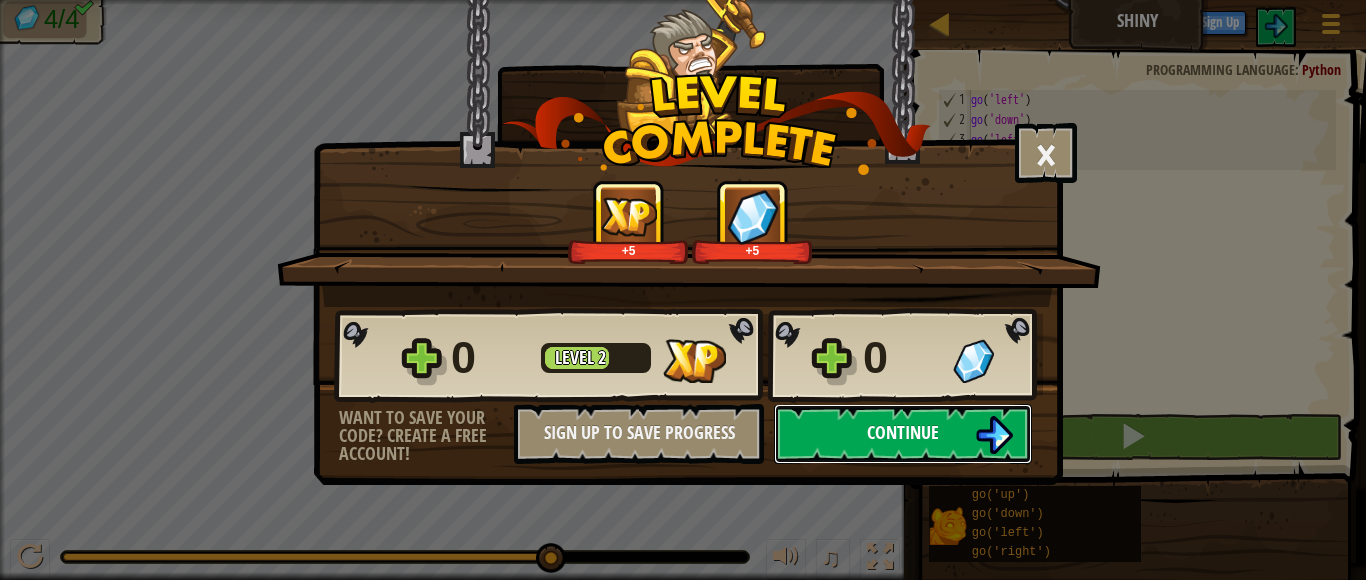 click on "Continue" at bounding box center (903, 432) 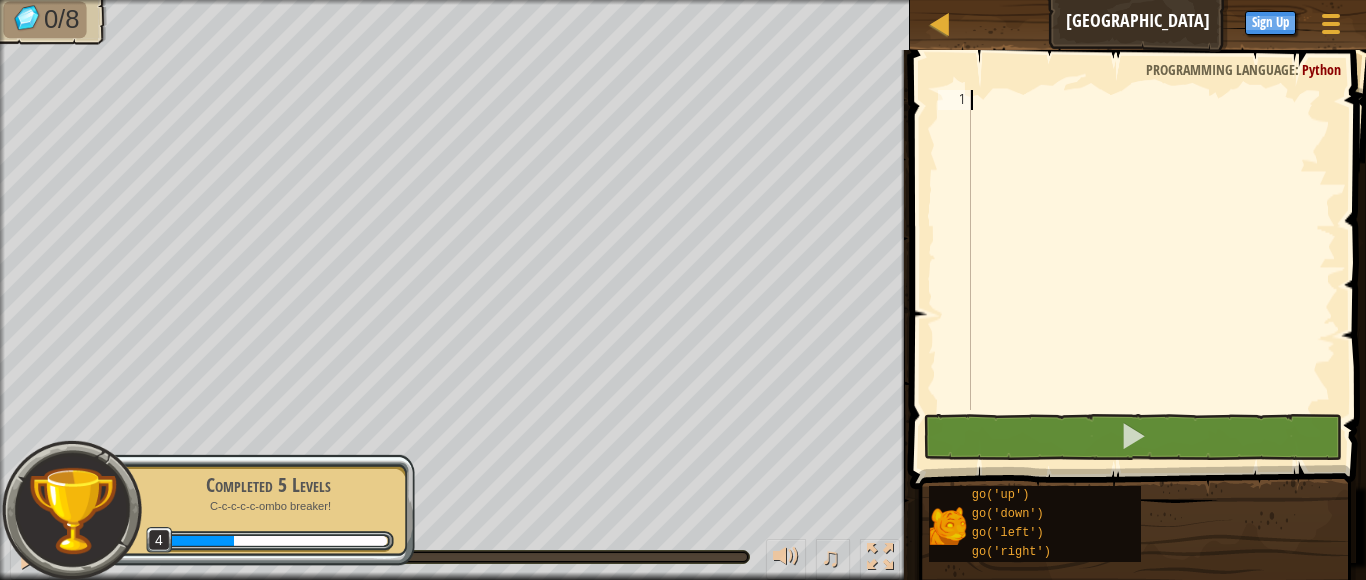 scroll, scrollTop: 9, scrollLeft: 0, axis: vertical 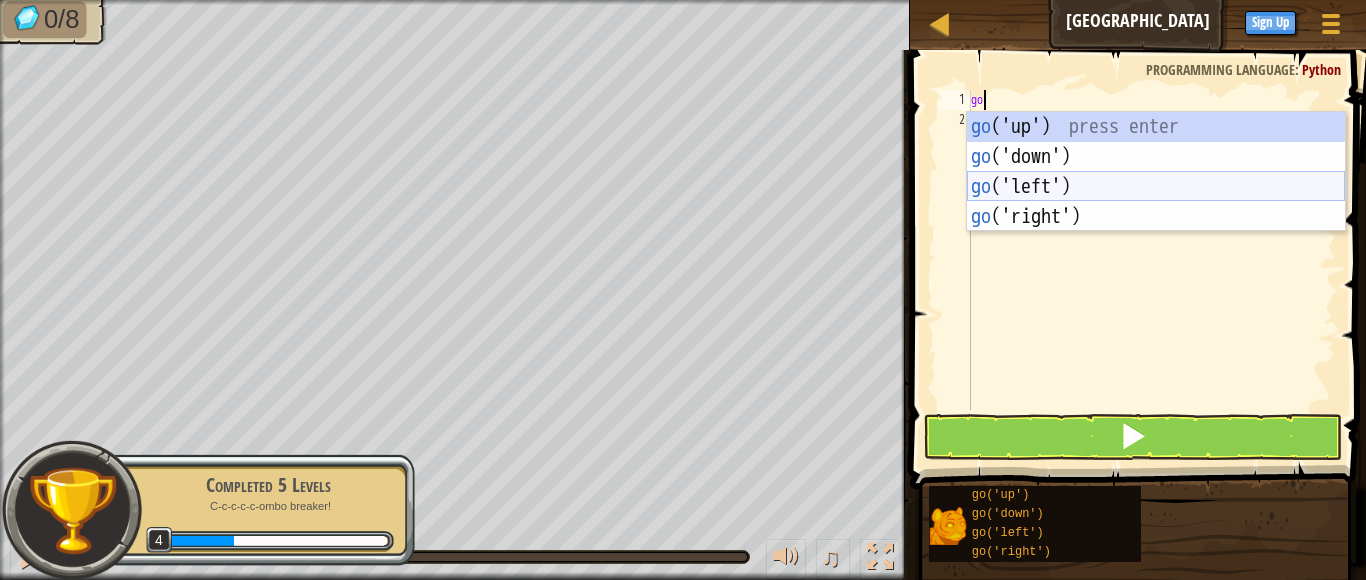 click on "go ('up') press enter go ('down') press enter go ('left') press enter go ('right') press enter" at bounding box center [1156, 202] 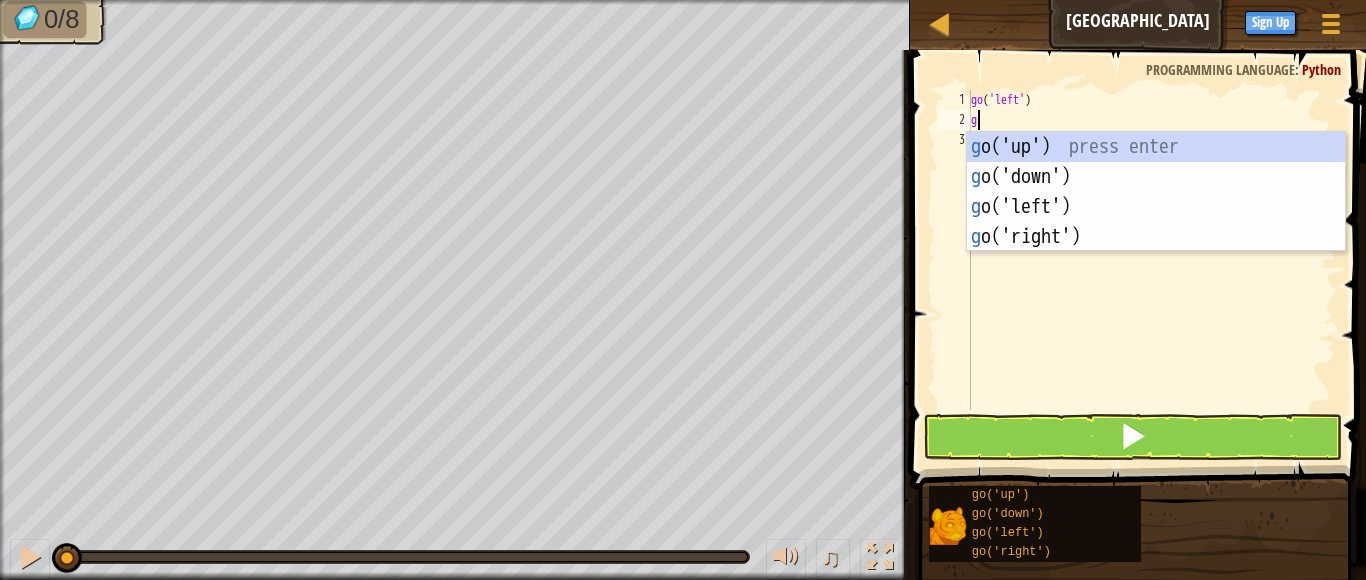 type on "go" 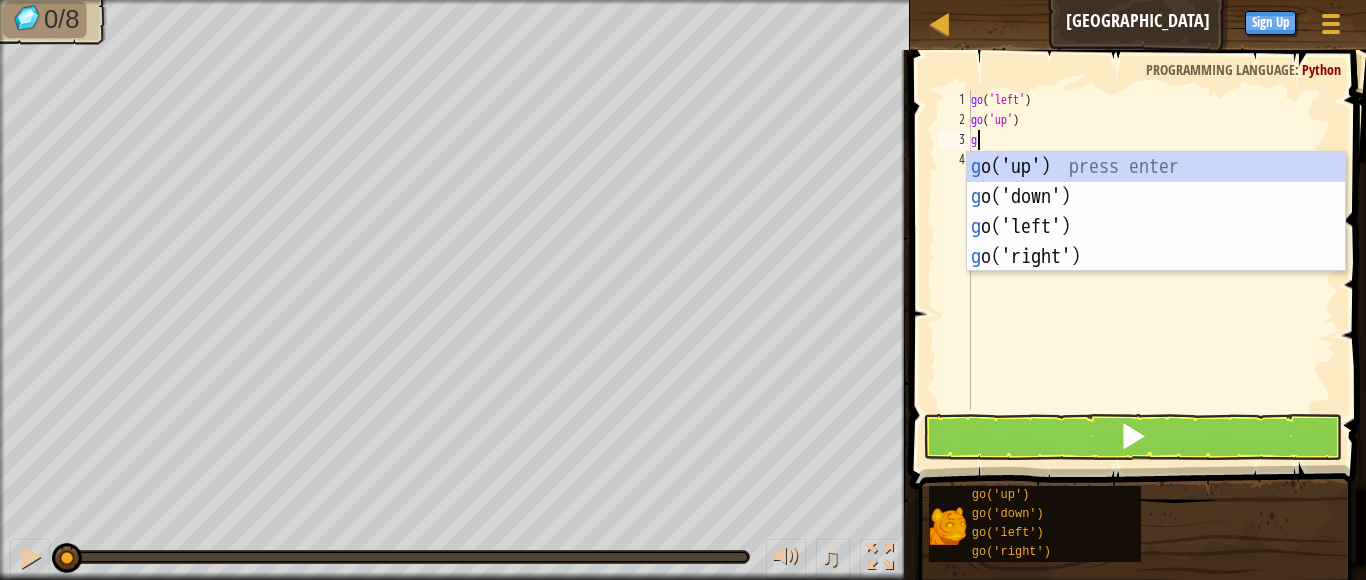 type on "go" 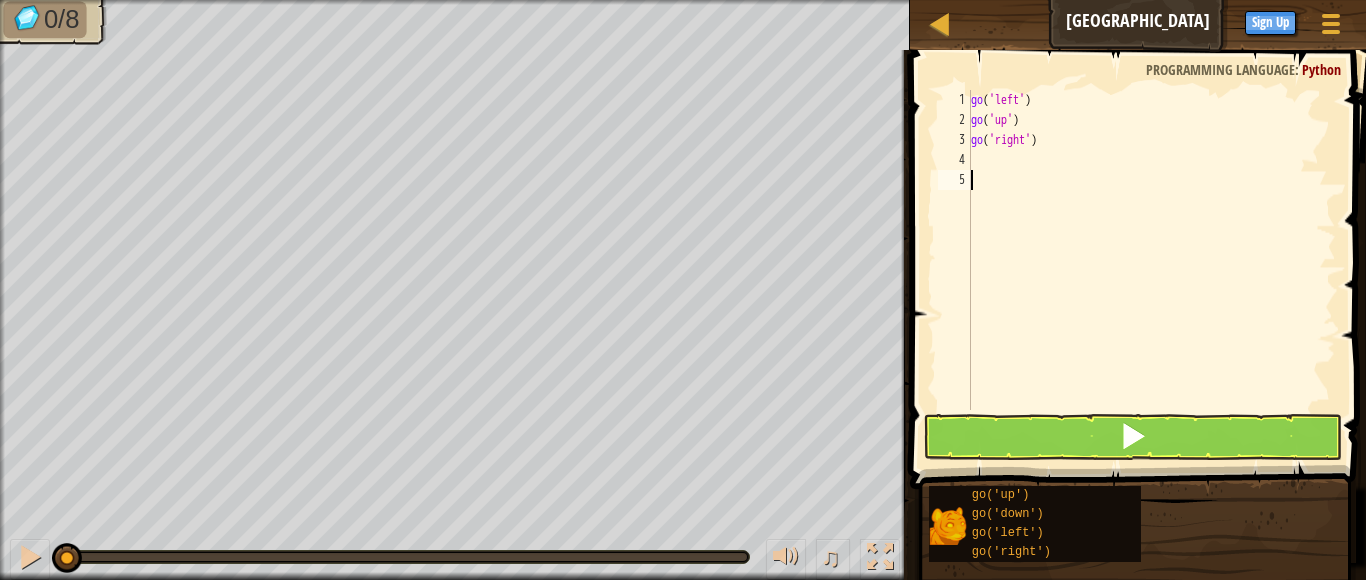 click on "go ( 'left' ) go ( 'up' ) go ( 'right' )" at bounding box center [1151, 270] 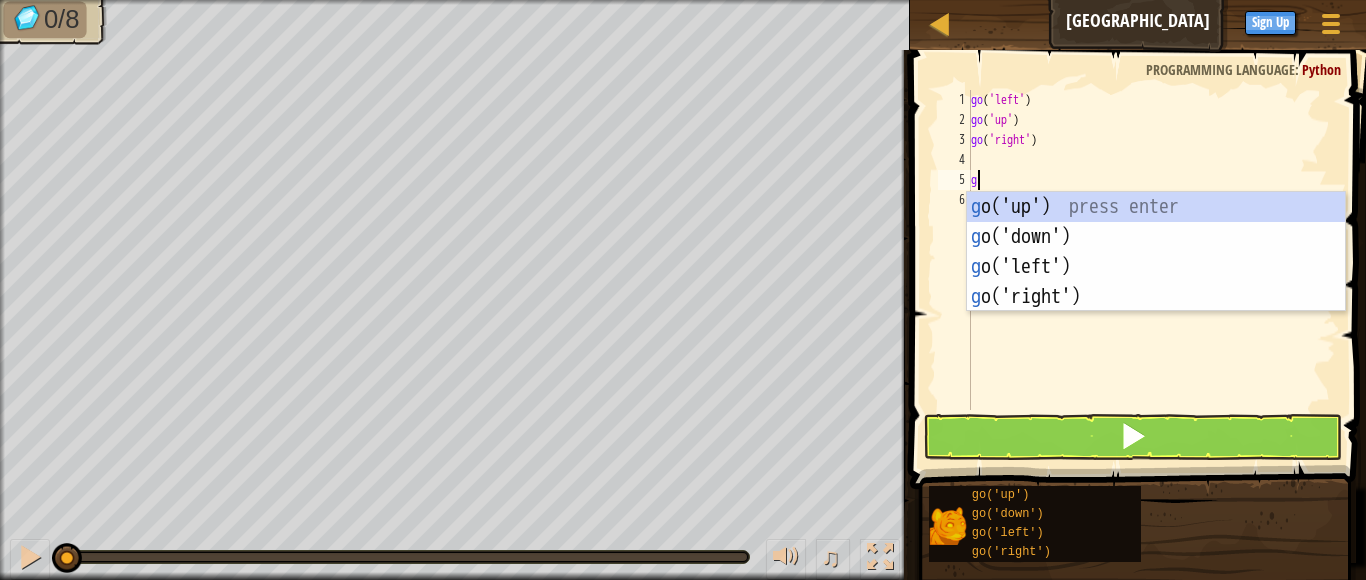 type on "go" 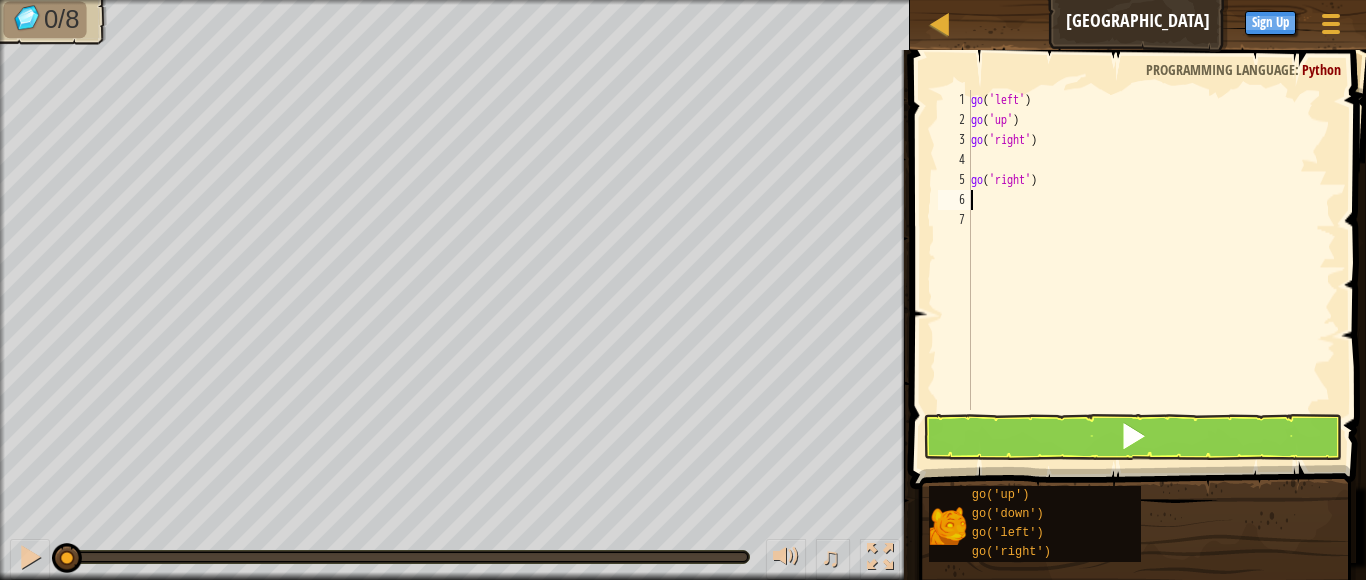 type on "go('right')" 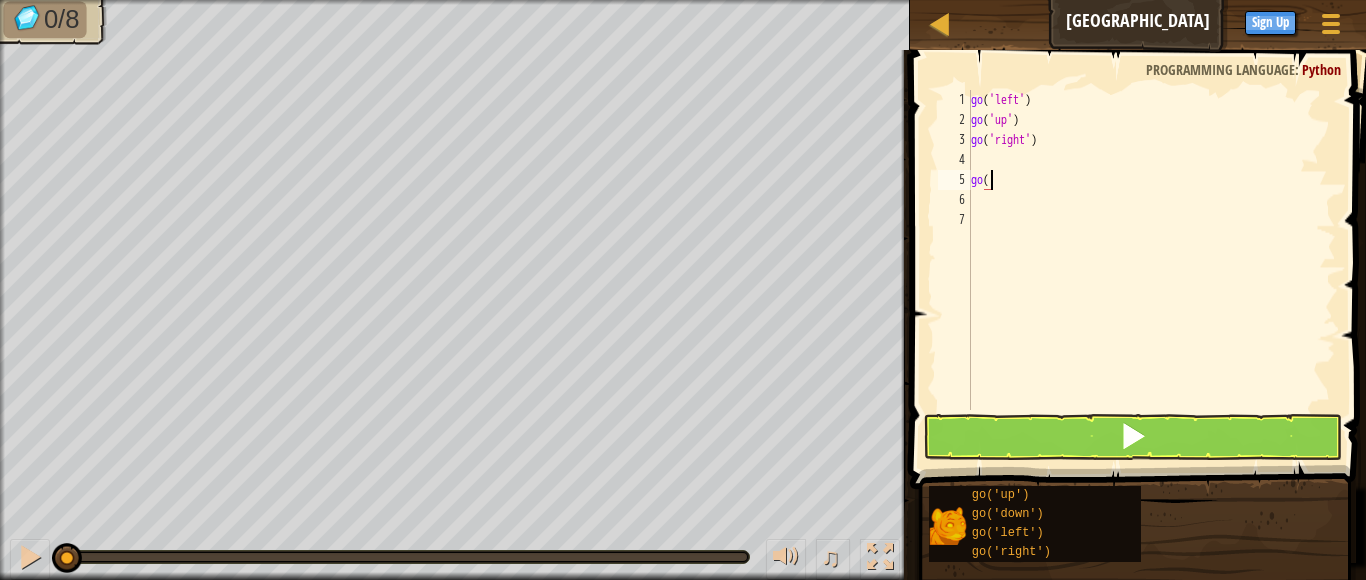 type on "g" 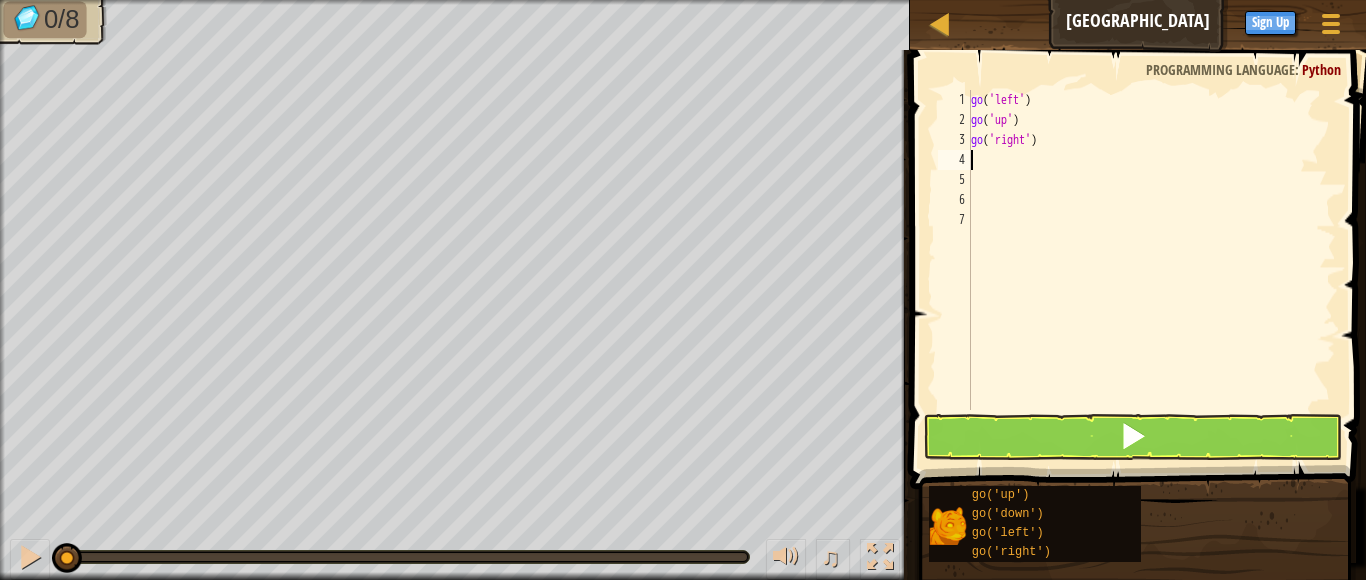 type on "go" 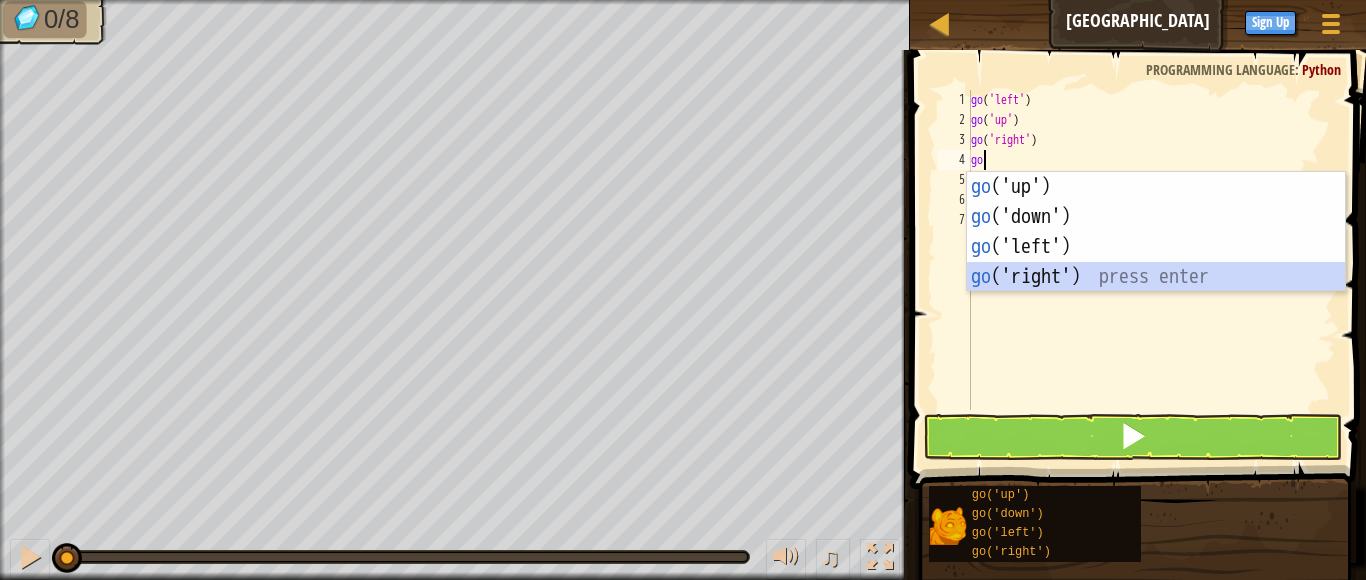 click on "go ('up') press enter go ('down') press enter go ('left') press enter go ('right') press enter" at bounding box center [1156, 262] 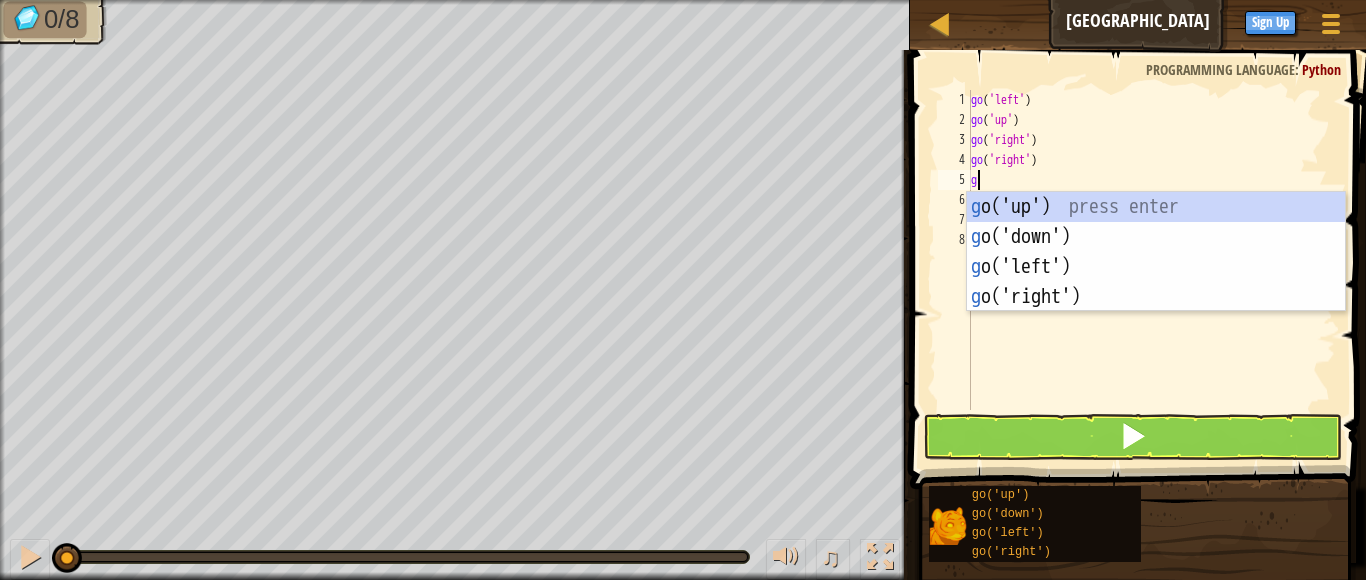 type on "go" 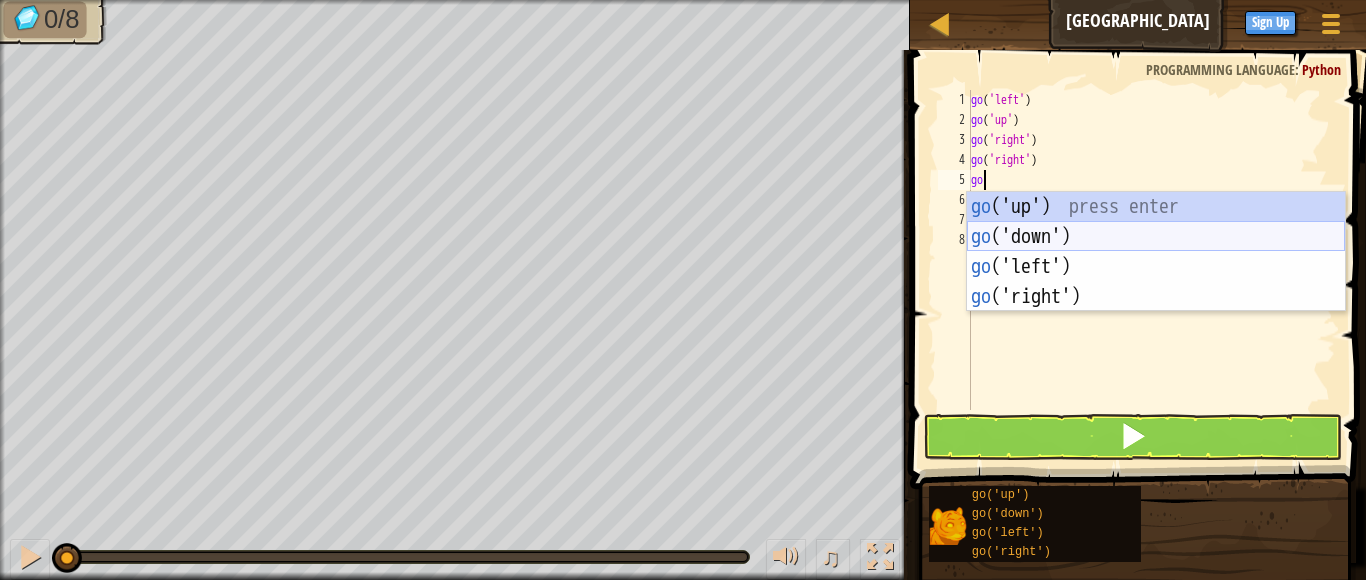 click on "go ('up') press enter go ('down') press enter go ('left') press enter go ('right') press enter" at bounding box center (1156, 282) 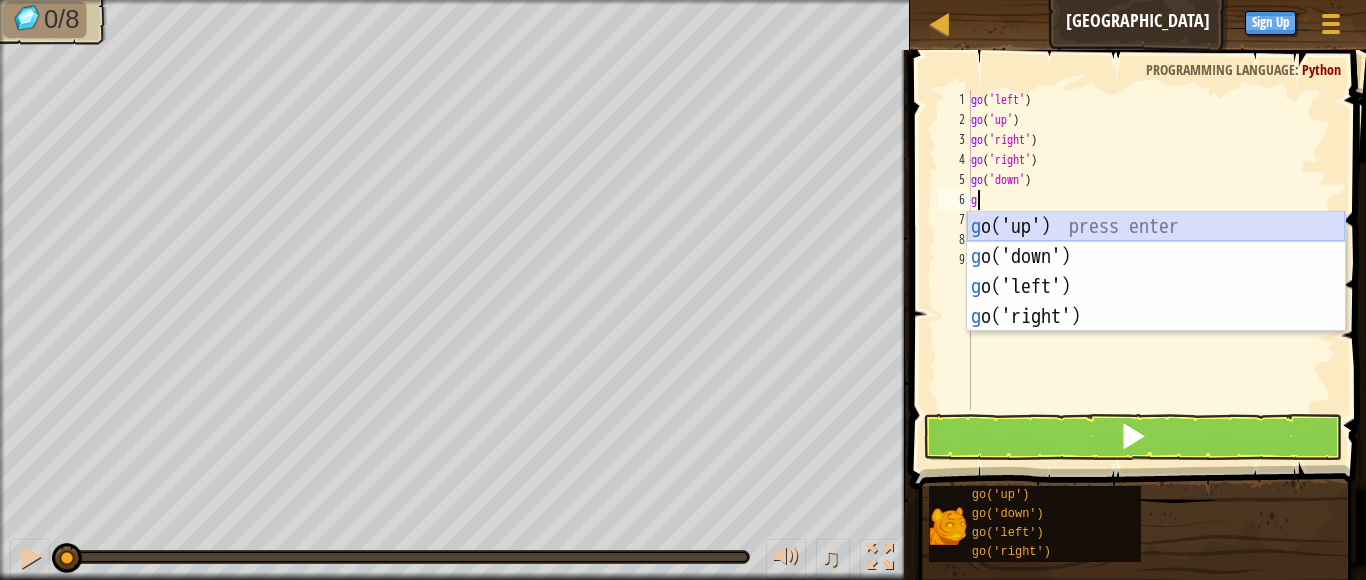 type on "go" 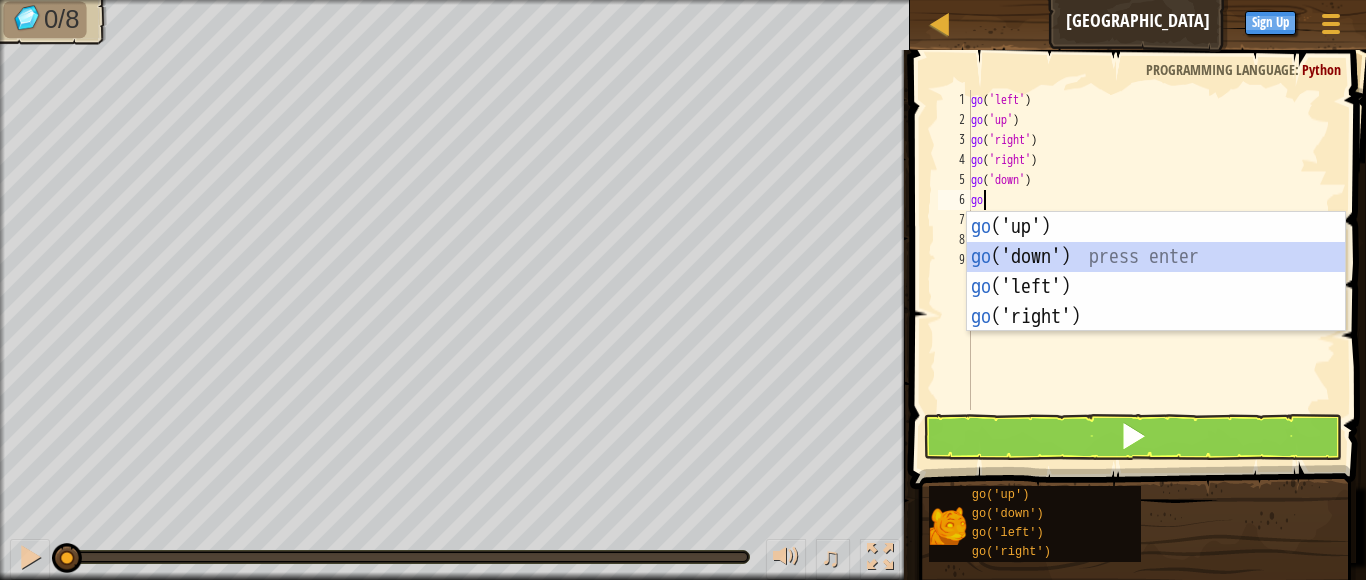 click on "go ('up') press enter go ('down') press enter go ('left') press enter go ('right') press enter" at bounding box center [1156, 302] 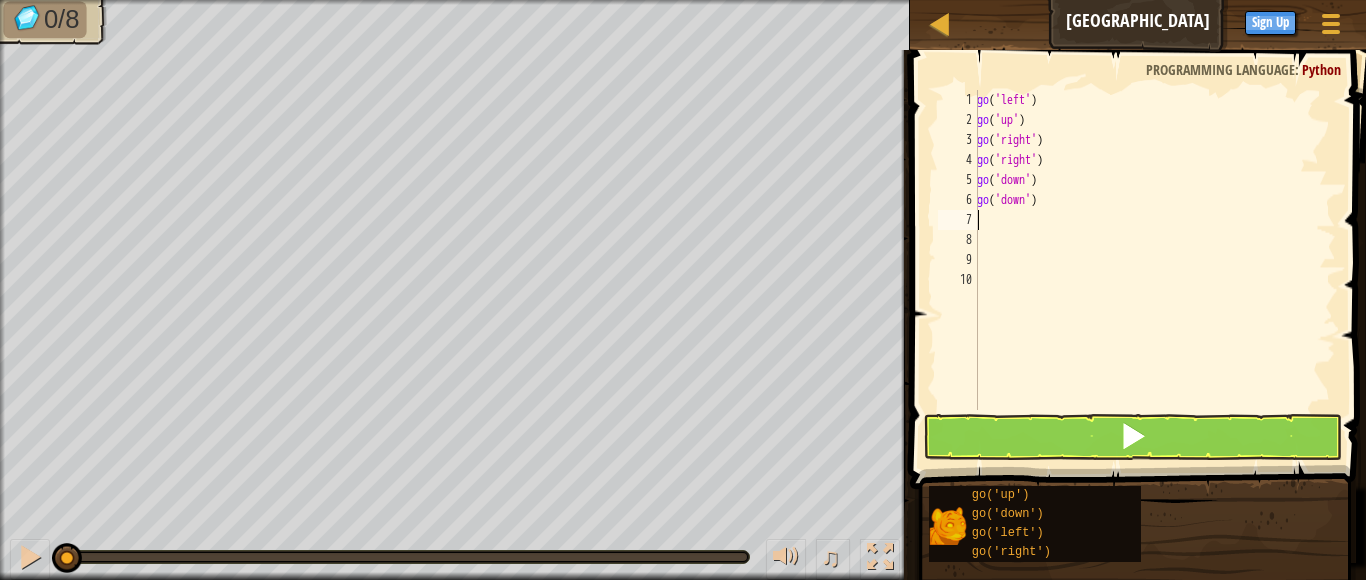 type on "go" 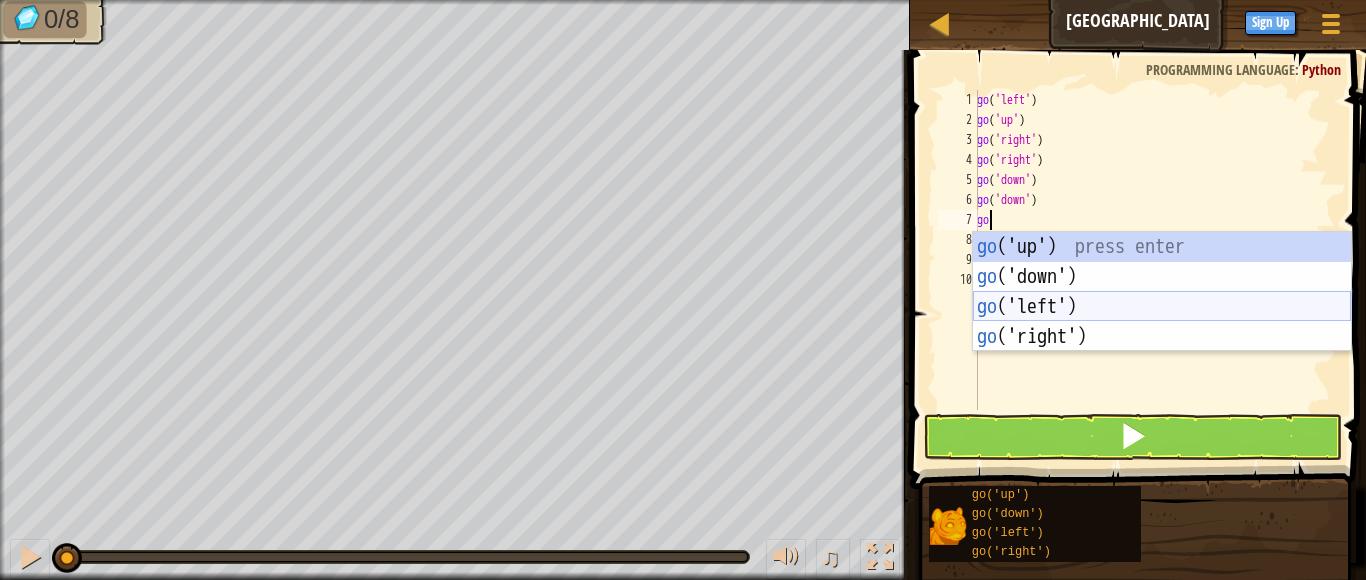 click on "go ('up') press enter go ('down') press enter go ('left') press enter go ('right') press enter" at bounding box center [1162, 322] 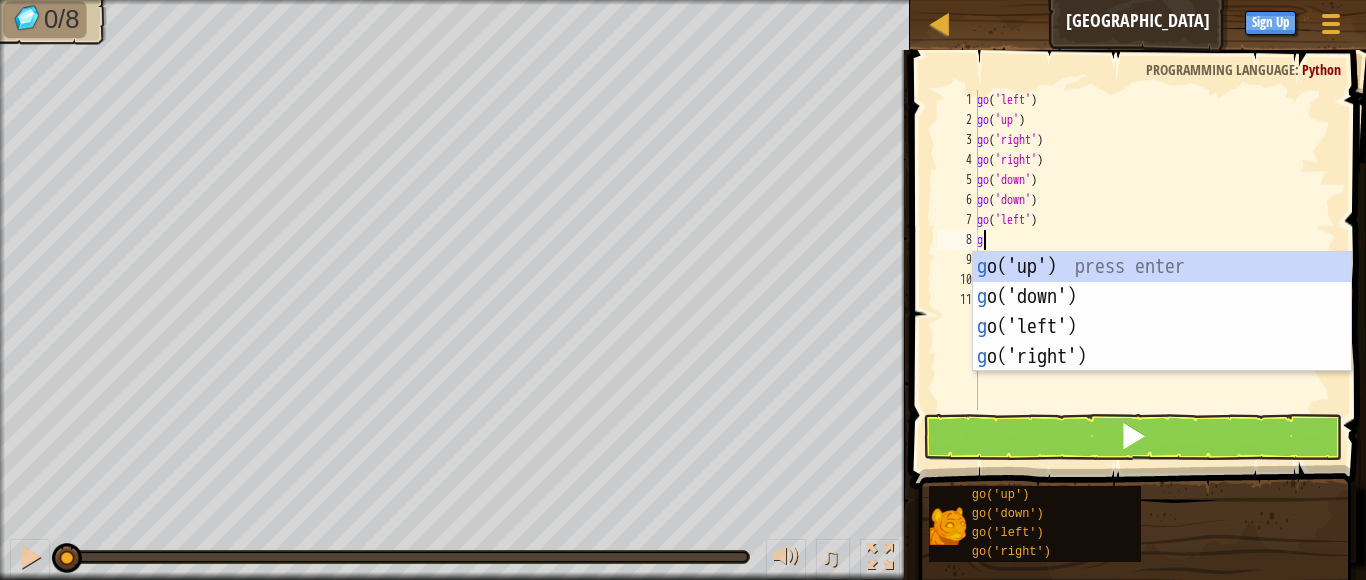type on "go" 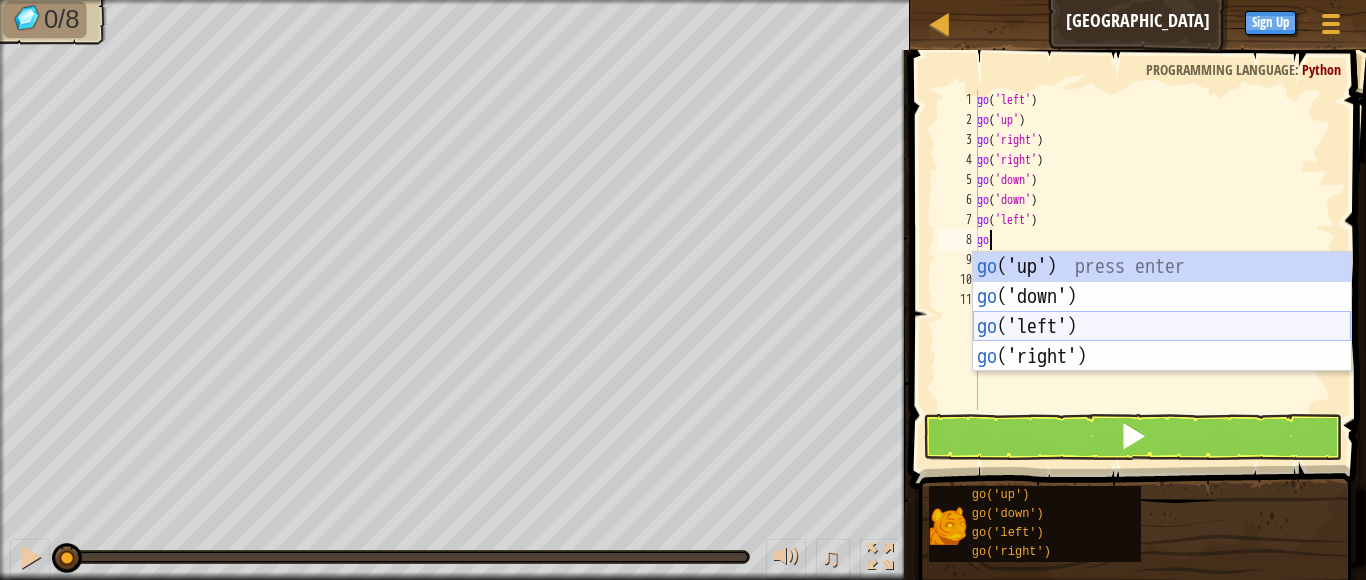click on "go ('up') press enter go ('down') press enter go ('left') press enter go ('right') press enter" at bounding box center [1162, 342] 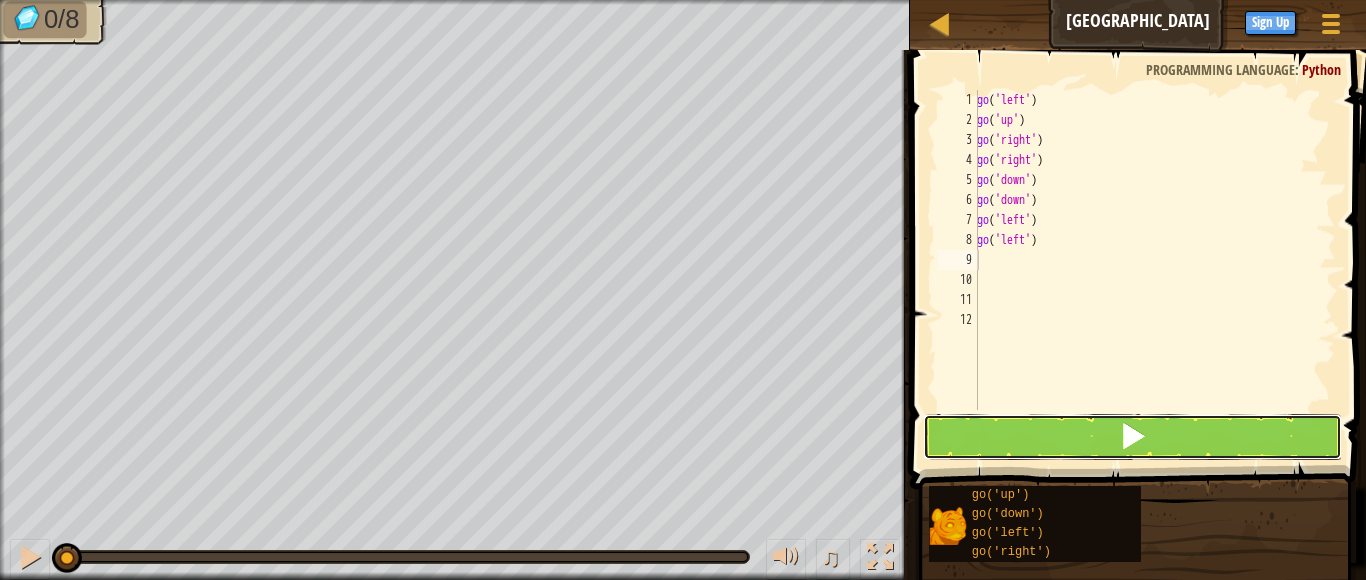 click at bounding box center (1132, 437) 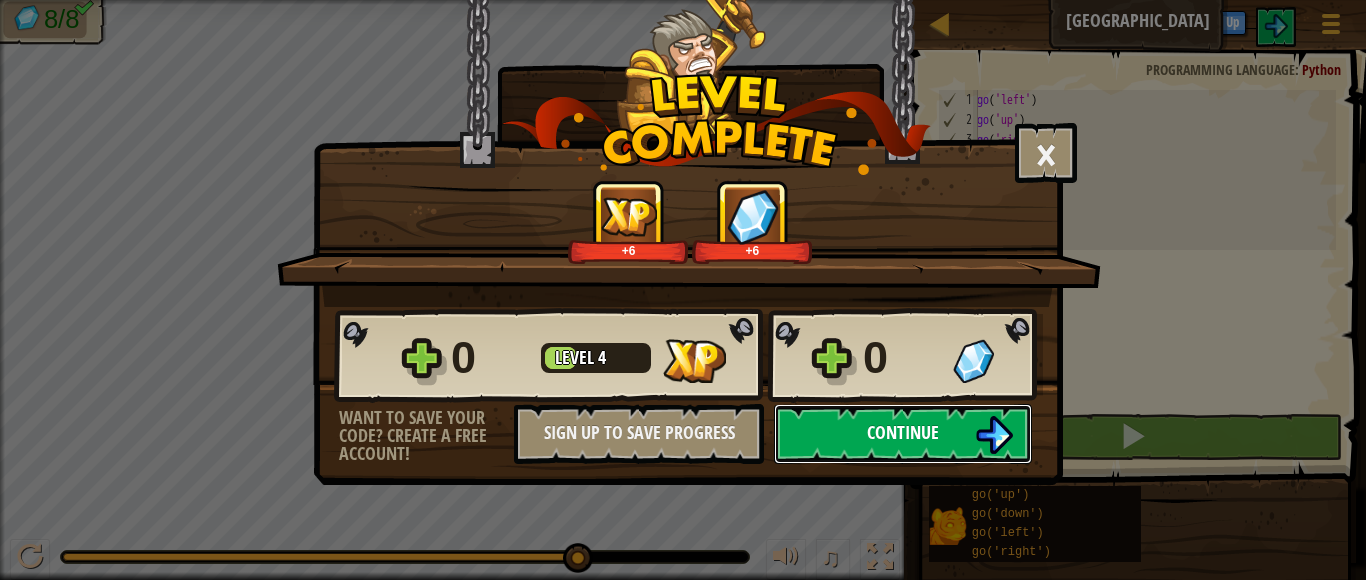 click on "Continue" at bounding box center (903, 432) 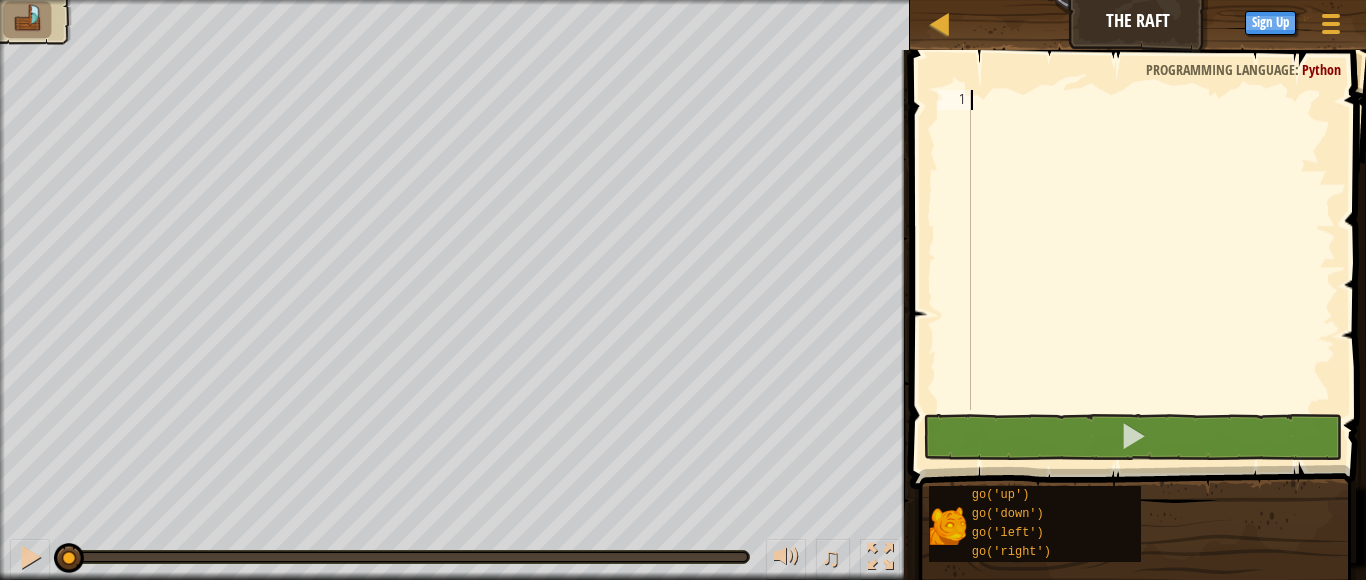 type on "g" 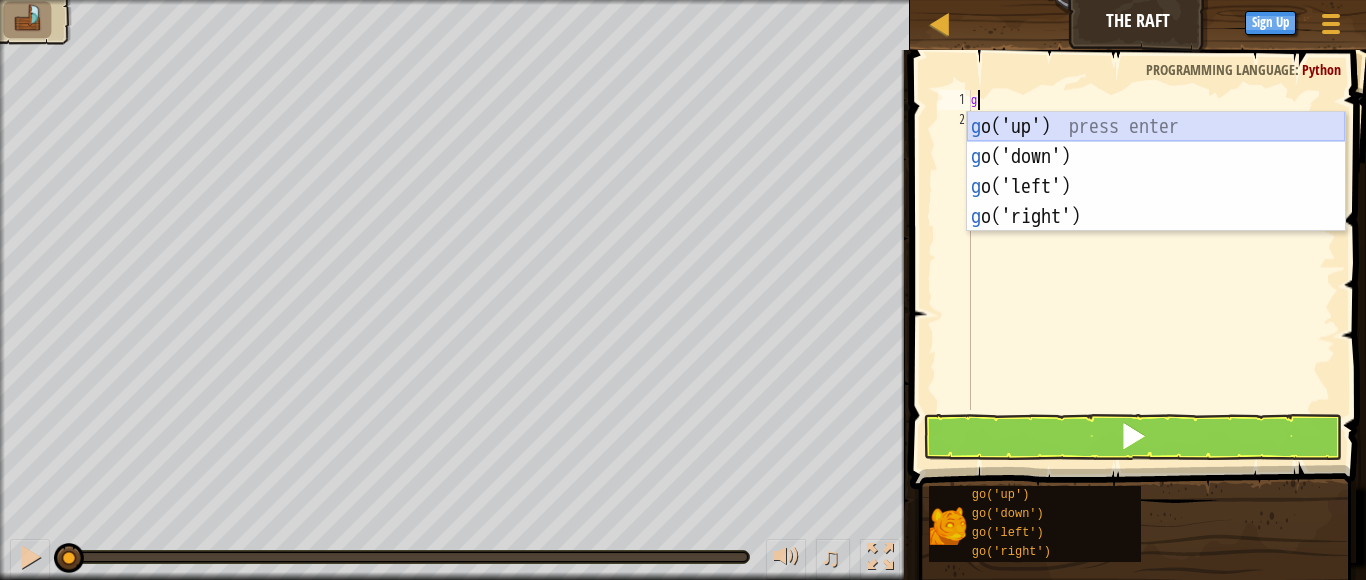 click on "g o('up') press enter g o('down') press enter g o('left') press enter g o('right') press enter" at bounding box center (1156, 202) 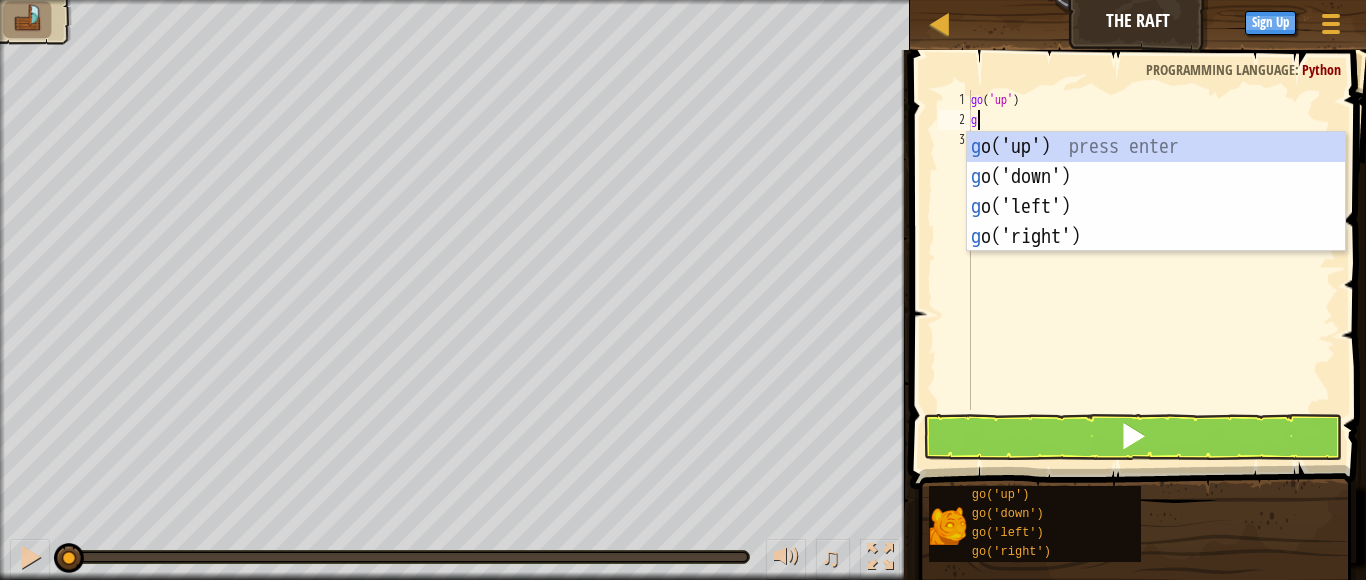 type on "go" 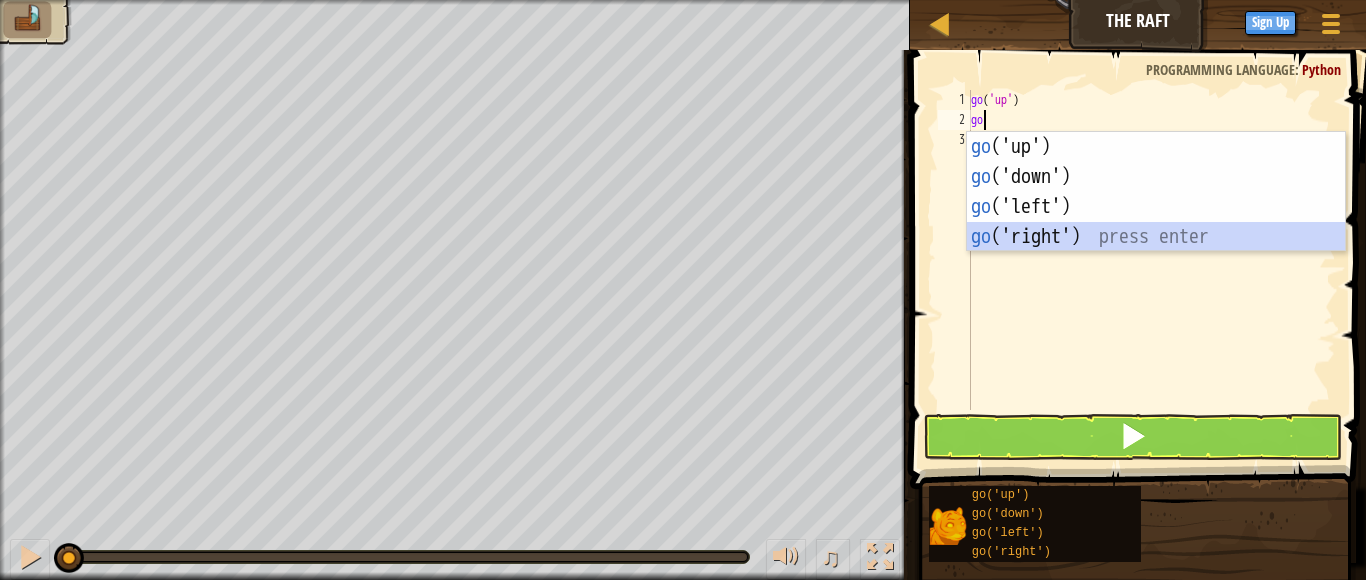 click on "go ('up') press enter go ('down') press enter go ('left') press enter go ('right') press enter" at bounding box center (1156, 222) 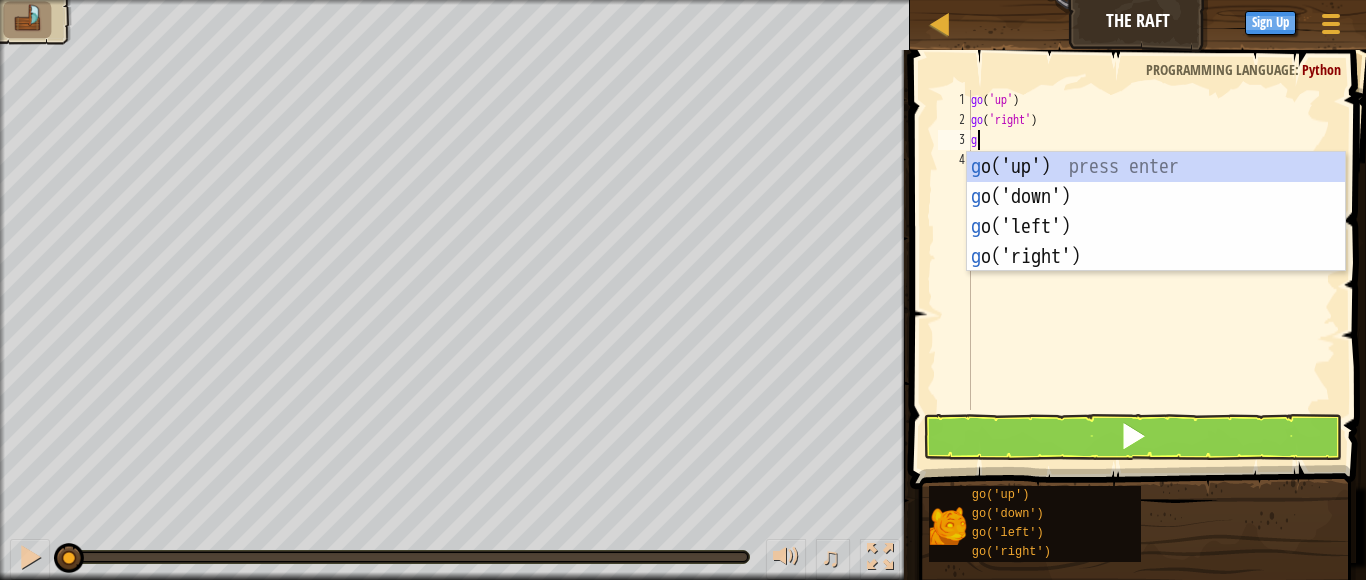 type on "go" 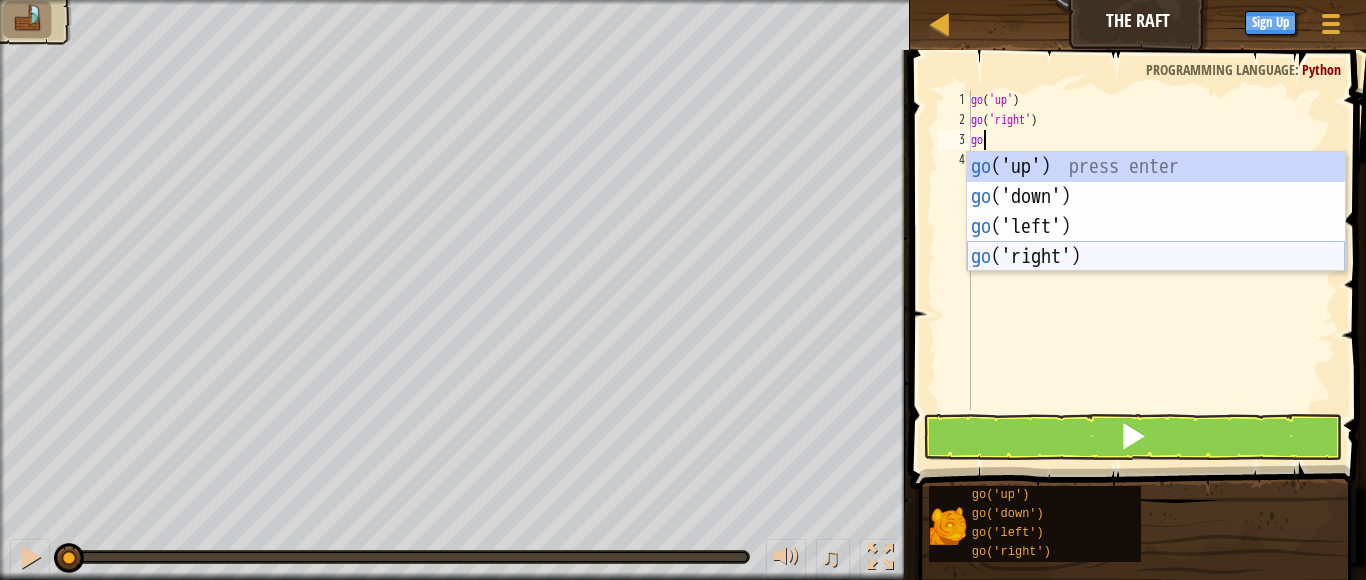 click on "go ('up') press enter go ('down') press enter go ('left') press enter go ('right') press enter" at bounding box center [1156, 242] 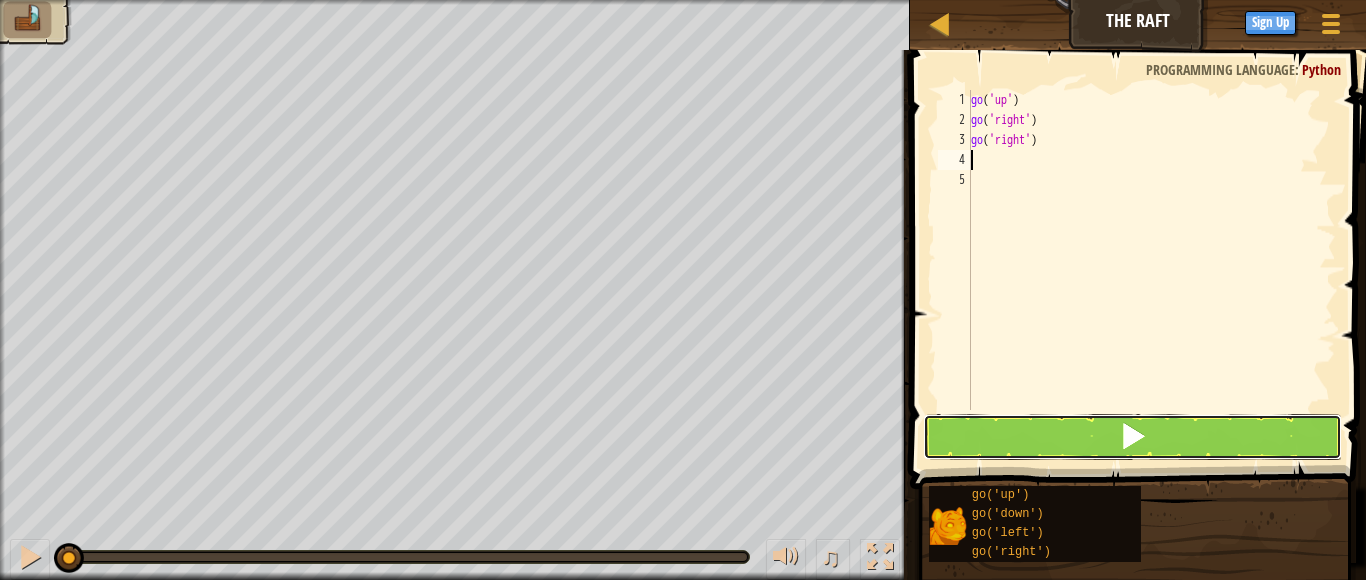 click at bounding box center (1132, 437) 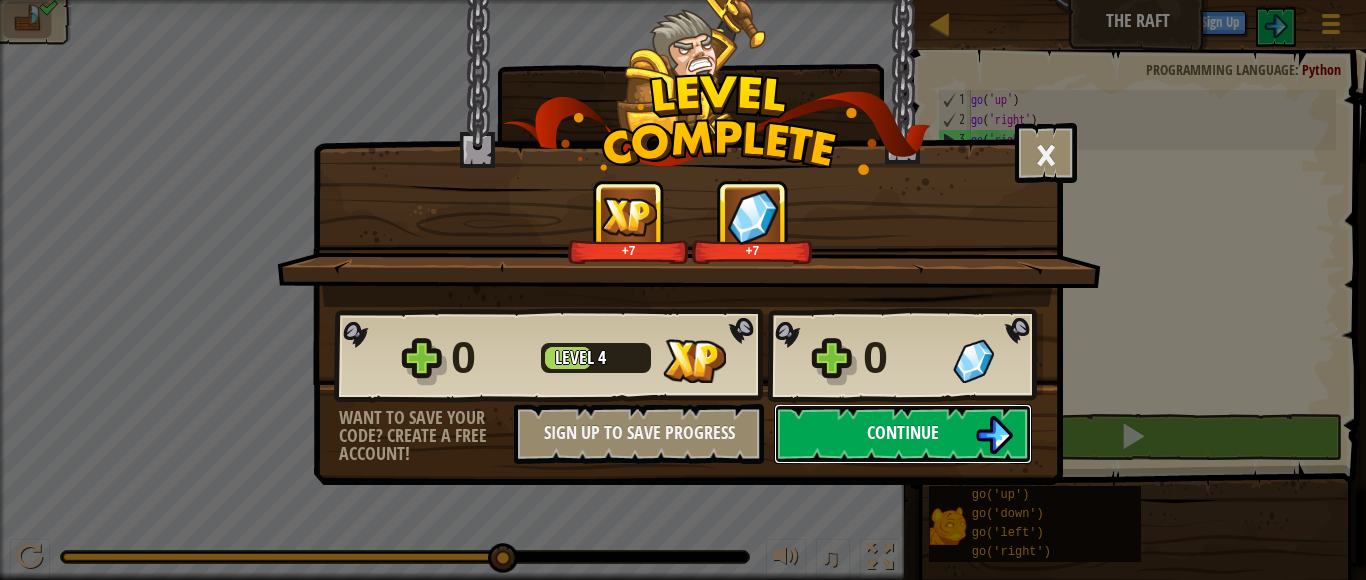 click on "Continue" at bounding box center [903, 434] 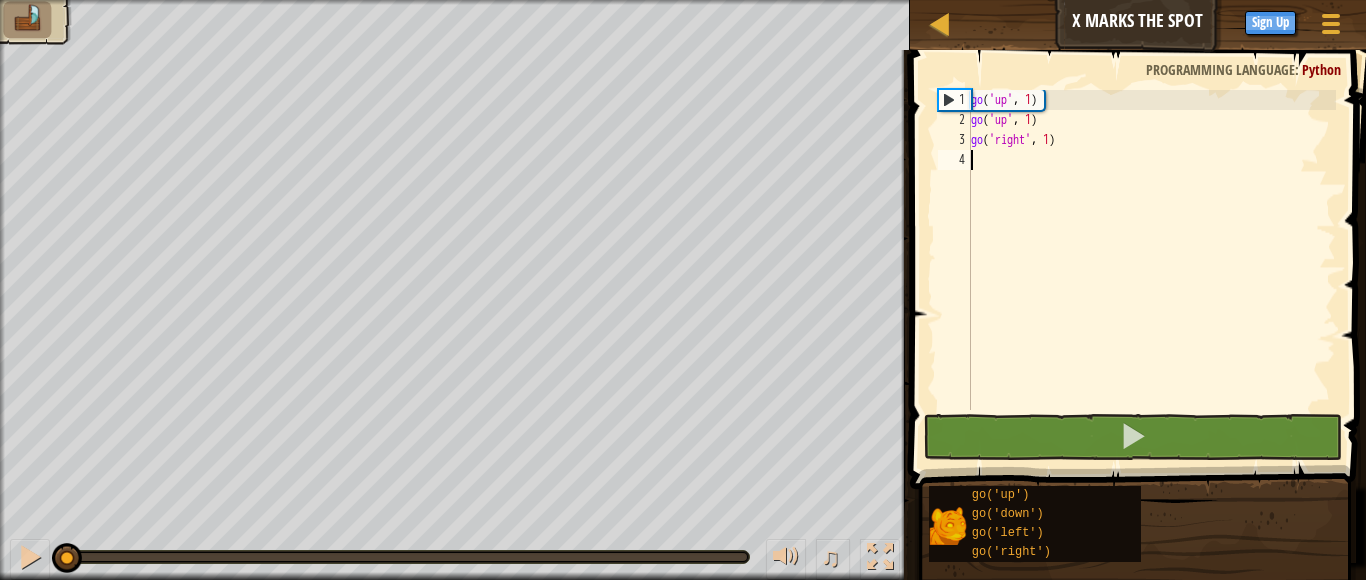 scroll, scrollTop: 9, scrollLeft: 0, axis: vertical 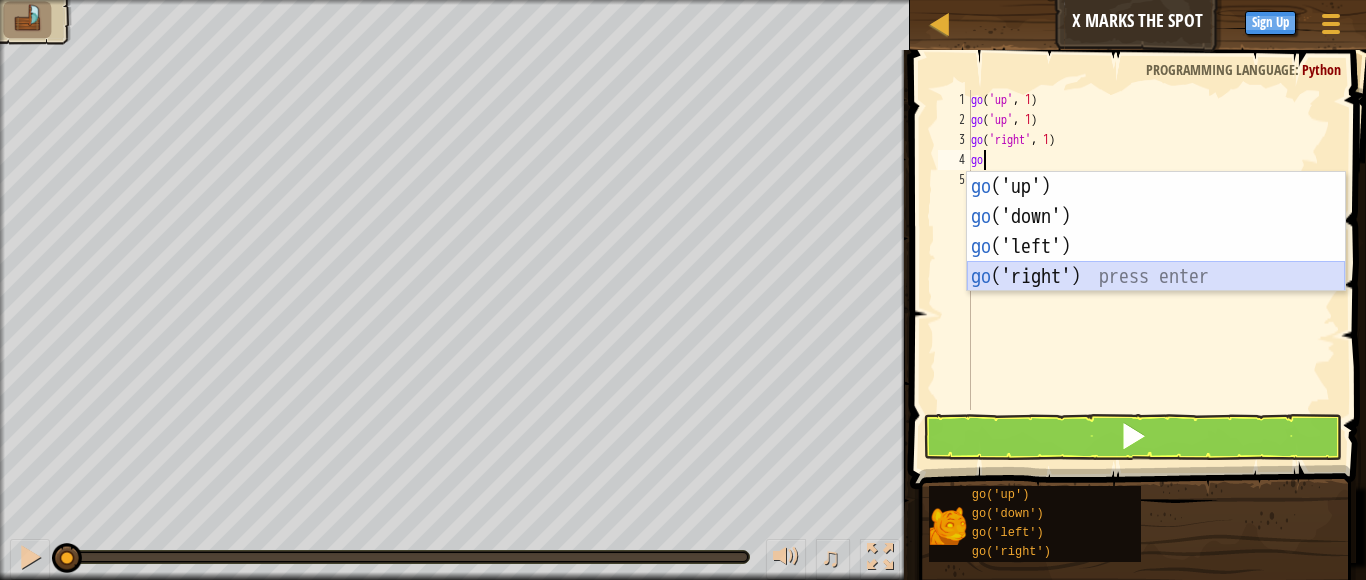 click on "go ('up') press enter go ('down') press enter go ('left') press enter go ('right') press enter" at bounding box center [1156, 262] 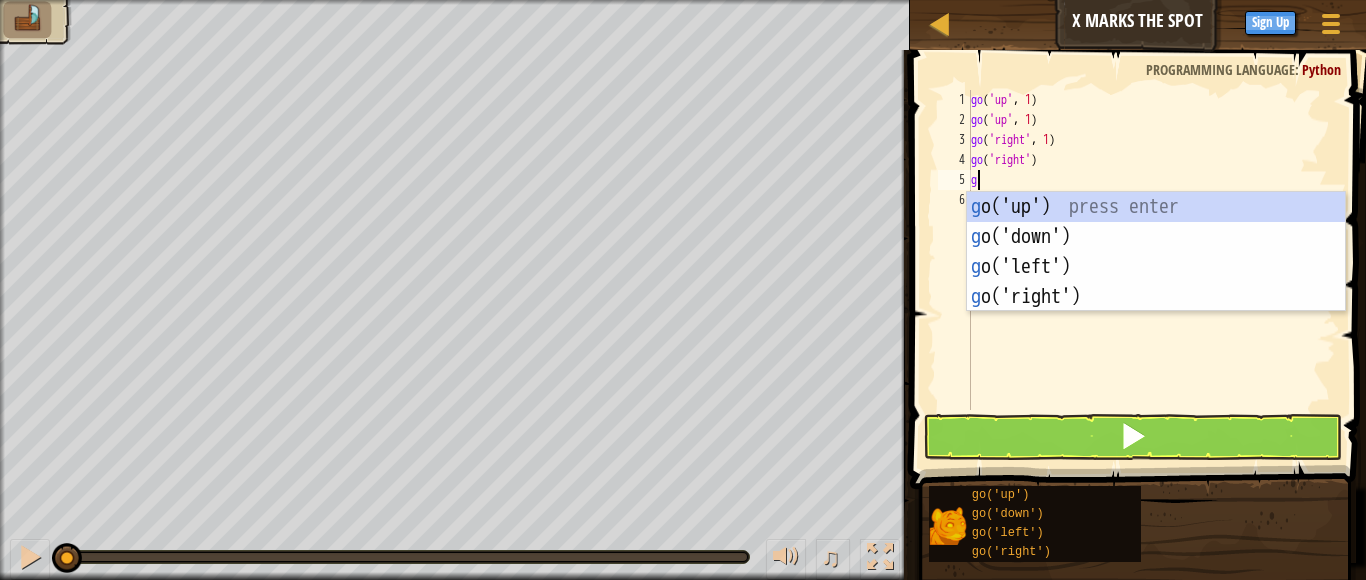 type on "go" 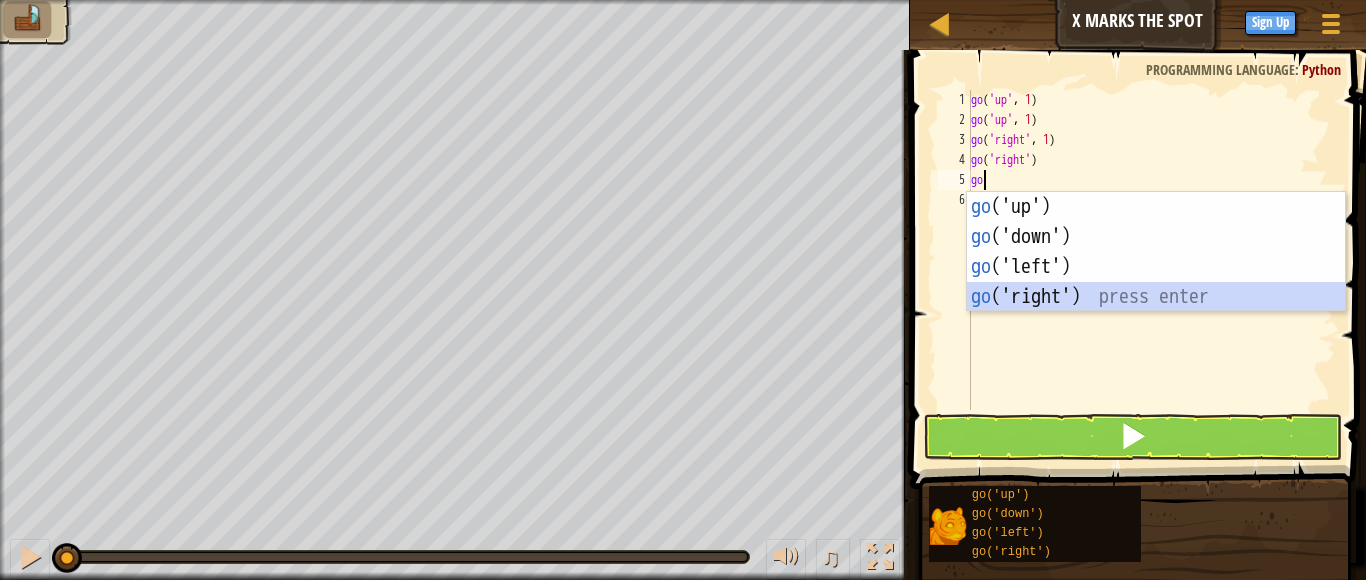 click on "go ('up') press enter go ('down') press enter go ('left') press enter go ('right') press enter" at bounding box center (1156, 282) 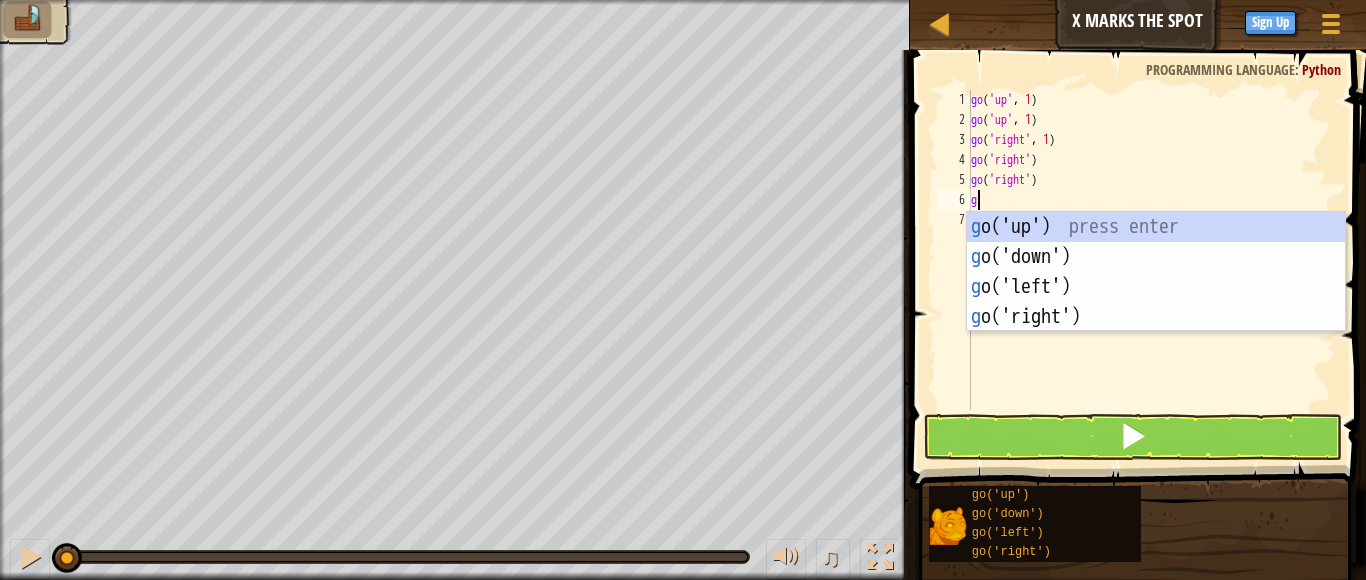 type on "go" 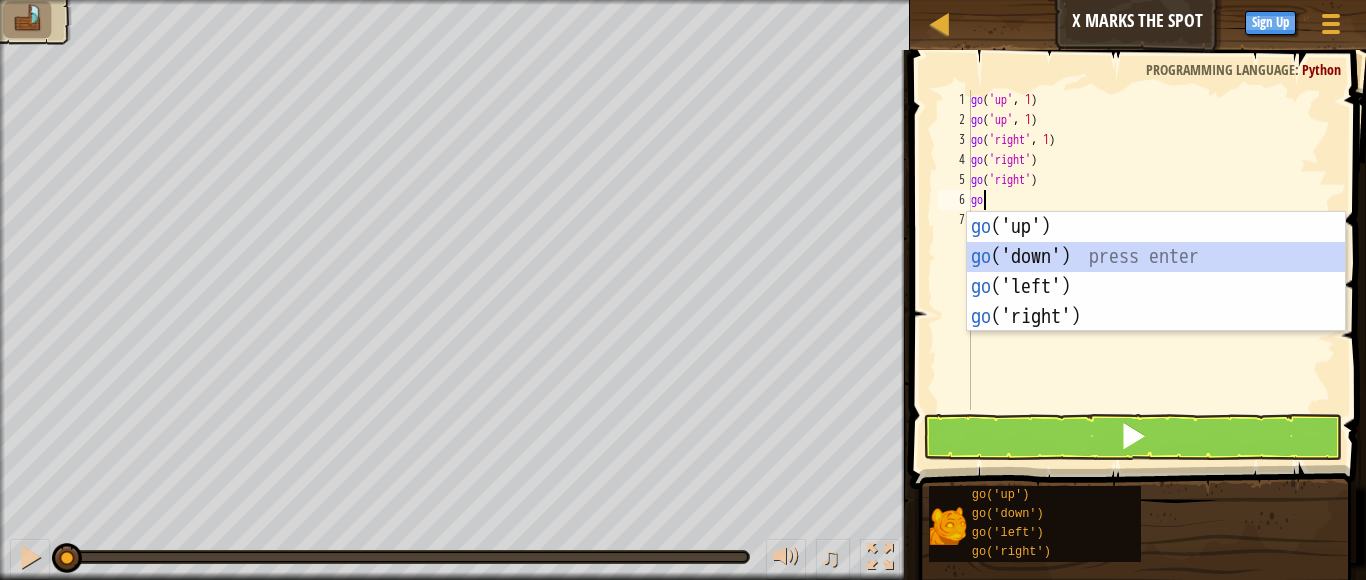 click on "go ('up') press enter go ('down') press enter go ('left') press enter go ('right') press enter" at bounding box center (1156, 302) 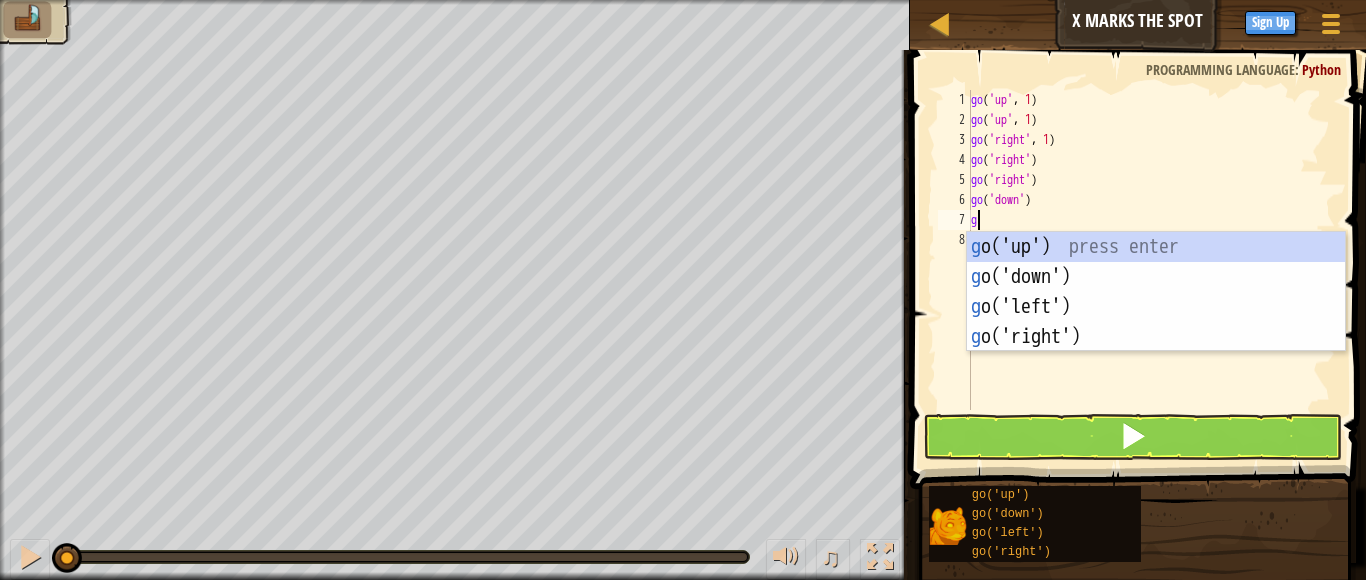 type on "go" 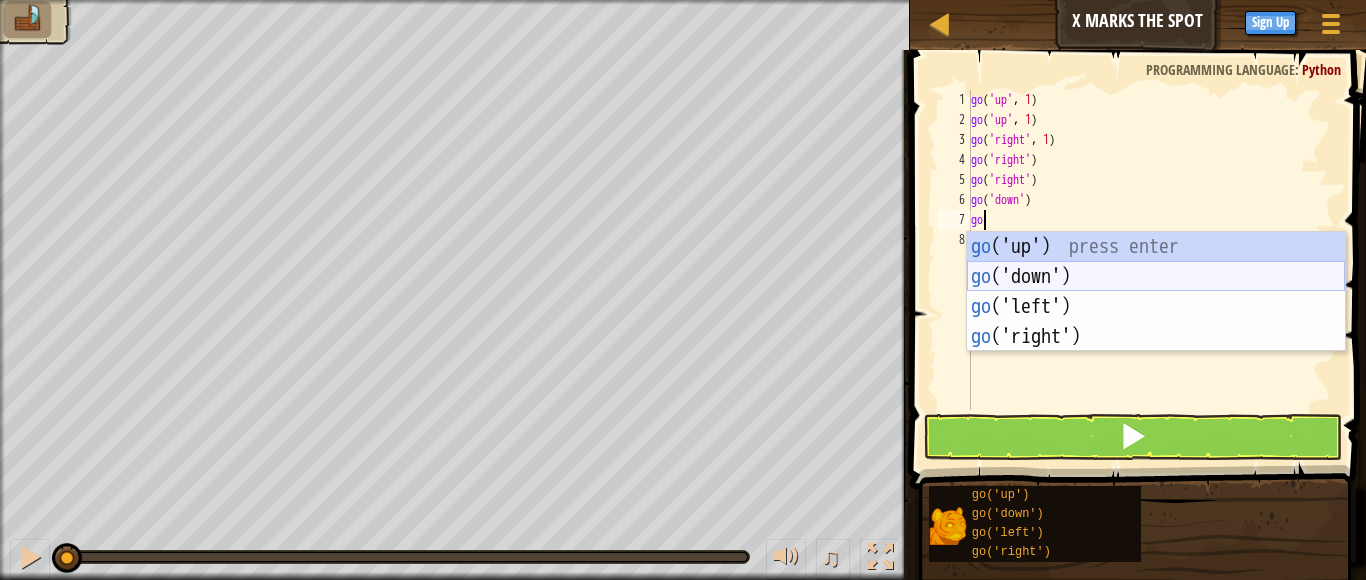 click on "go ('up') press enter go ('down') press enter go ('left') press enter go ('right') press enter" at bounding box center (1156, 322) 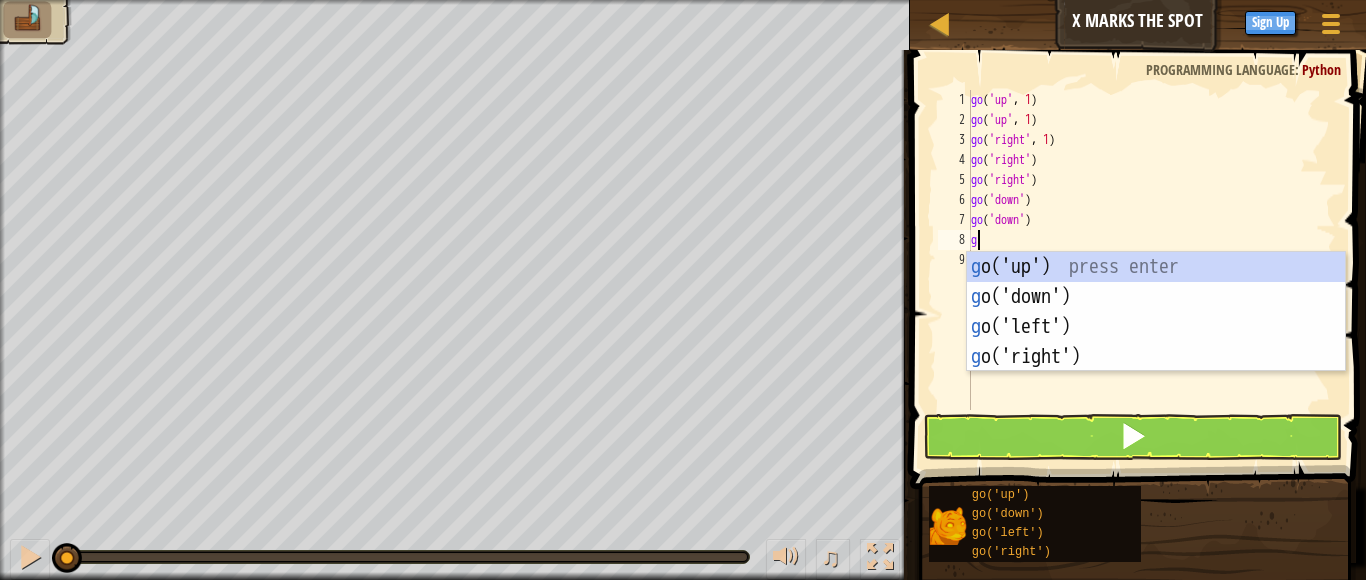 type on "go" 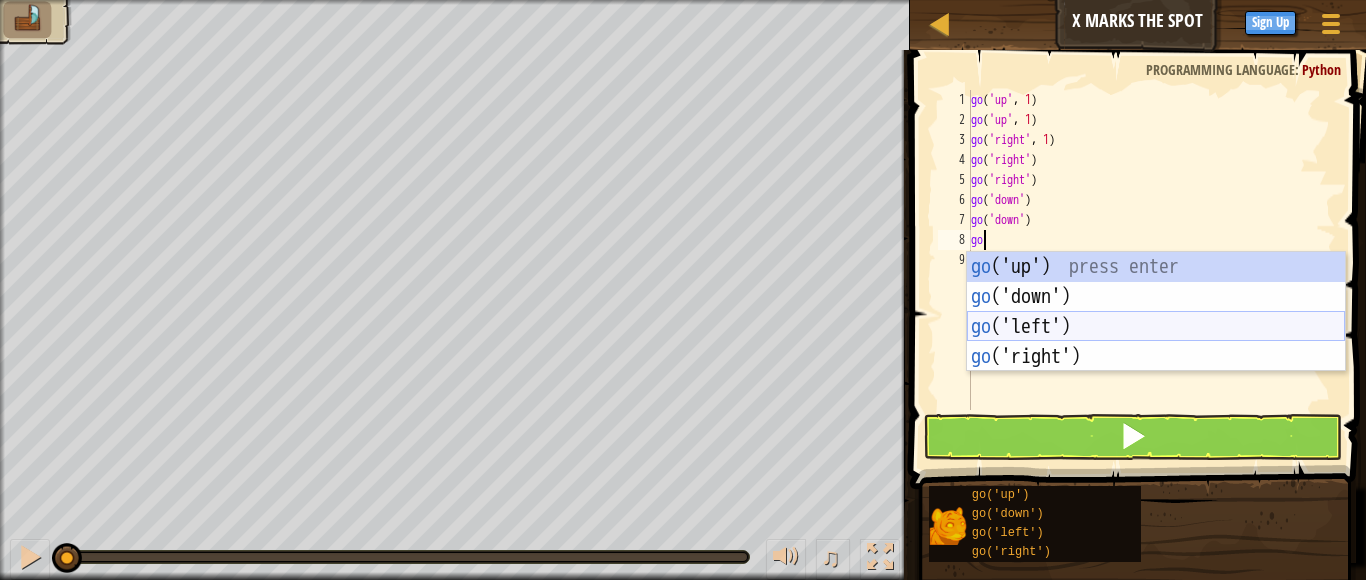 click on "go ('up') press enter go ('down') press enter go ('left') press enter go ('right') press enter" at bounding box center [1156, 342] 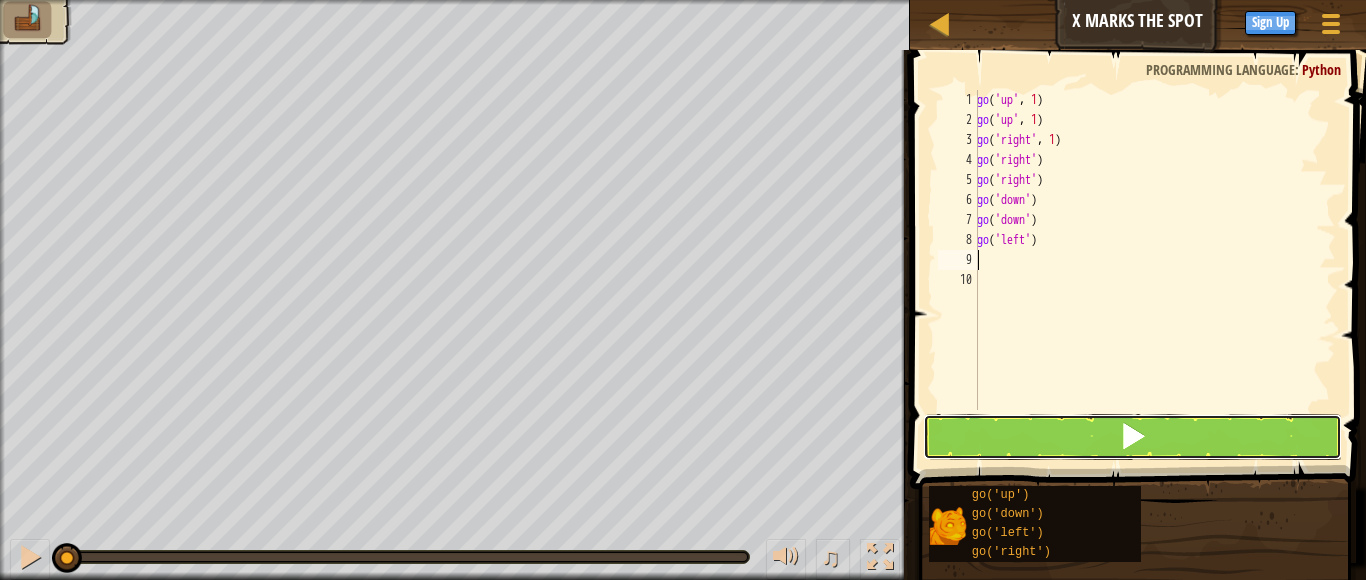 click at bounding box center [1132, 437] 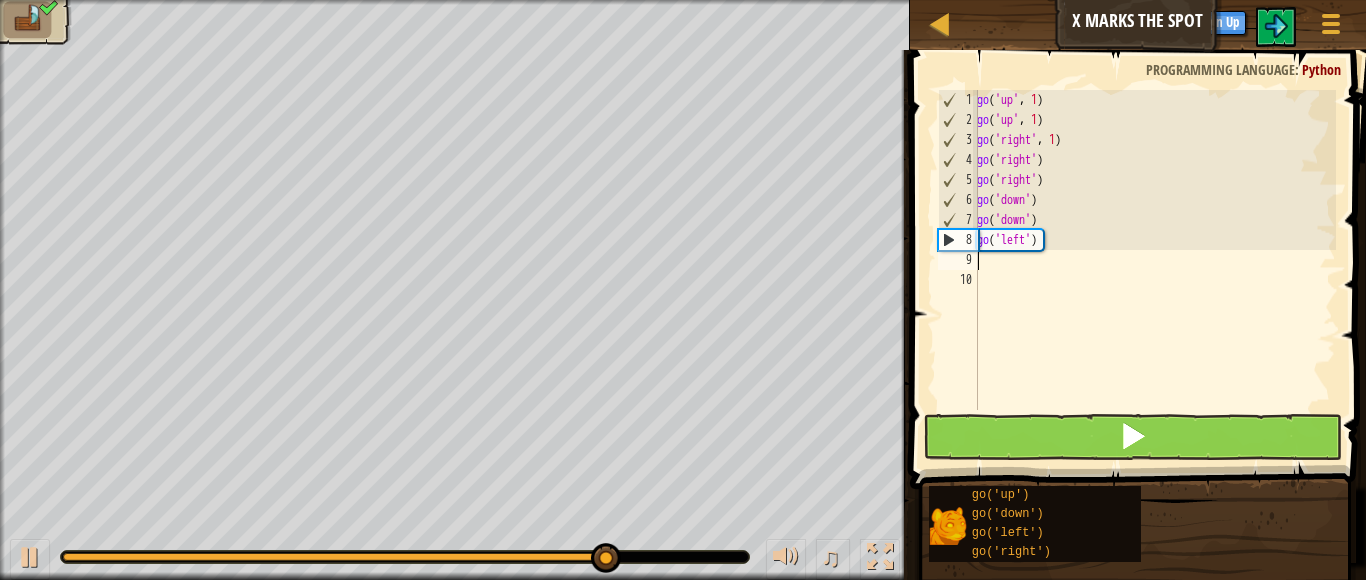 click on "Map X Marks the Spot Game Menu Sign Up 1     הההההההההההההההההההההההההההההההההההההההההההההההההההההההההההההההההההההההההההההההההההההההההההההההההההההההההההההההההההההההההההההההההההההההההההההההההההההההההההההההההההההההההההההההההההההההההההההההההההההההההההההההההההההההההההההההההההההההההההההההההההההההההההההההה XXXXXXXXXXXXXXXXXXXXXXXXXXXXXXXXXXXXXXXXXXXXXXXXXXXXXXXXXXXXXXXXXXXXXXXXXXXXXXXXXXXXXXXXXXXXXXXXXXXXXXXXXXXXXXXXXXXXXXXXXXXXXXXXXXXXXXXXXXXXXXXXXXXXXXXXXXXXXXXXXXXXXXXXXXXXXXXXXXXXXXXXXXXXXXXXXXXXXXXXXXXXXXXXXXXXXXXXXXXXXXXXXXXXXXXXXXXXXXXXXXXXXXXXXXXXXXXX Solution × Blocks 1 2 3 4 5 6 7 8 9 10 go ( 'up' ,   1 ) go ( 'up' ,   1 ) go ( 'right' ,   1 ) go ( 'right' ) go ( 'right' ) go ( 'down' ) go ( 'down' ) go ( 'left' )     Code Saved Programming language" at bounding box center (683, 0) 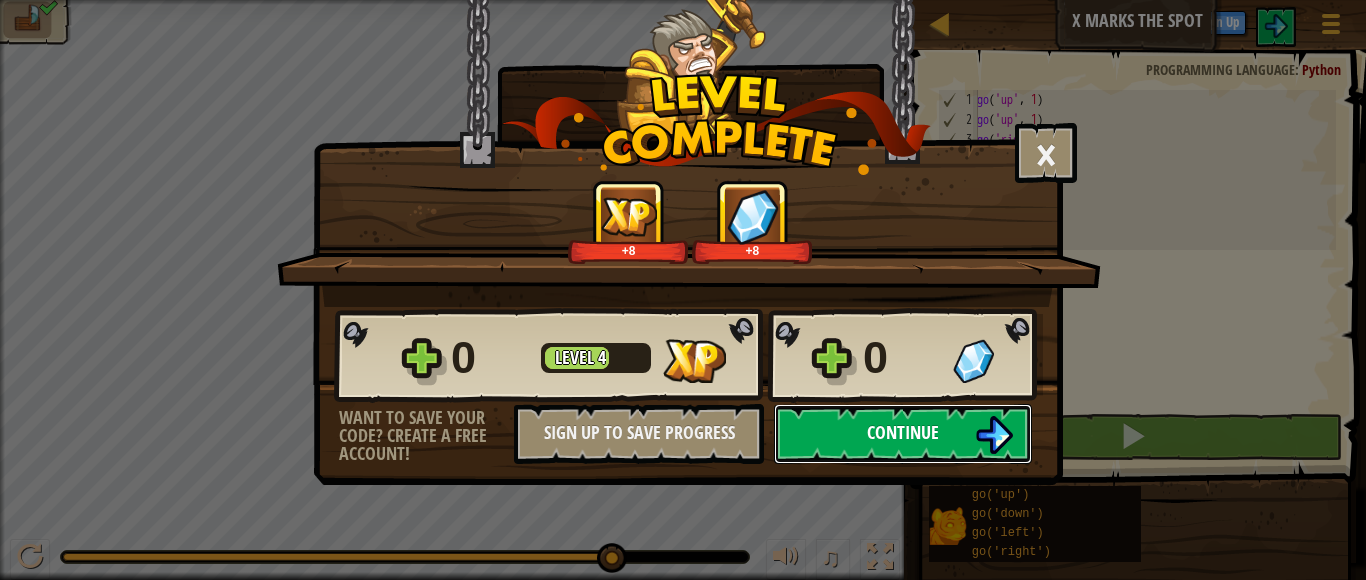 click on "Continue" at bounding box center (903, 434) 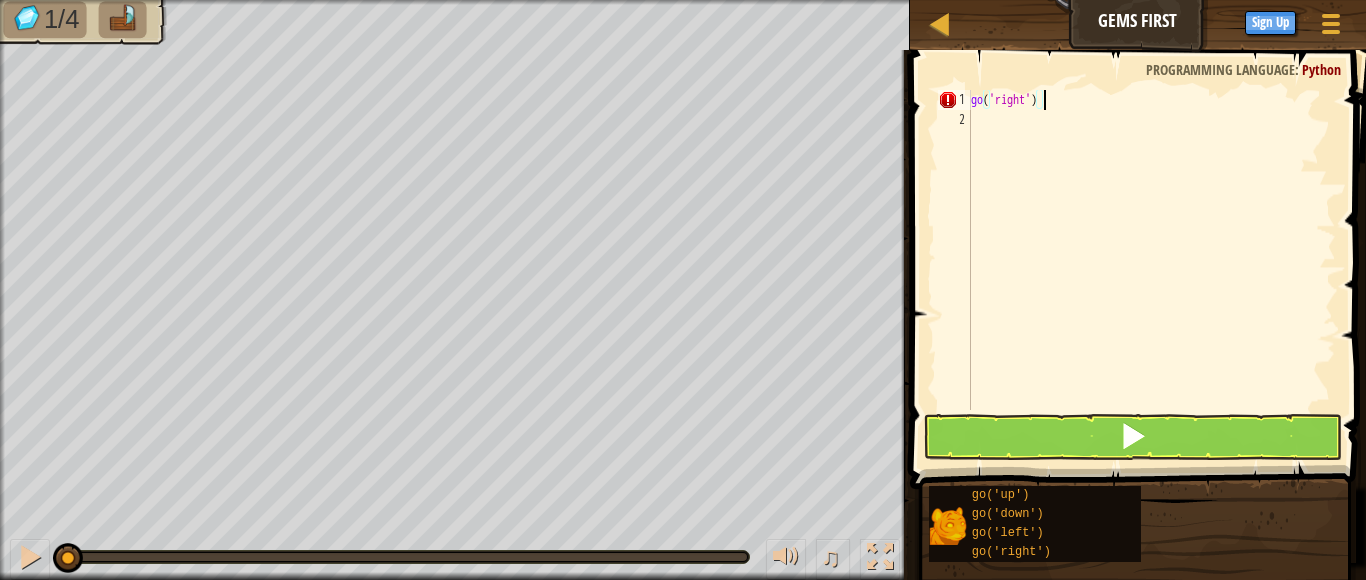 scroll, scrollTop: 9, scrollLeft: 5, axis: both 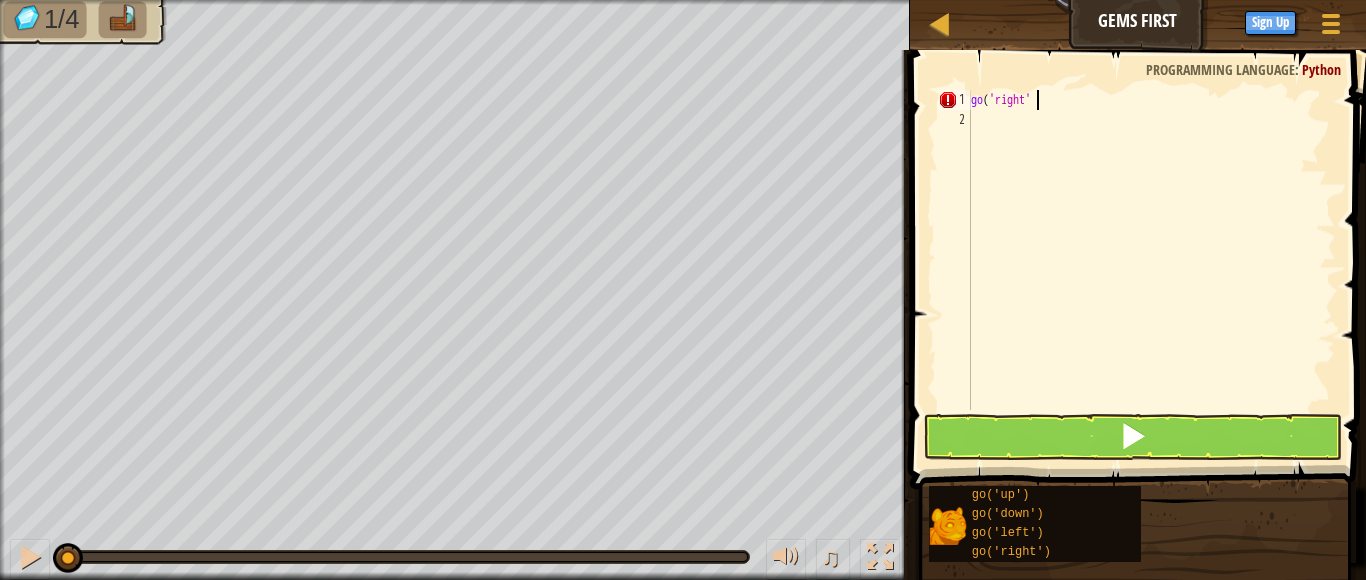 type on "go('right')" 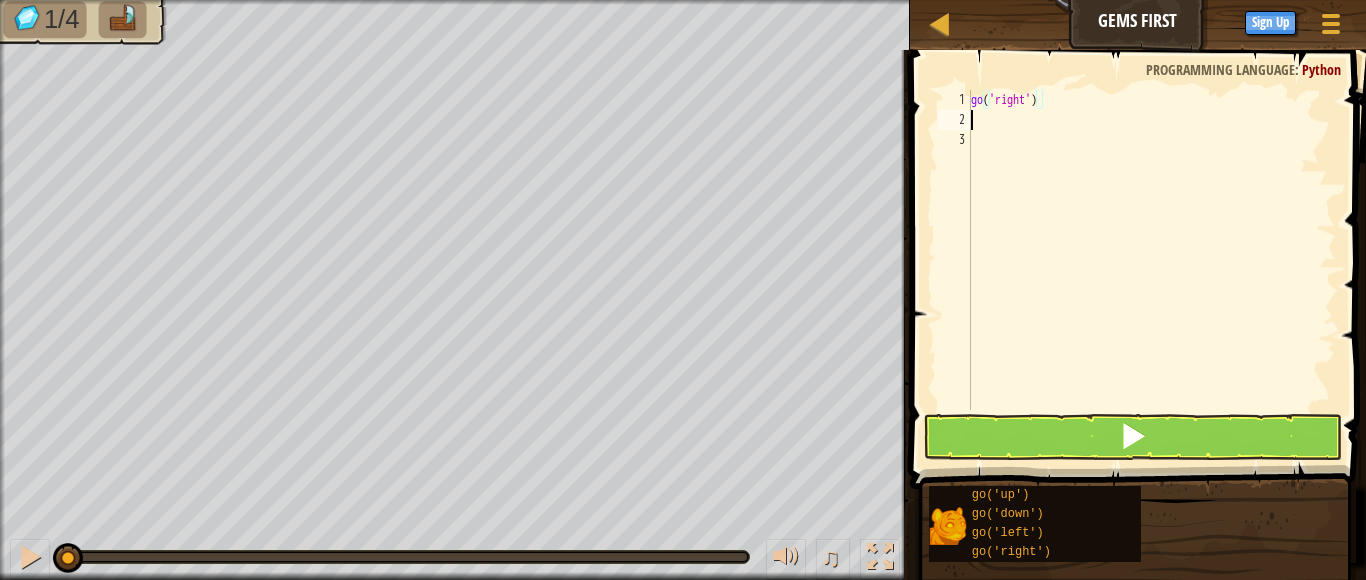 scroll, scrollTop: 9, scrollLeft: 0, axis: vertical 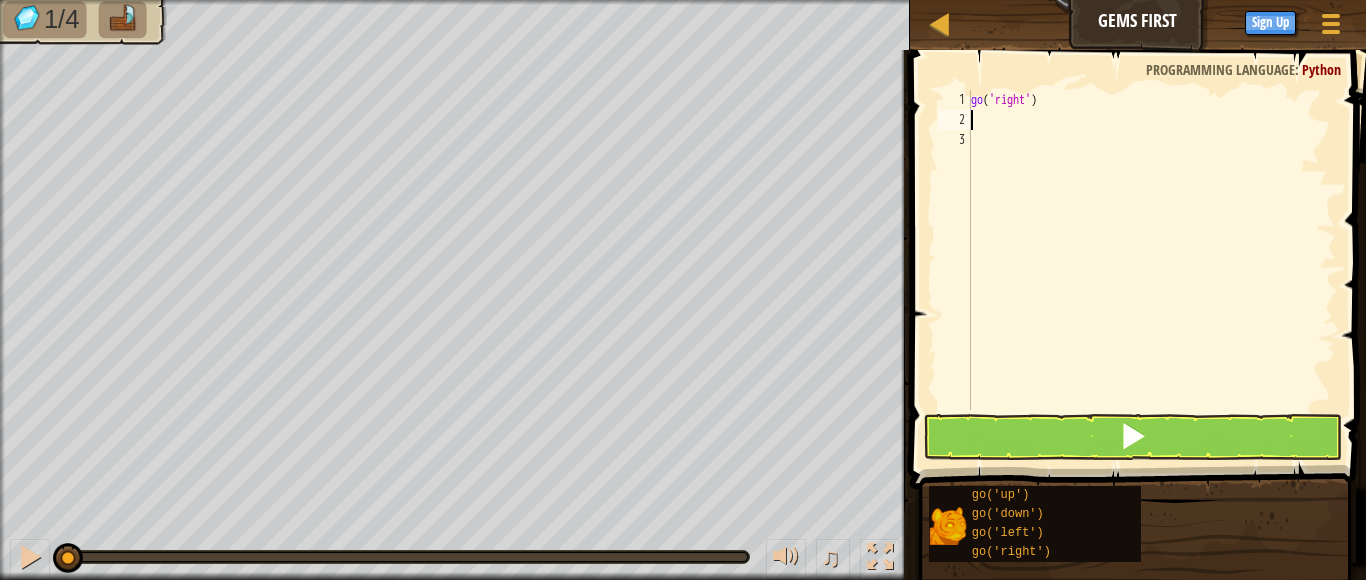 type on "go" 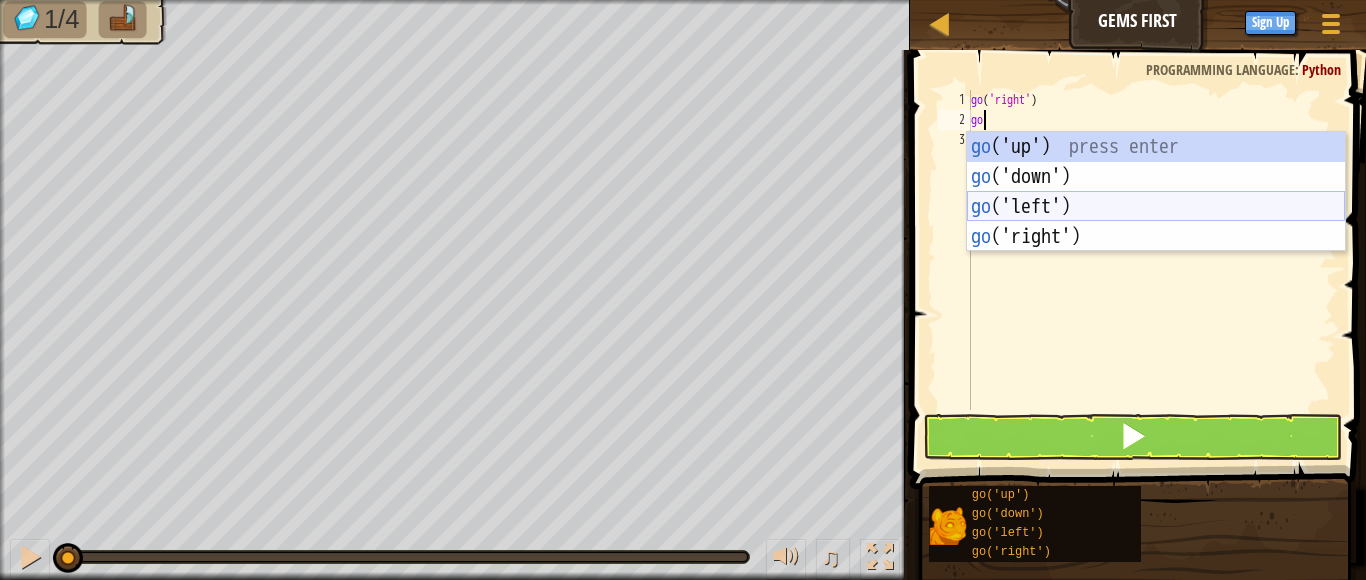 click on "go ('up') press enter go ('down') press enter go ('left') press enter go ('right') press enter" at bounding box center (1156, 222) 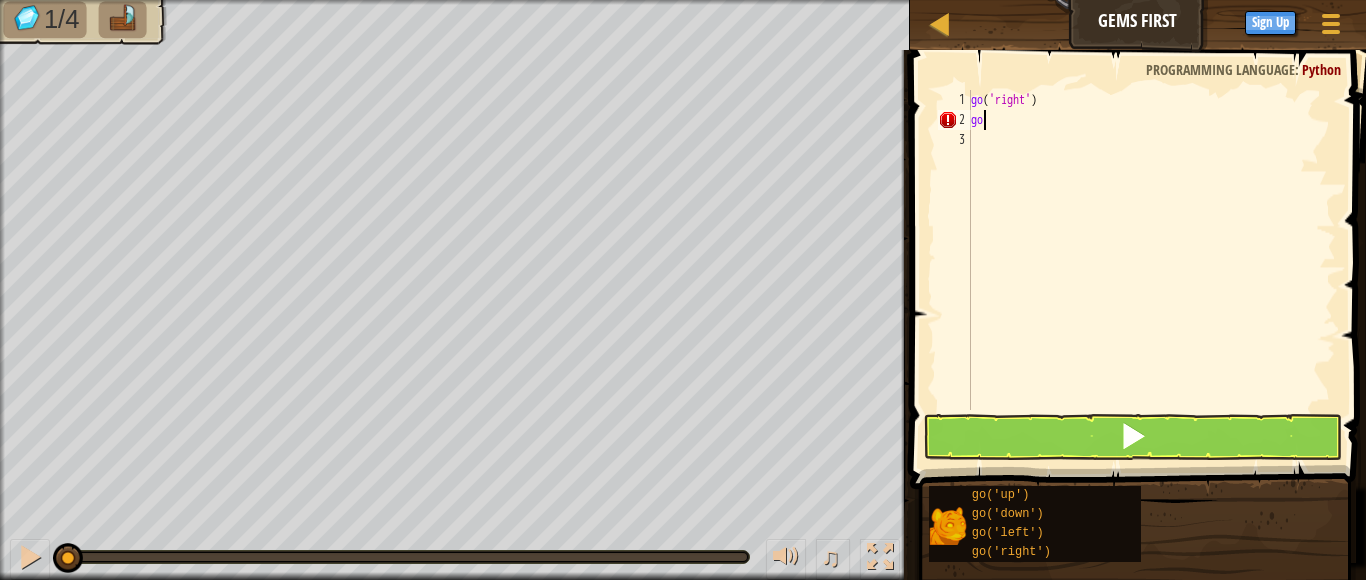 type on "g" 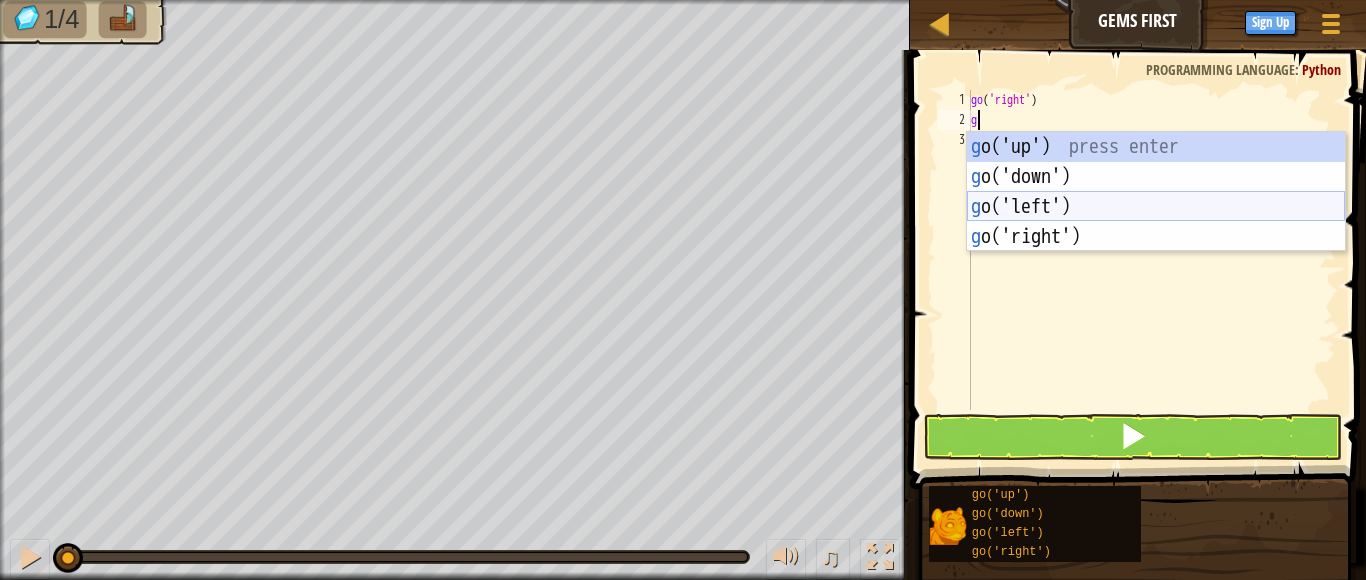type on "go" 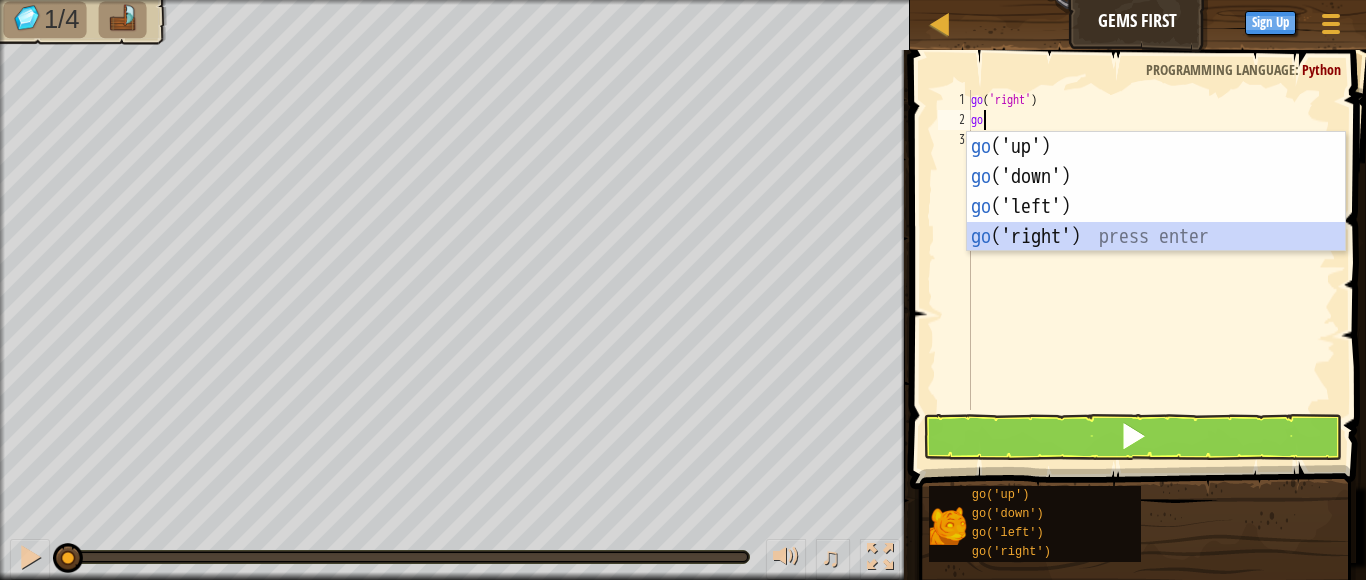 click on "go ('up') press enter go ('down') press enter go ('left') press enter go ('right') press enter" at bounding box center [1156, 222] 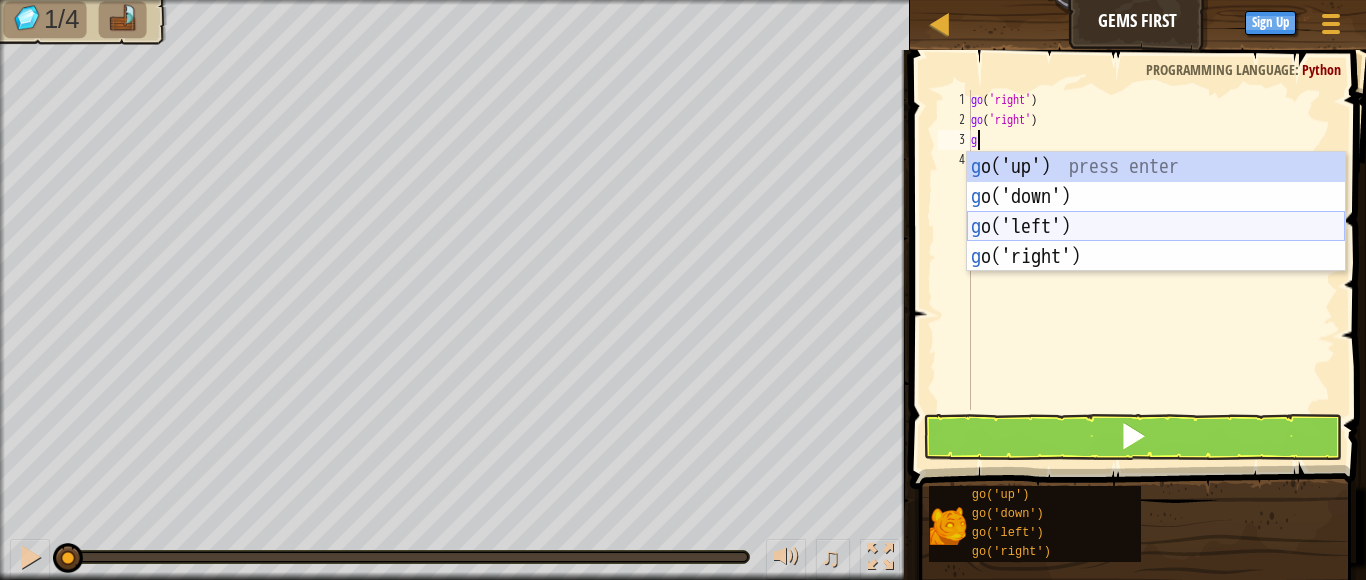 type on "go" 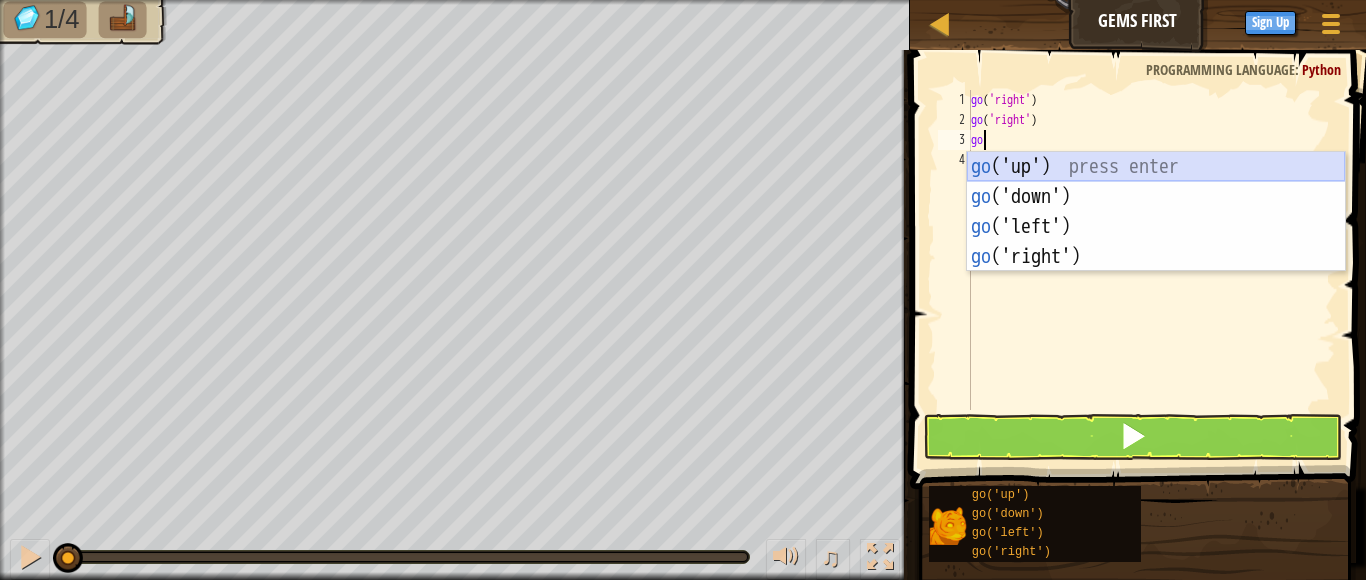 click on "go ('up') press enter go ('down') press enter go ('left') press enter go ('right') press enter" at bounding box center [1156, 242] 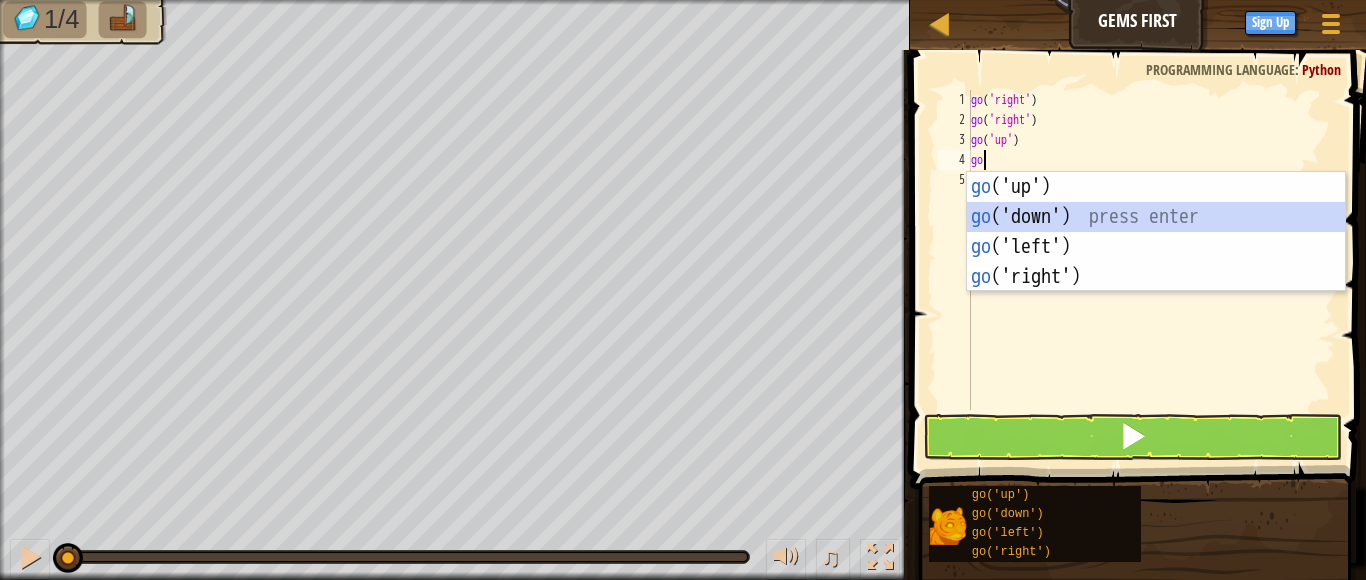 click on "Map Gems First Game Menu Sign Up 1     הההההההההההההההההההההההההההההההההההההההההההההההההההההההההההההההההההההההההההההההההההההההההההההההההההההההההההההההההההההההההההההההההההההההההההההההההההההההההההההההההההההההההההההההההההההההההההההההההההההההההההההההההההההההההההההההההההההההההההההההההההההההההההההההה XXXXXXXXXXXXXXXXXXXXXXXXXXXXXXXXXXXXXXXXXXXXXXXXXXXXXXXXXXXXXXXXXXXXXXXXXXXXXXXXXXXXXXXXXXXXXXXXXXXXXXXXXXXXXXXXXXXXXXXXXXXXXXXXXXXXXXXXXXXXXXXXXXXXXXXXXXXXXXXXXXXXXXXXXXXXXXXXXXXXXXXXXXXXXXXXXXXXXXXXXXXXXXXXXXXXXXXXXXXXXXXXXXXXXXXXXXXXXXXXXXXXXXXXXXXXXXXX Solution × Blocks gog 1 2 3 4 5 go ( 'right' ) go ( 'right' ) go ( 'up' ) go     Code Saved Programming language : Python Statement   /  Call   /  go('up') go('down') go('left') go('right') × Fix Your Code 1/4" at bounding box center [683, 0] 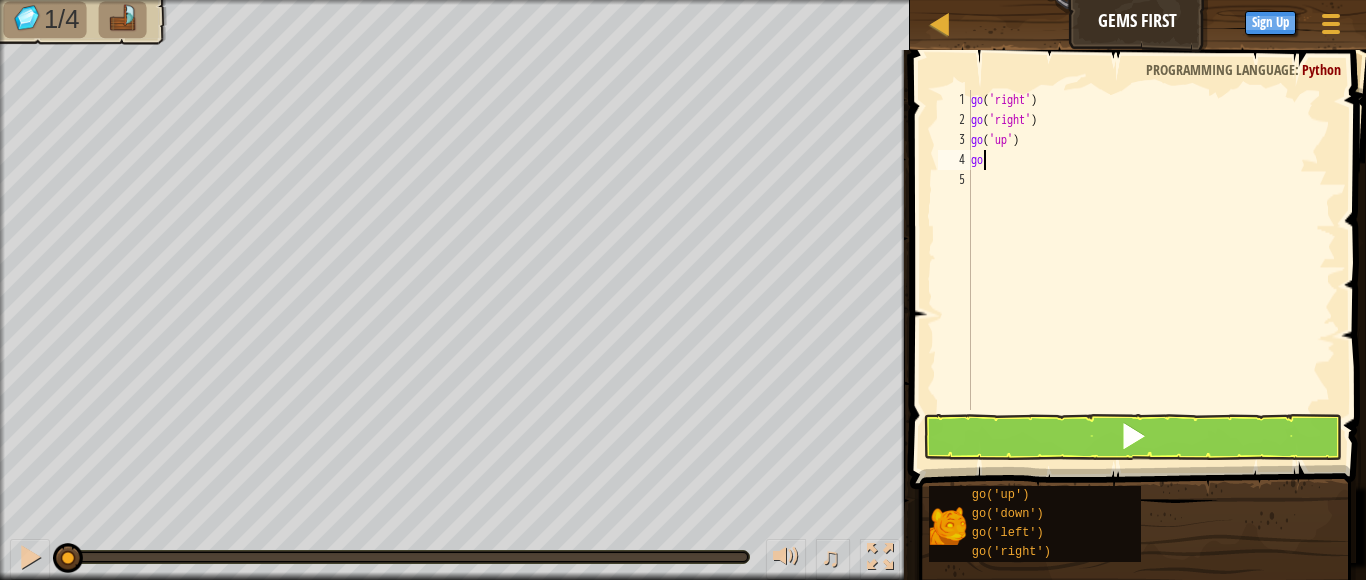 scroll, scrollTop: 9, scrollLeft: 0, axis: vertical 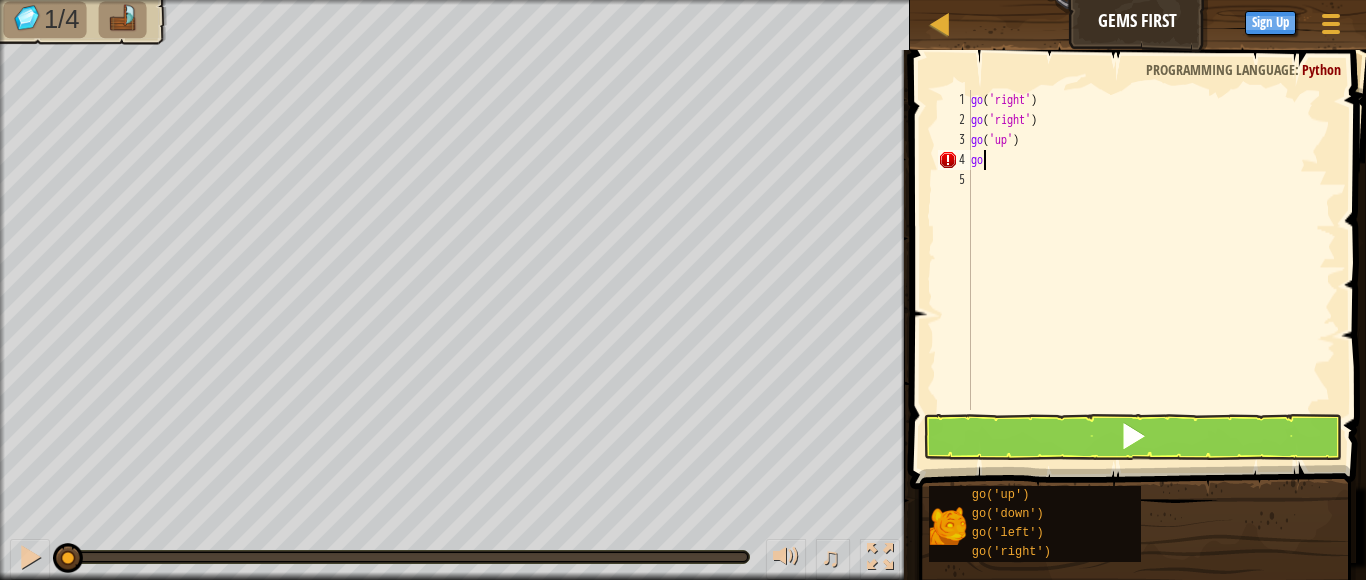 type on "g" 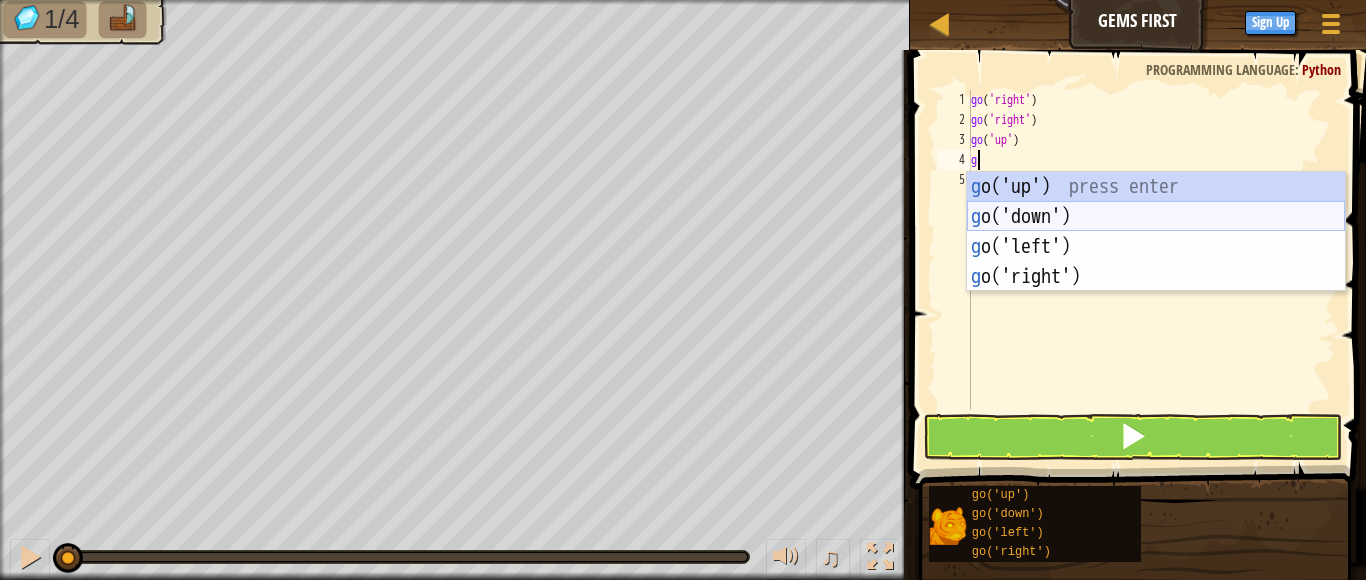 type on "go" 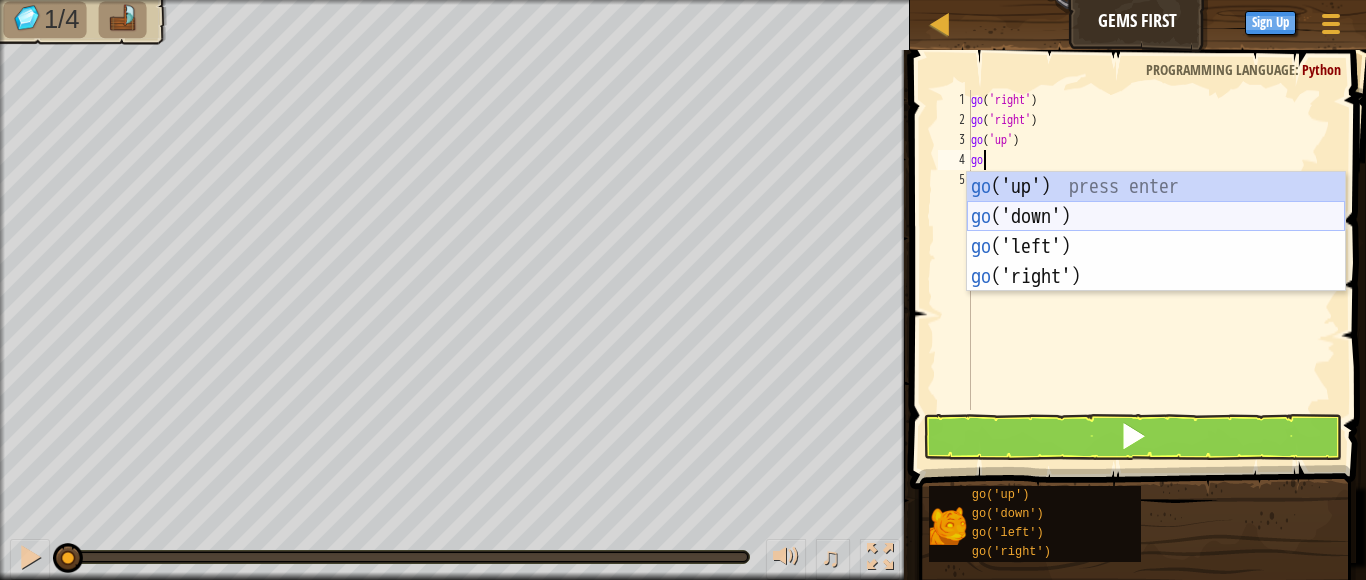 click on "go ('up') press enter go ('down') press enter go ('left') press enter go ('right') press enter" at bounding box center (1156, 262) 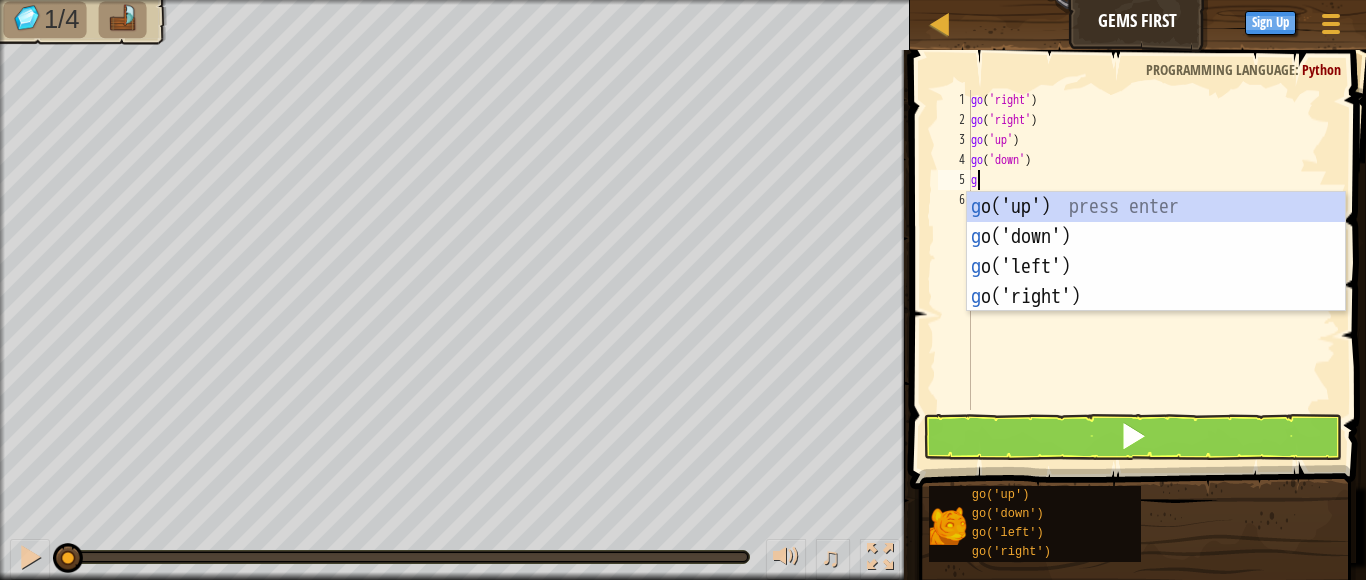 type on "go" 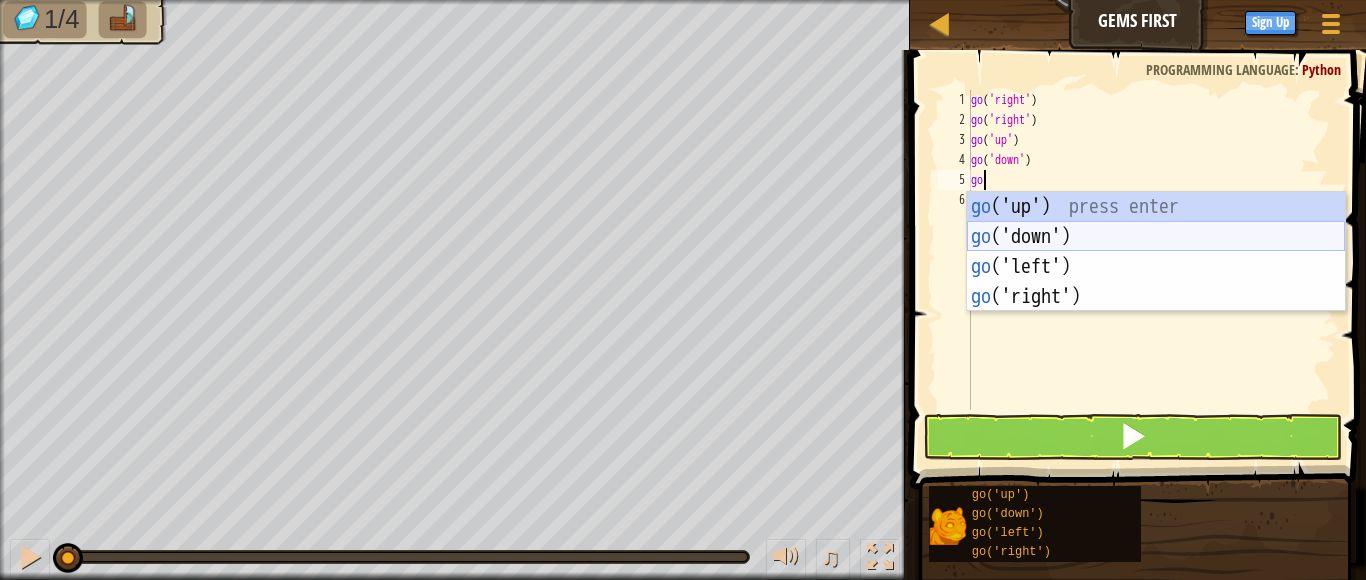 click on "go ('up') press enter go ('down') press enter go ('left') press enter go ('right') press enter" at bounding box center [1156, 282] 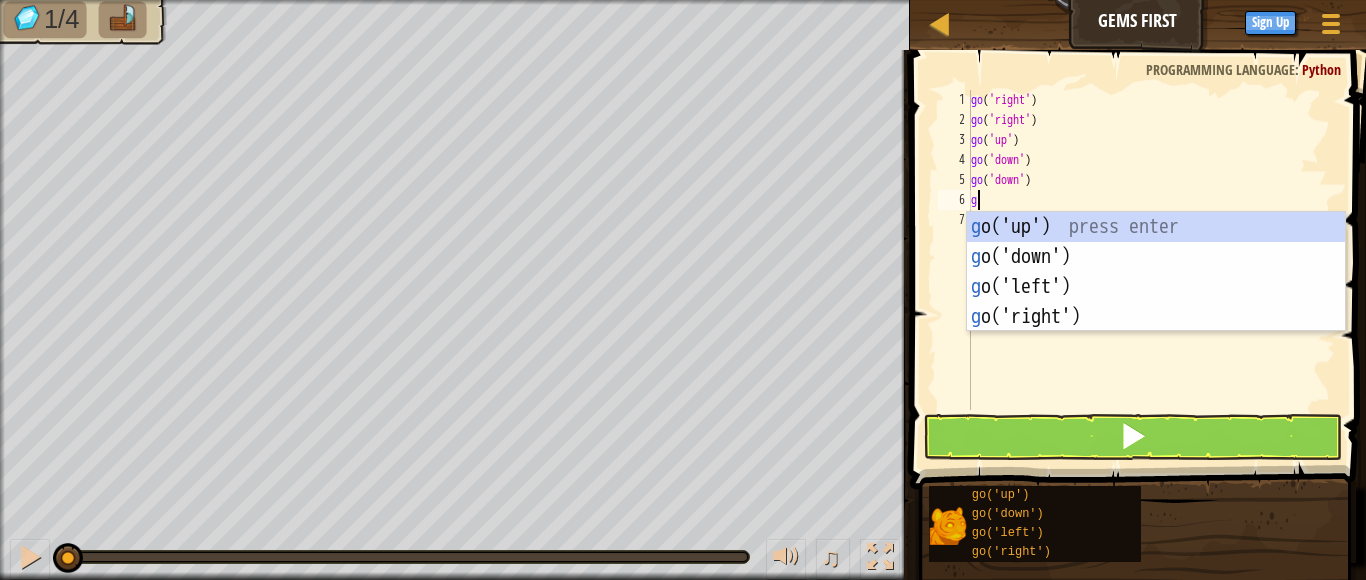 type on "go" 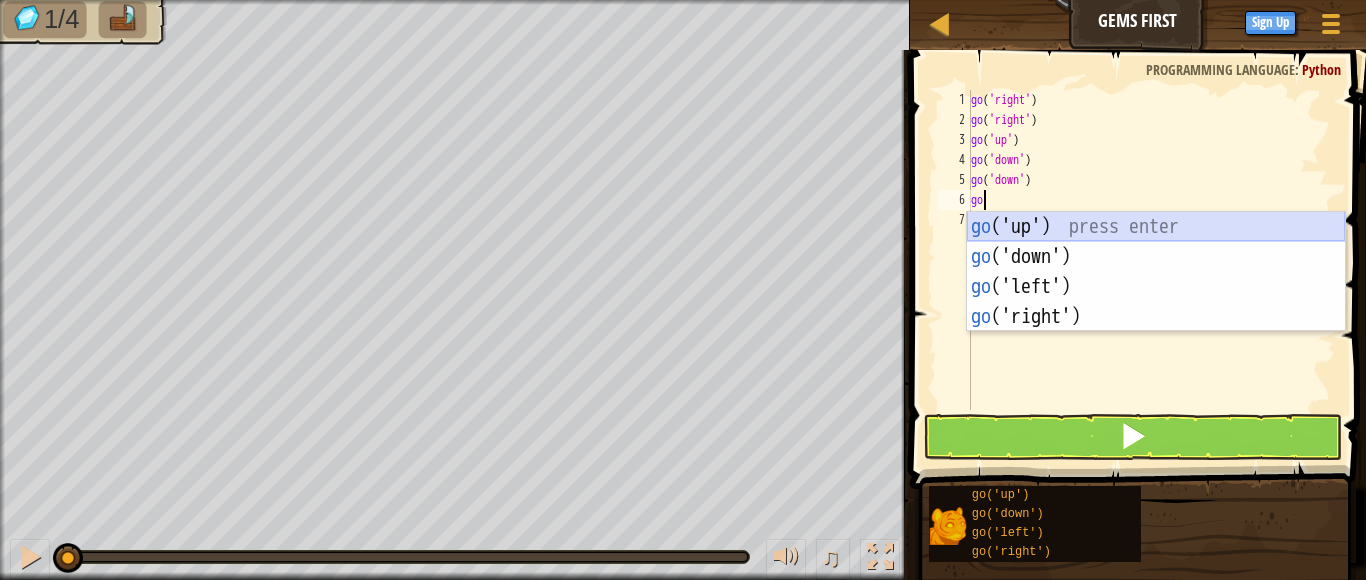 click on "go ('up') press enter go ('down') press enter go ('left') press enter go ('right') press enter" at bounding box center [1156, 302] 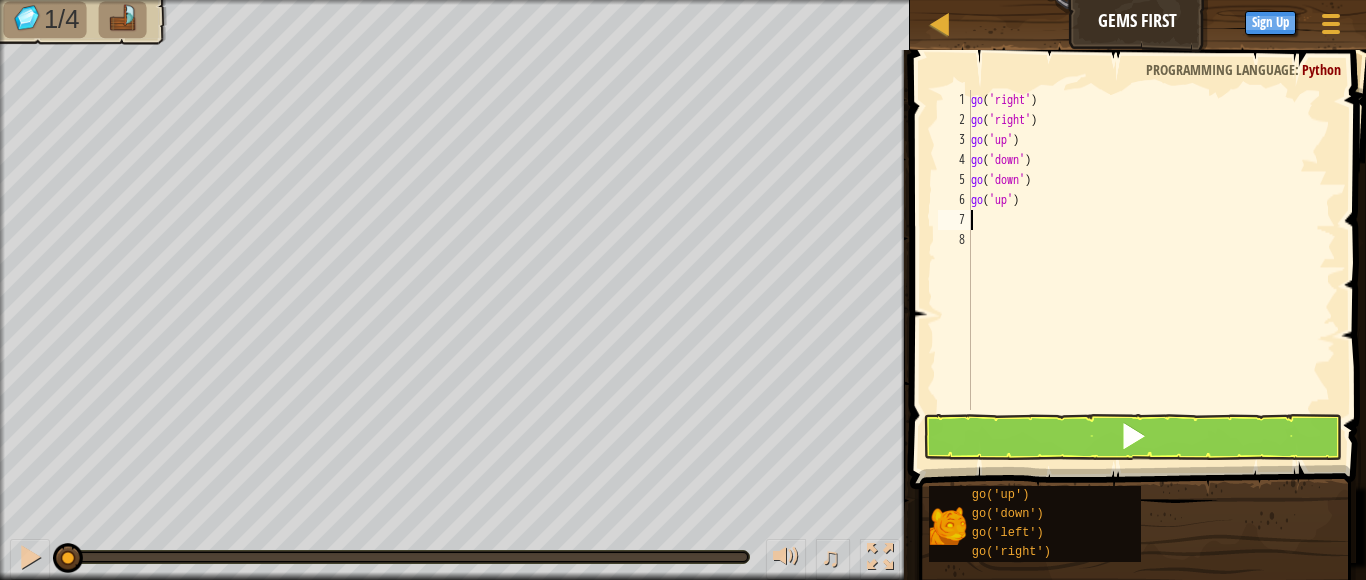type on "g" 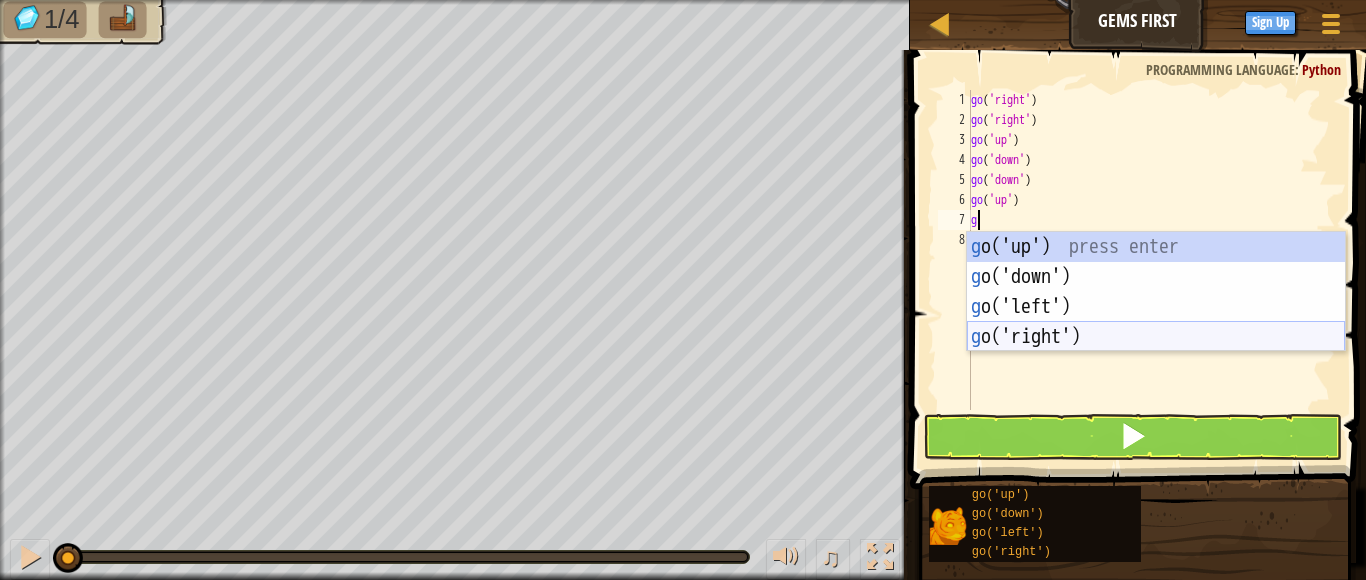 click on "g o('up') press enter g o('down') press enter g o('left') press enter g o('right') press enter" at bounding box center [1156, 322] 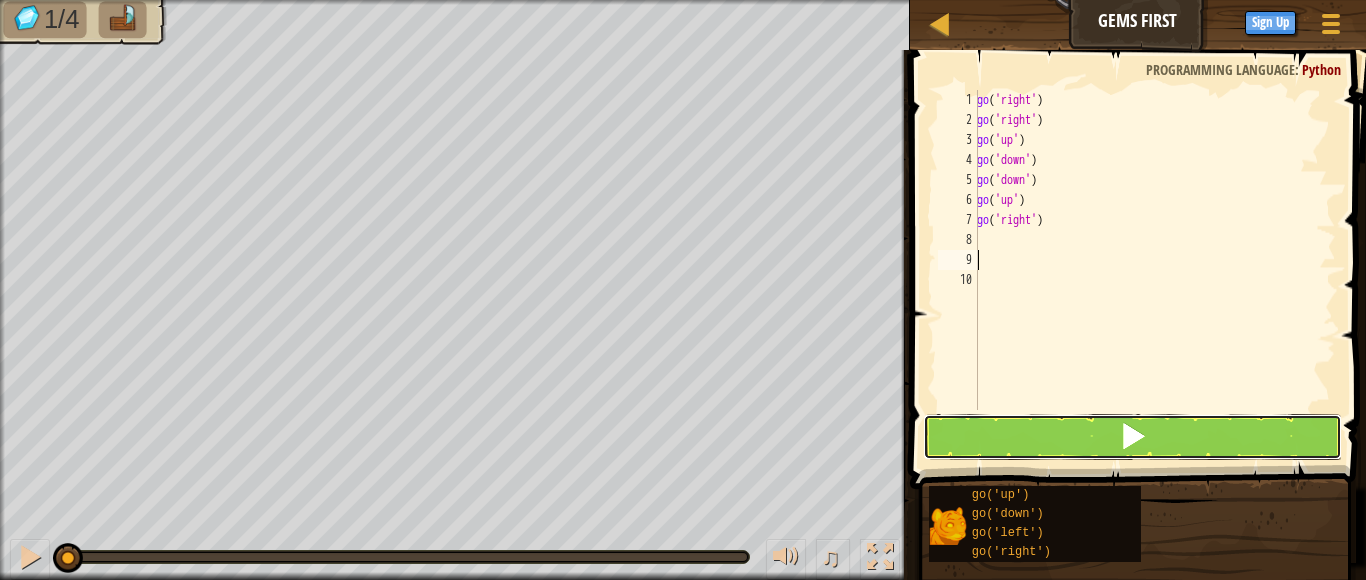 click at bounding box center (1132, 437) 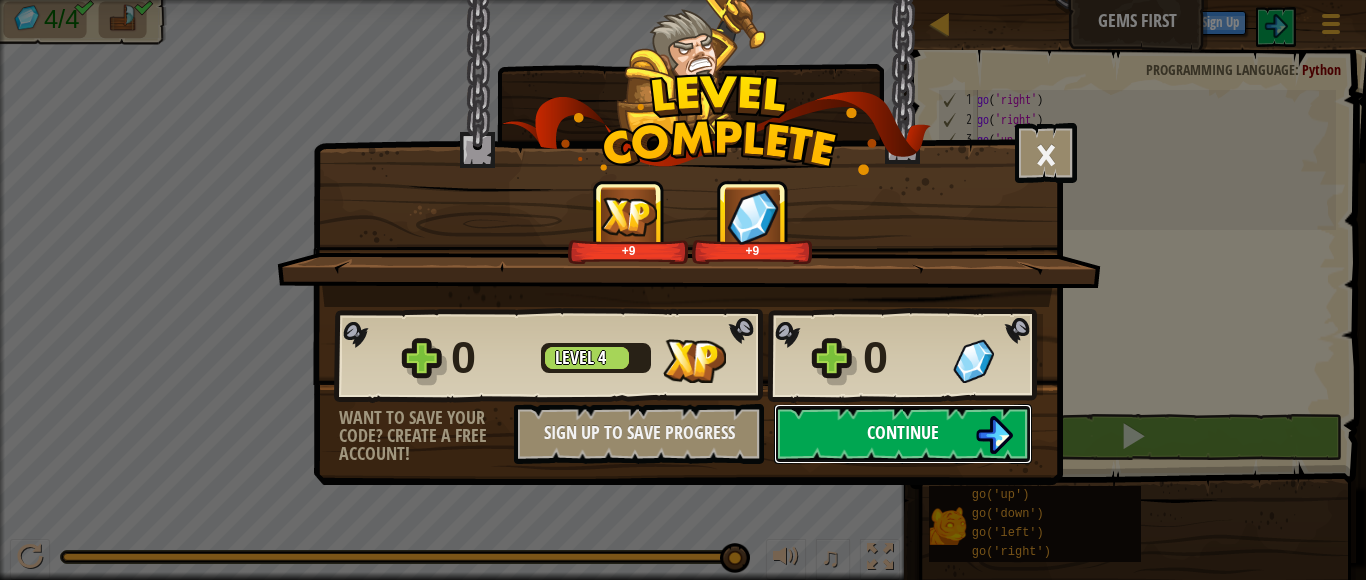 click at bounding box center [994, 435] 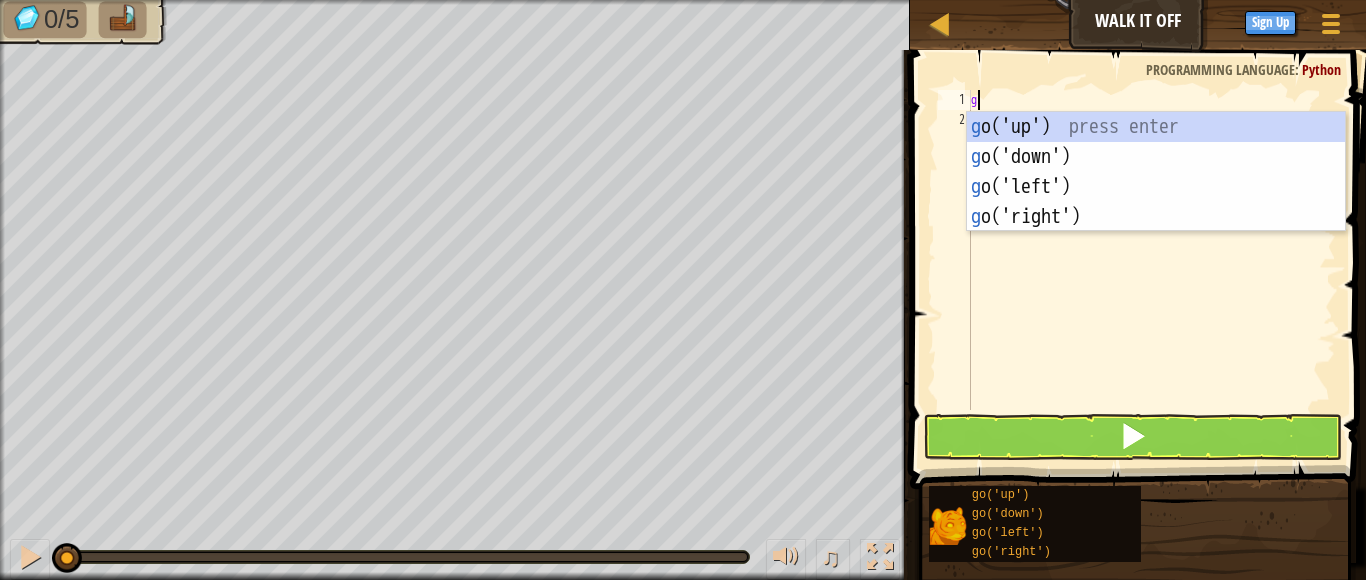 scroll, scrollTop: 9, scrollLeft: 0, axis: vertical 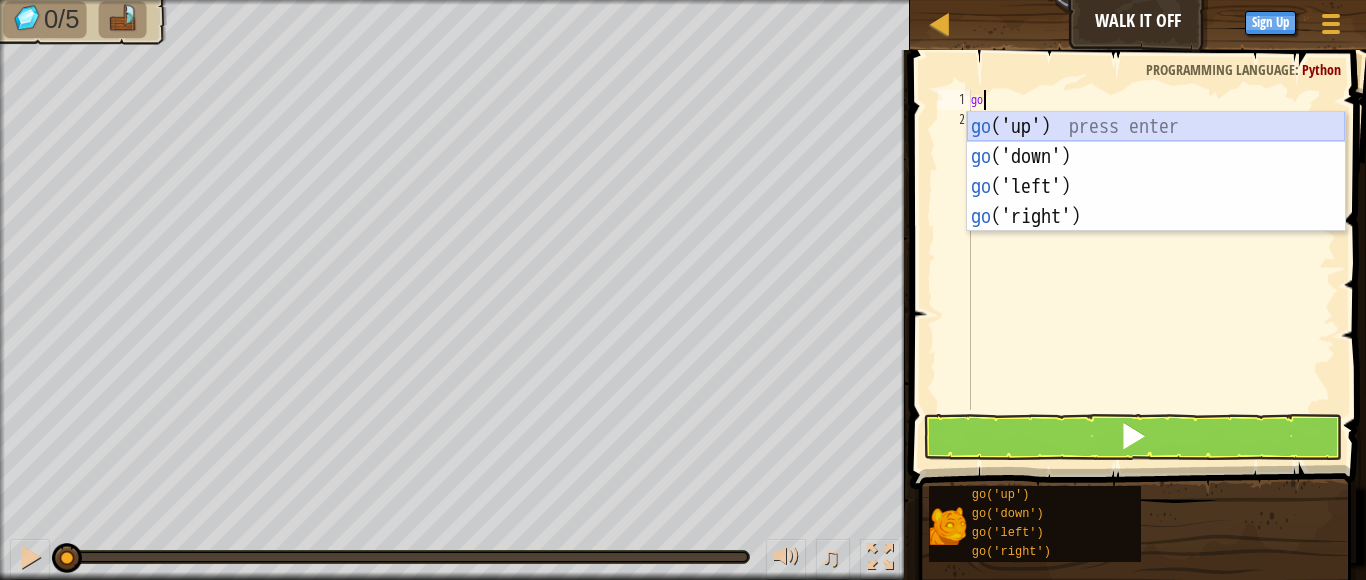 click on "go ('up') press enter go ('down') press enter go ('left') press enter go ('right') press enter" at bounding box center (1156, 202) 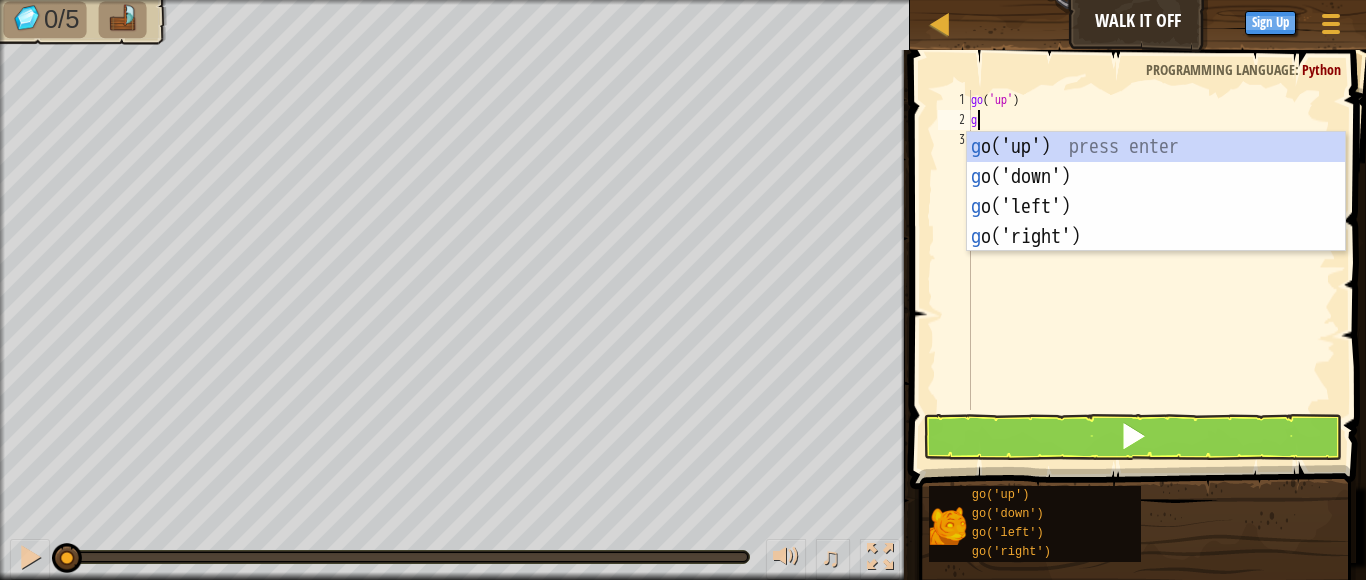 type on "go" 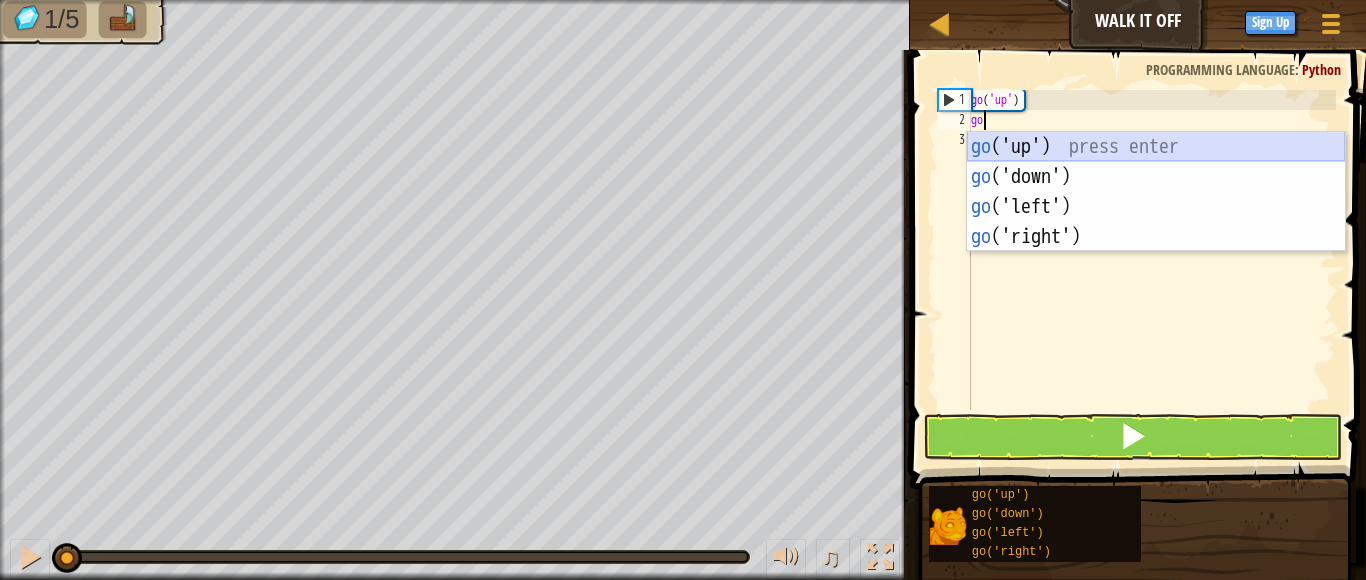 click on "go ('up') press enter go ('down') press enter go ('left') press enter go ('right') press enter" at bounding box center [1156, 222] 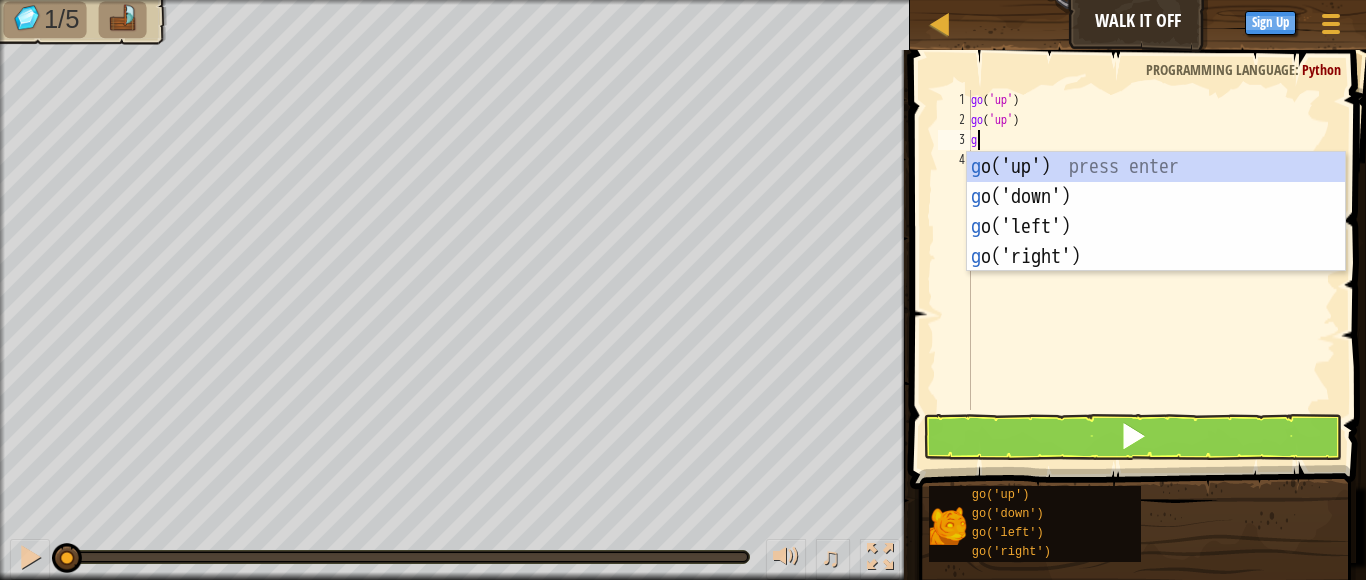 type on "go" 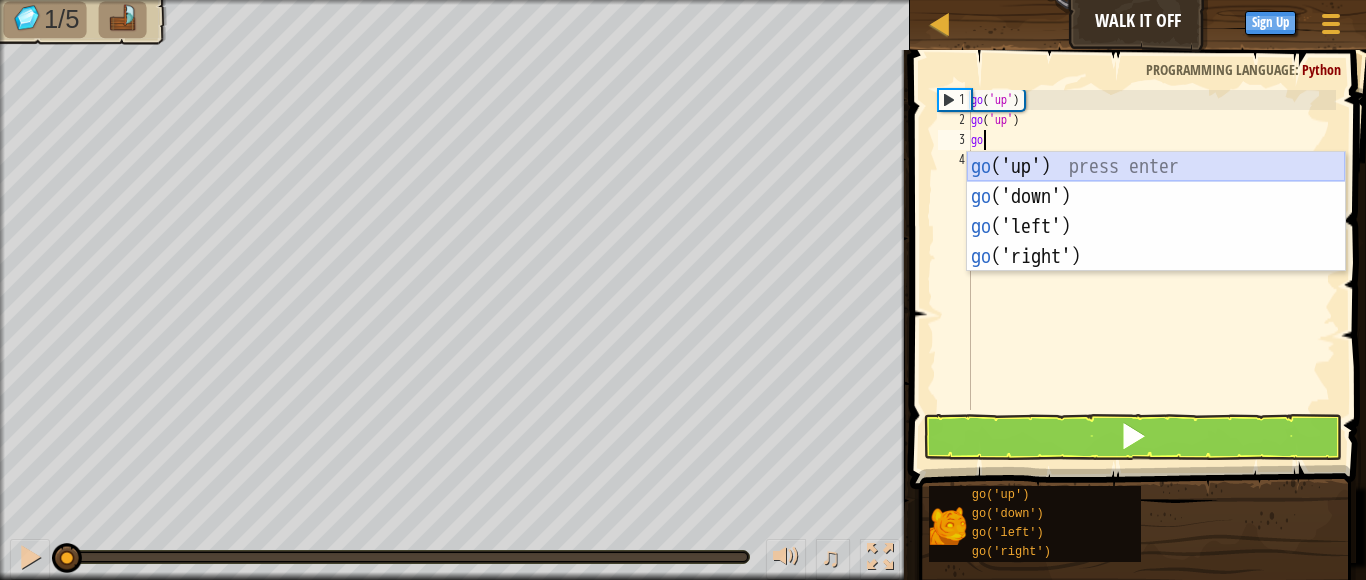 click on "go ('up') press enter go ('down') press enter go ('left') press enter go ('right') press enter" at bounding box center [1156, 242] 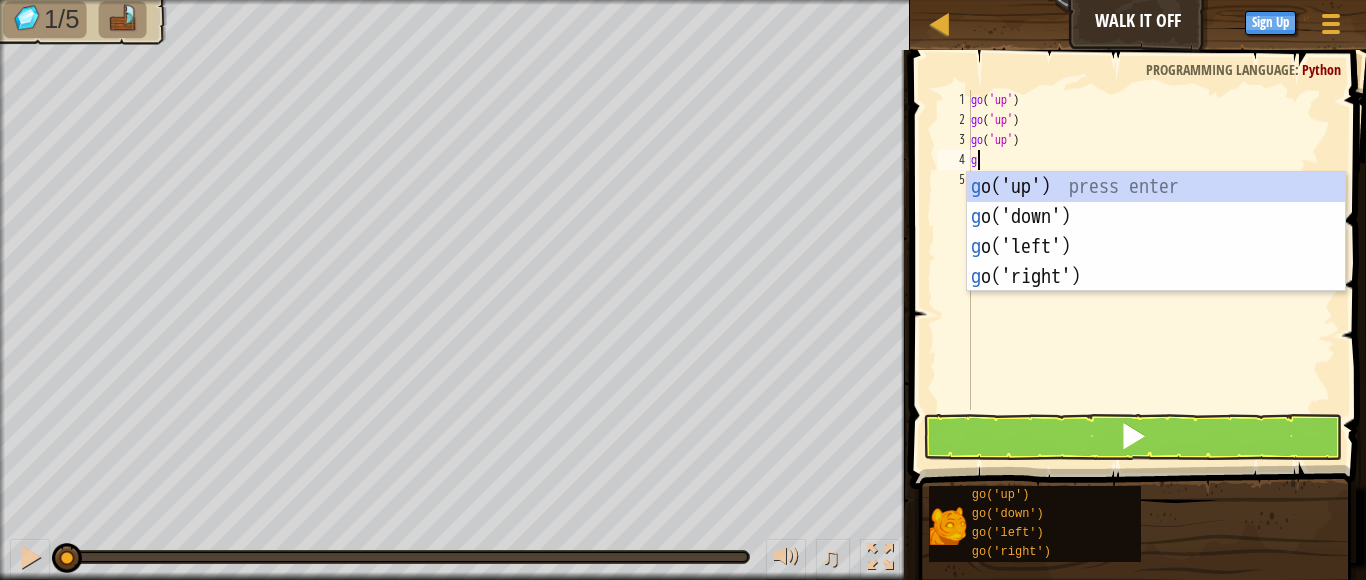 type on "go" 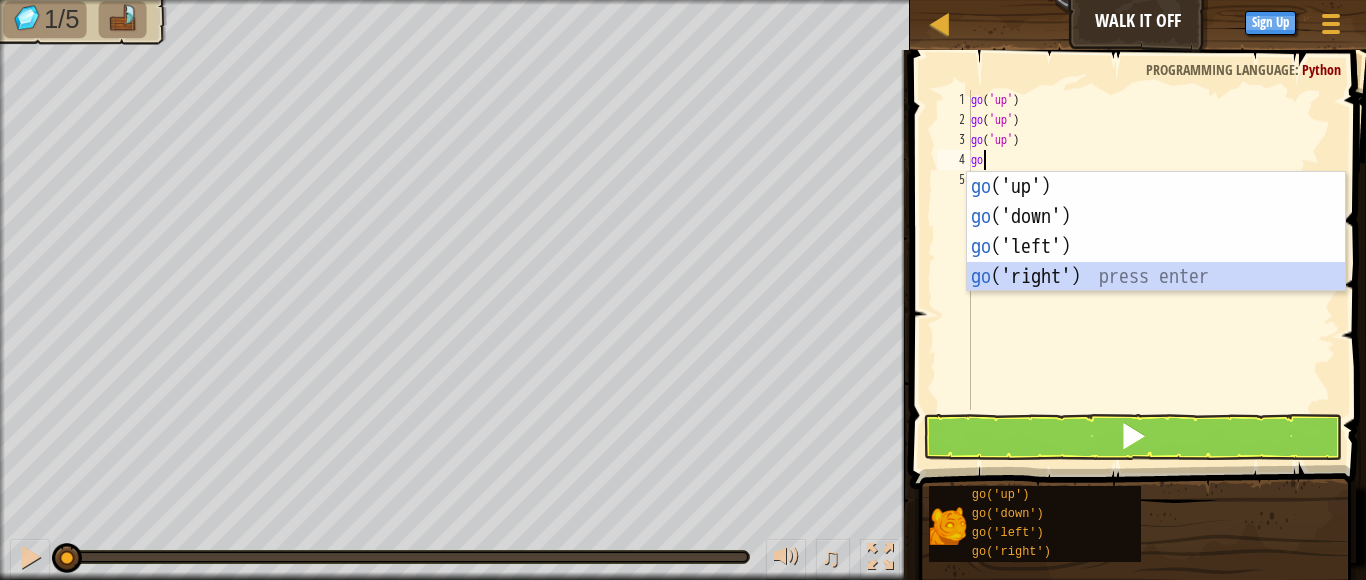 click on "go ('up') press enter go ('down') press enter go ('left') press enter go ('right') press enter" at bounding box center (1156, 262) 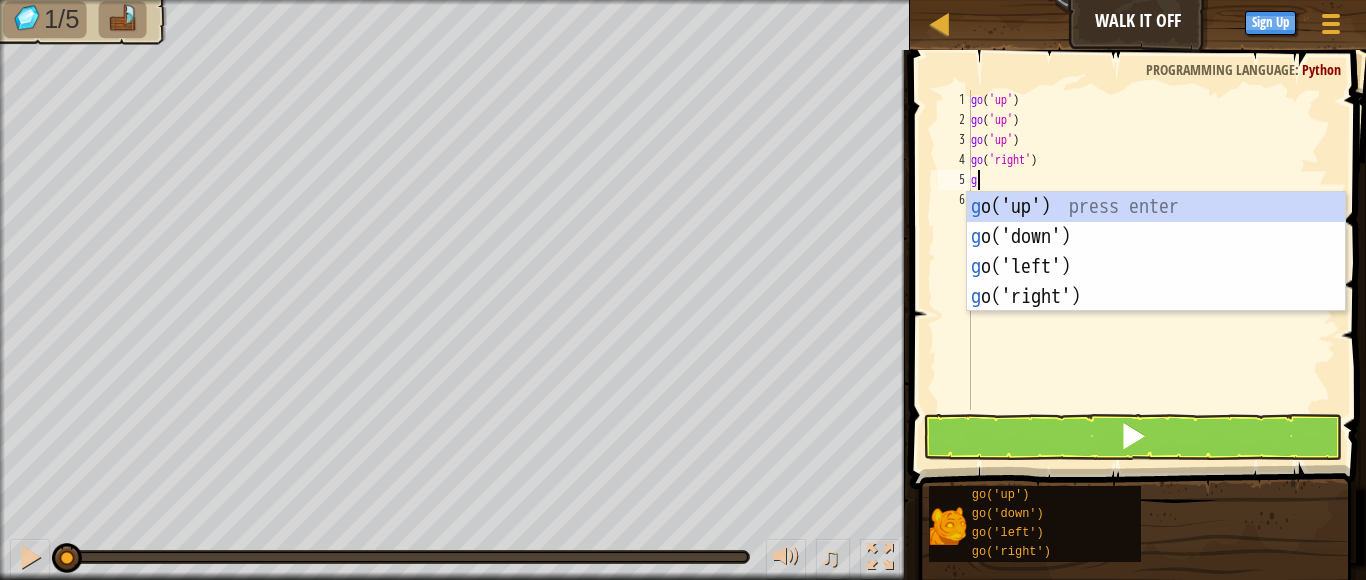 type on "go" 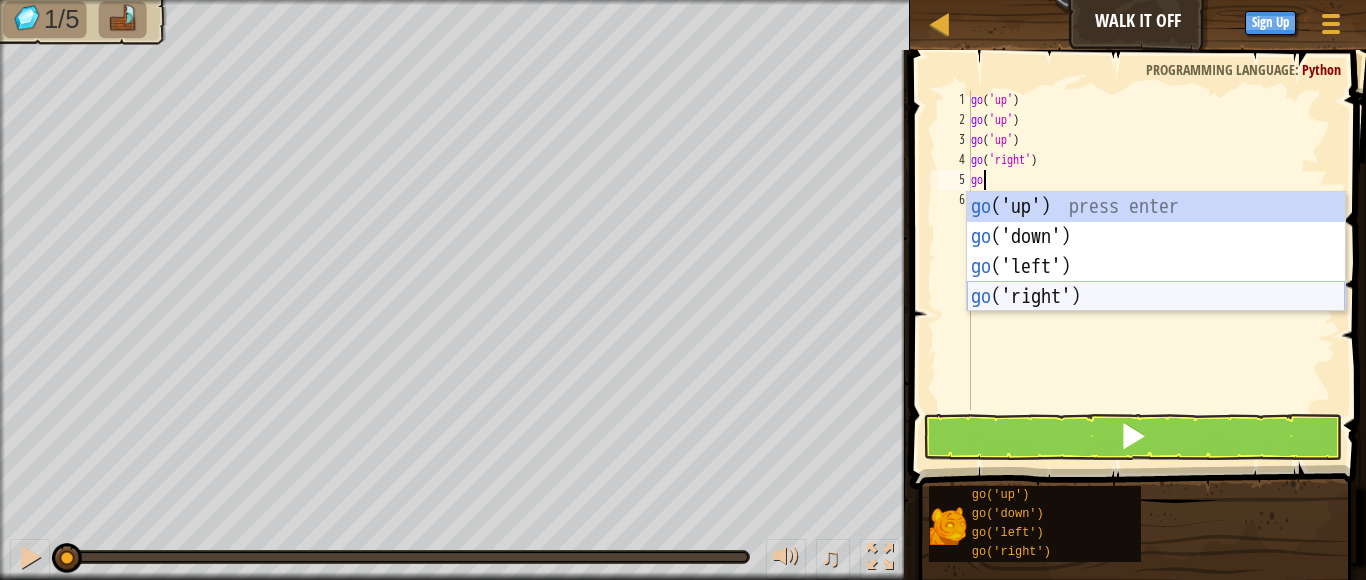 click on "go ('up') press enter go ('down') press enter go ('left') press enter go ('right') press enter" at bounding box center [1156, 282] 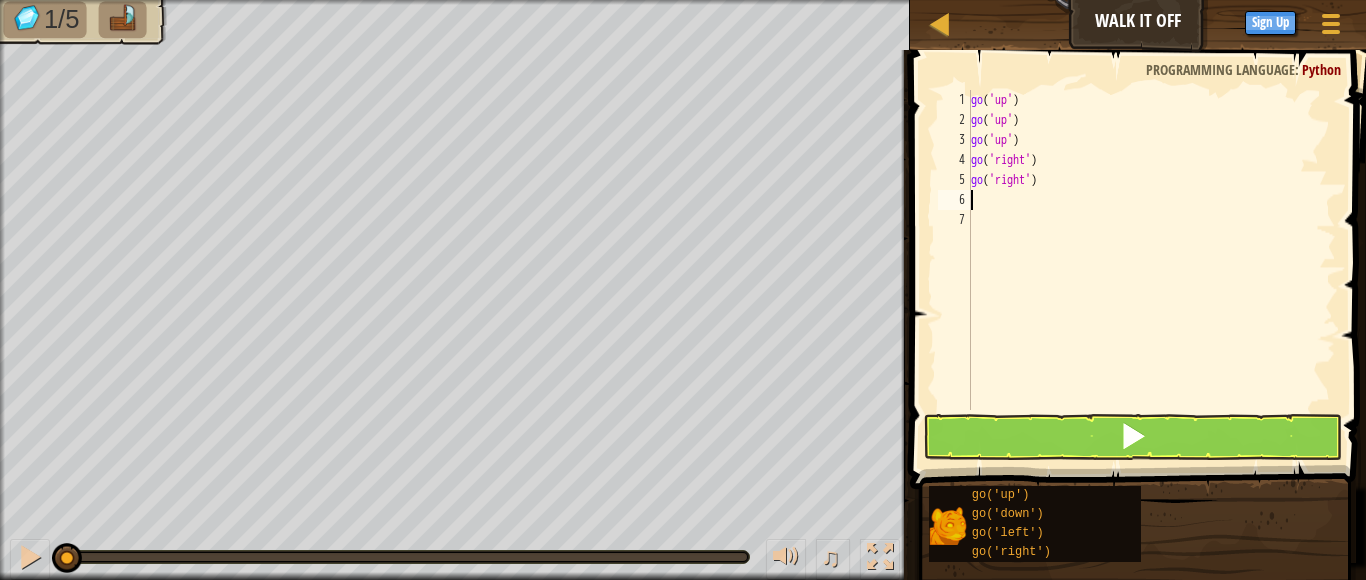 type on "go" 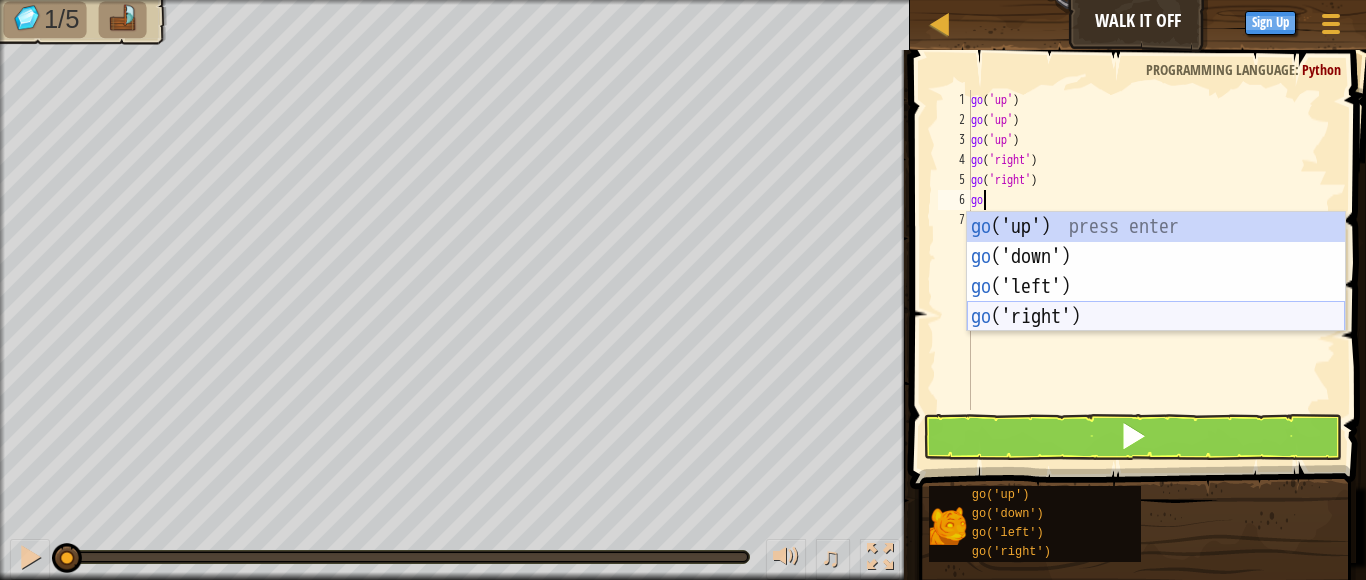 click on "go ('up') press enter go ('down') press enter go ('left') press enter go ('right') press enter" at bounding box center [1156, 302] 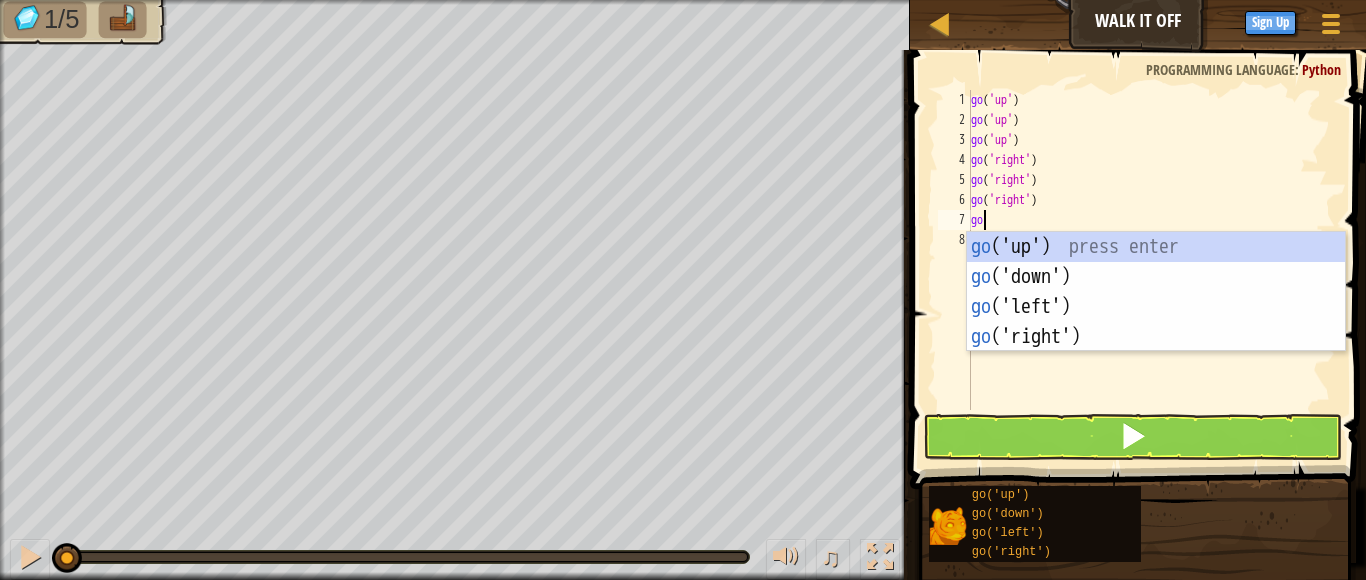 type on "go" 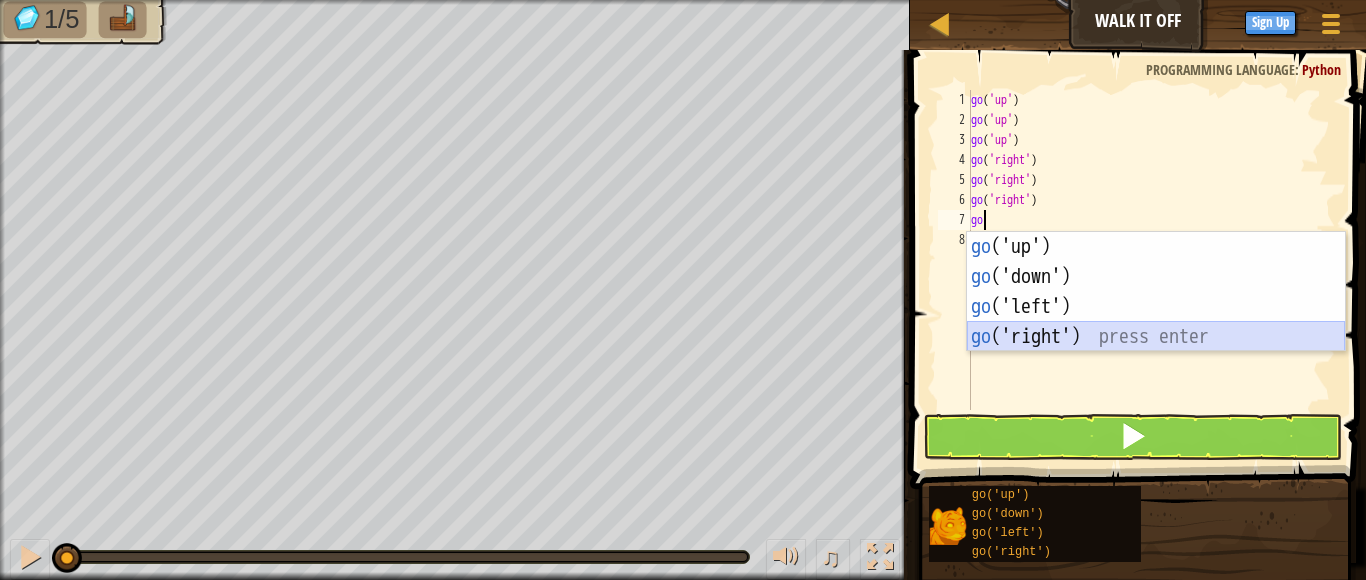 click on "go ('up') press enter go ('down') press enter go ('left') press enter go ('right') press enter" at bounding box center (1156, 322) 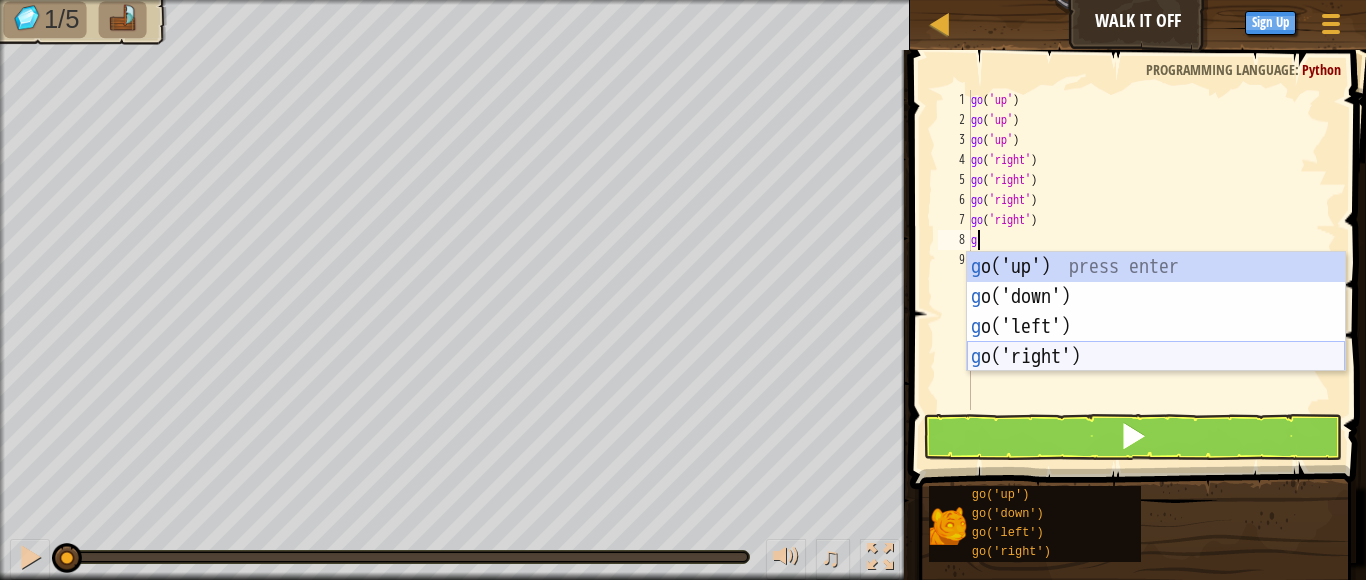 type on "go" 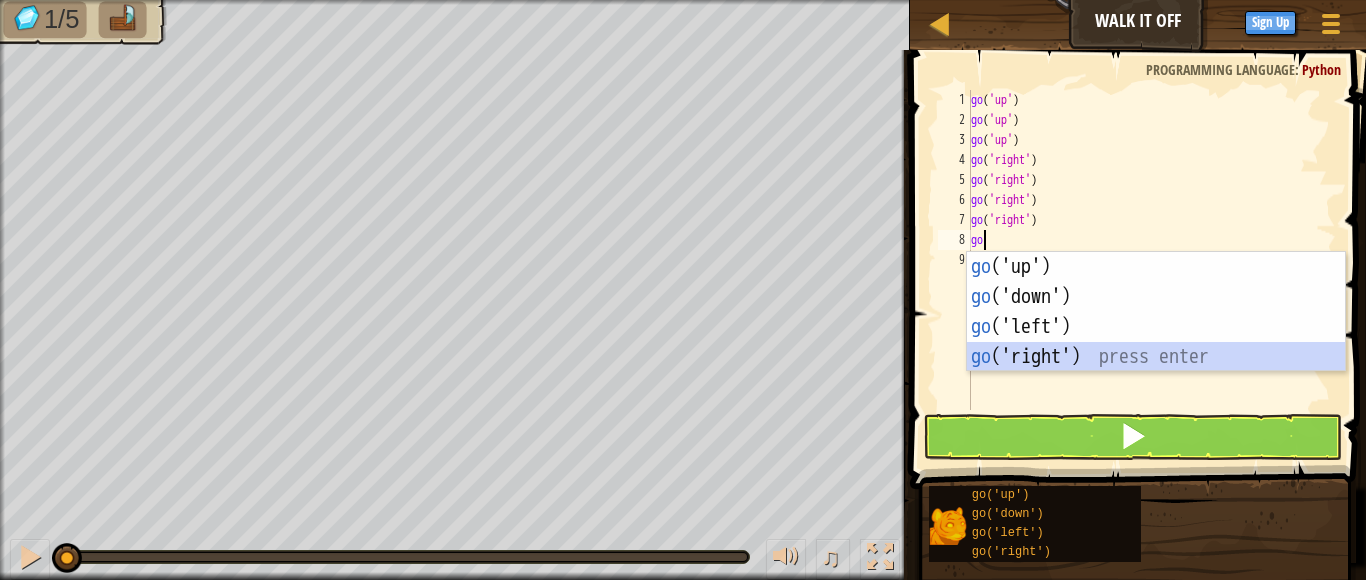 click on "go ('up') press enter go ('down') press enter go ('left') press enter go ('right') press enter" at bounding box center (1156, 342) 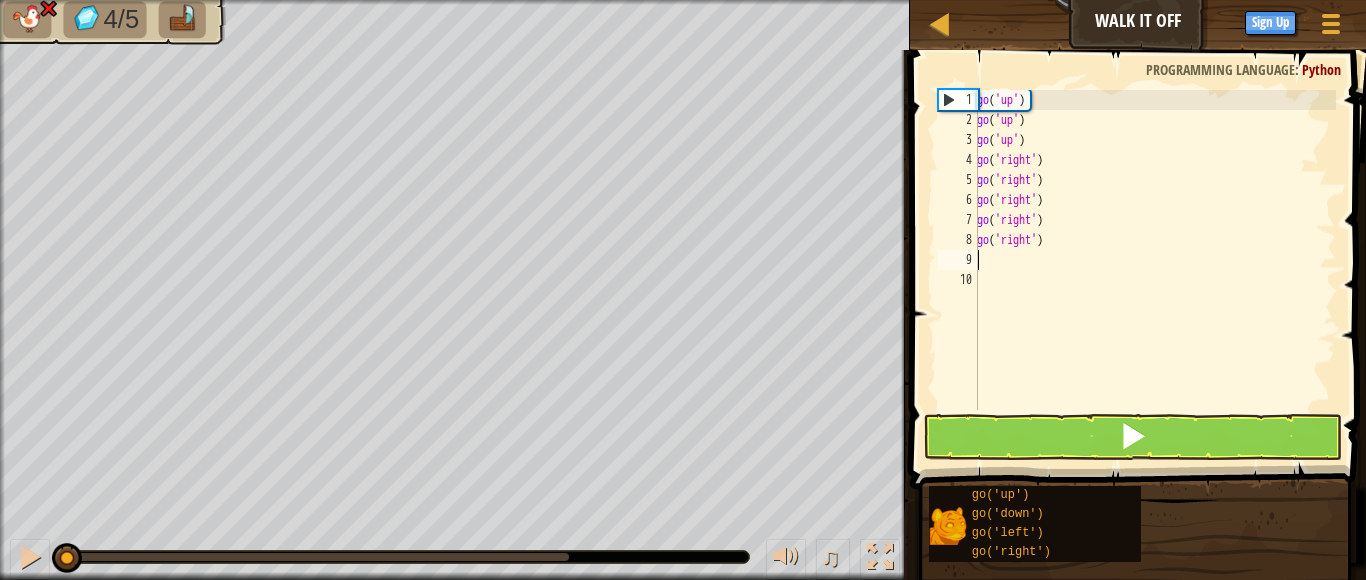 click on "go ( 'up' ) go ( 'up' ) go ( 'up' ) go ( 'right' ) go ( 'right' ) go ( 'right' ) go ( 'right' ) go ( 'right' )" at bounding box center (1154, 270) 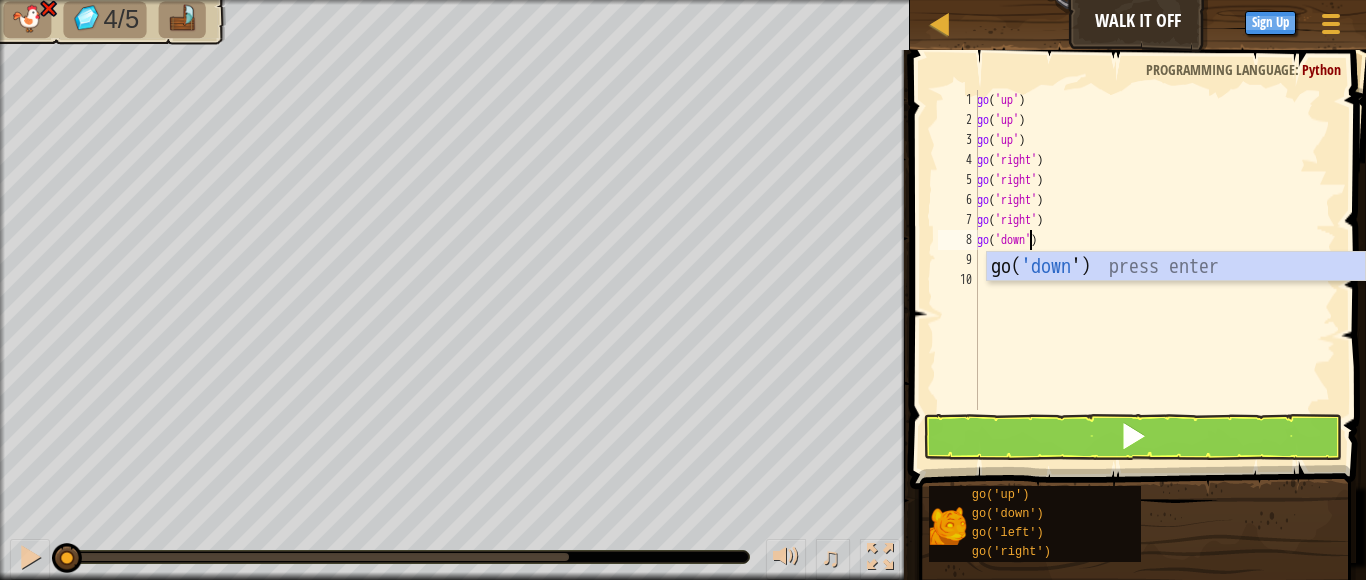 scroll, scrollTop: 9, scrollLeft: 4, axis: both 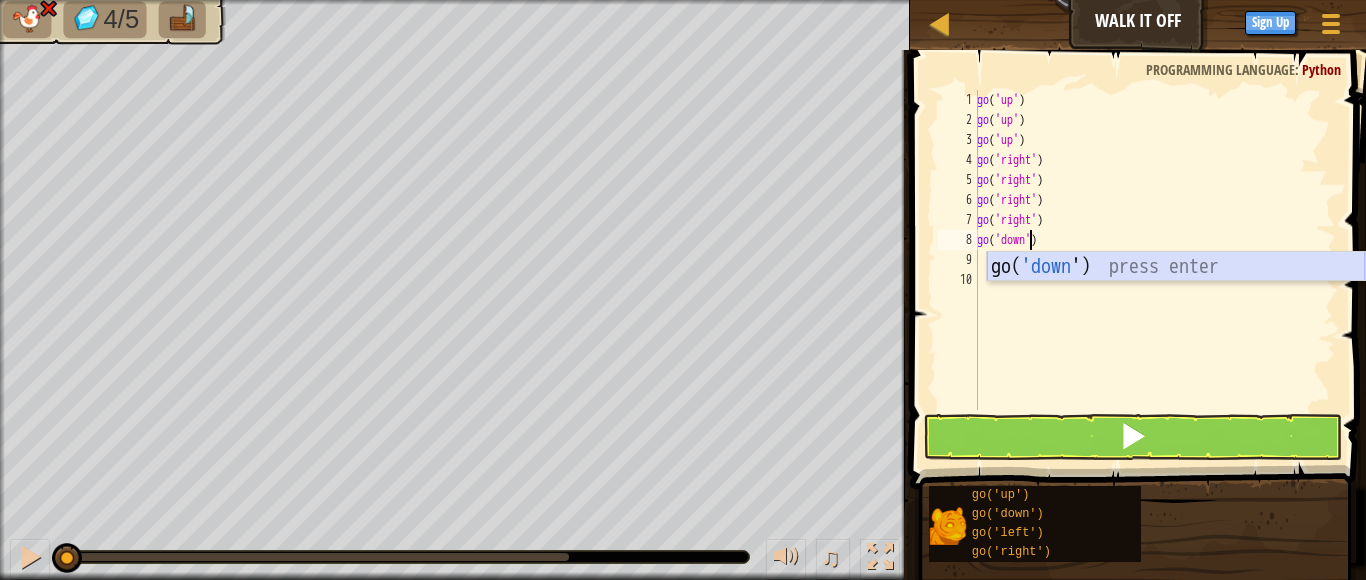 click on "go( 'down ') press enter" at bounding box center (1176, 297) 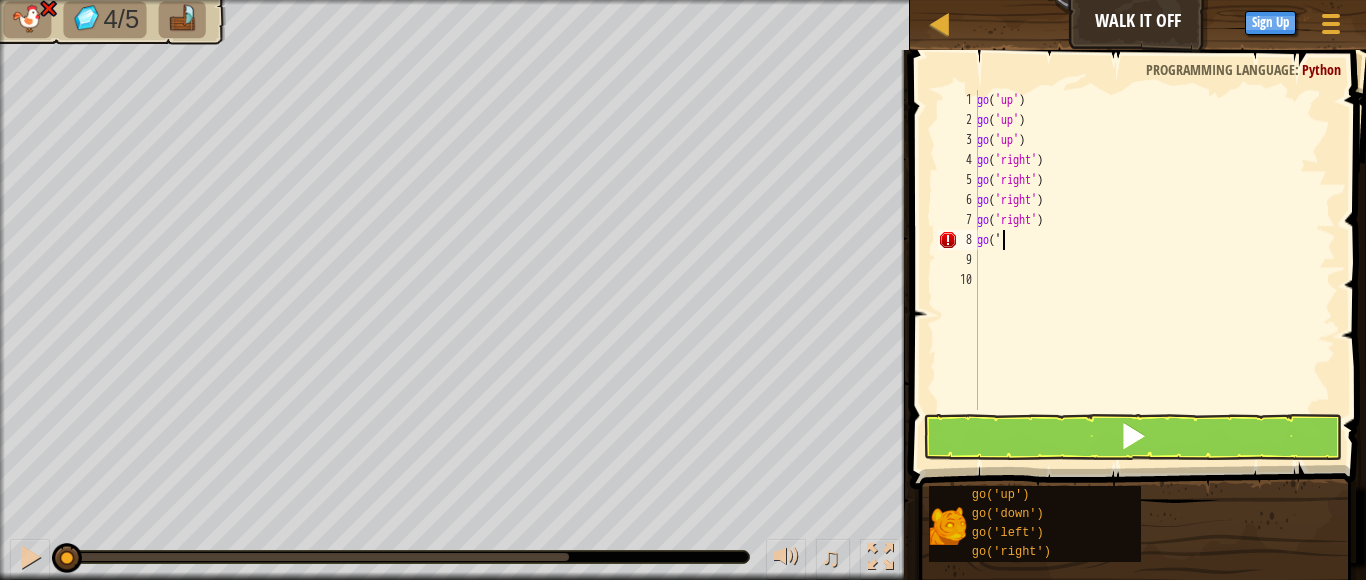 scroll, scrollTop: 9, scrollLeft: 1, axis: both 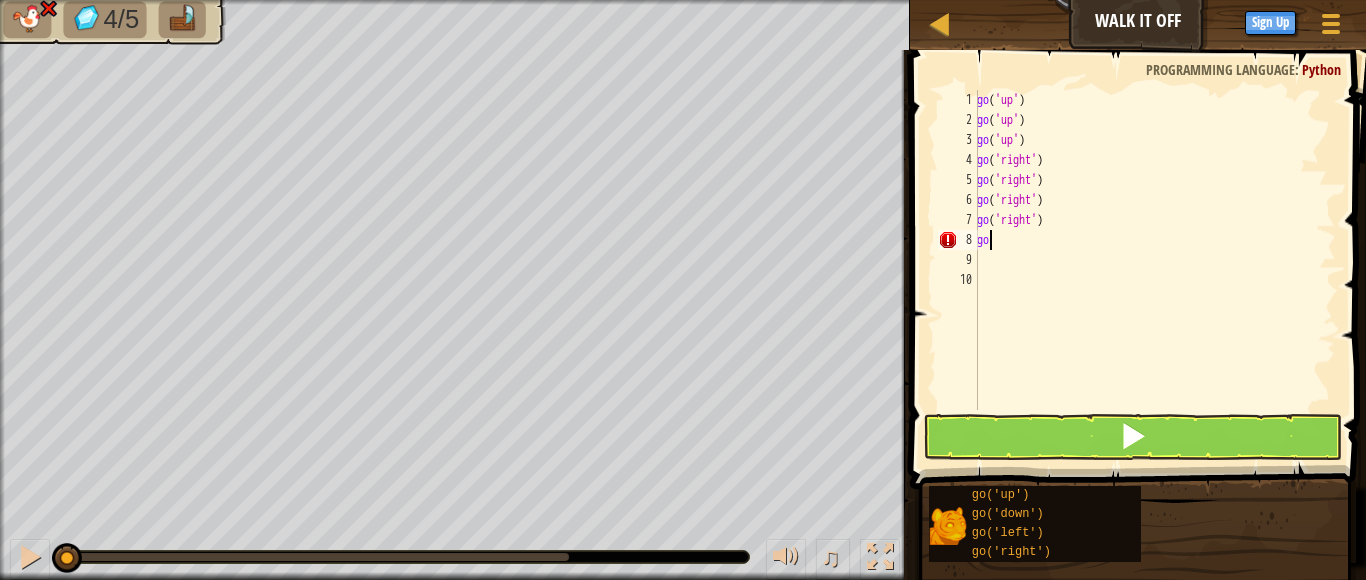 type on "g" 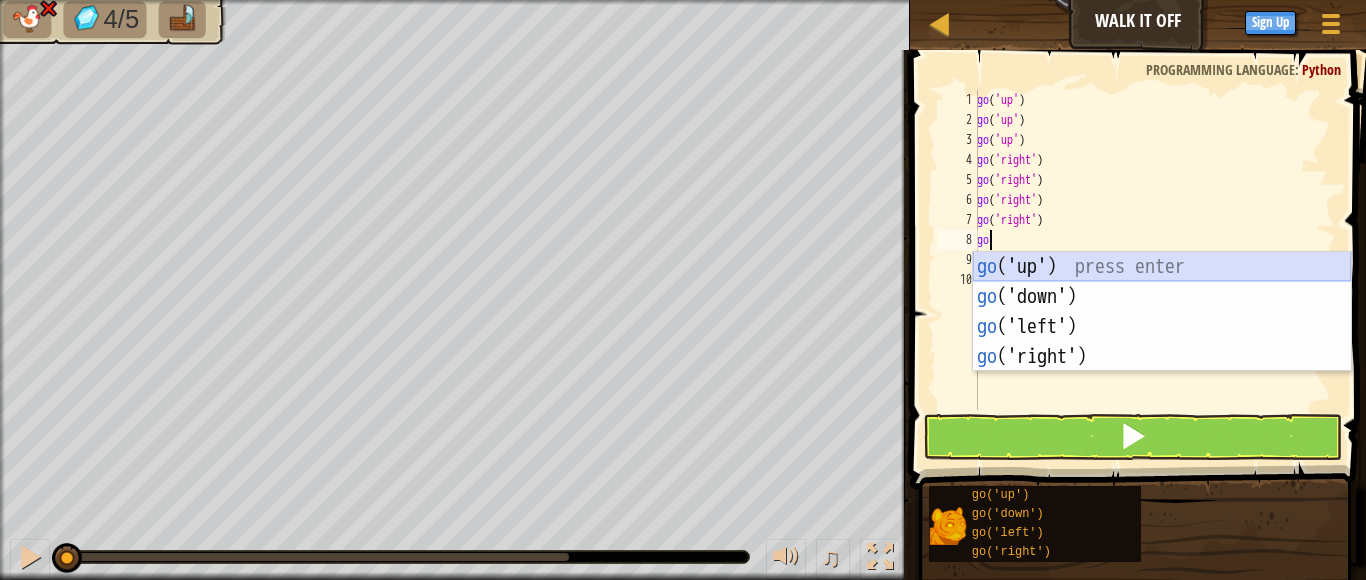 type on "g" 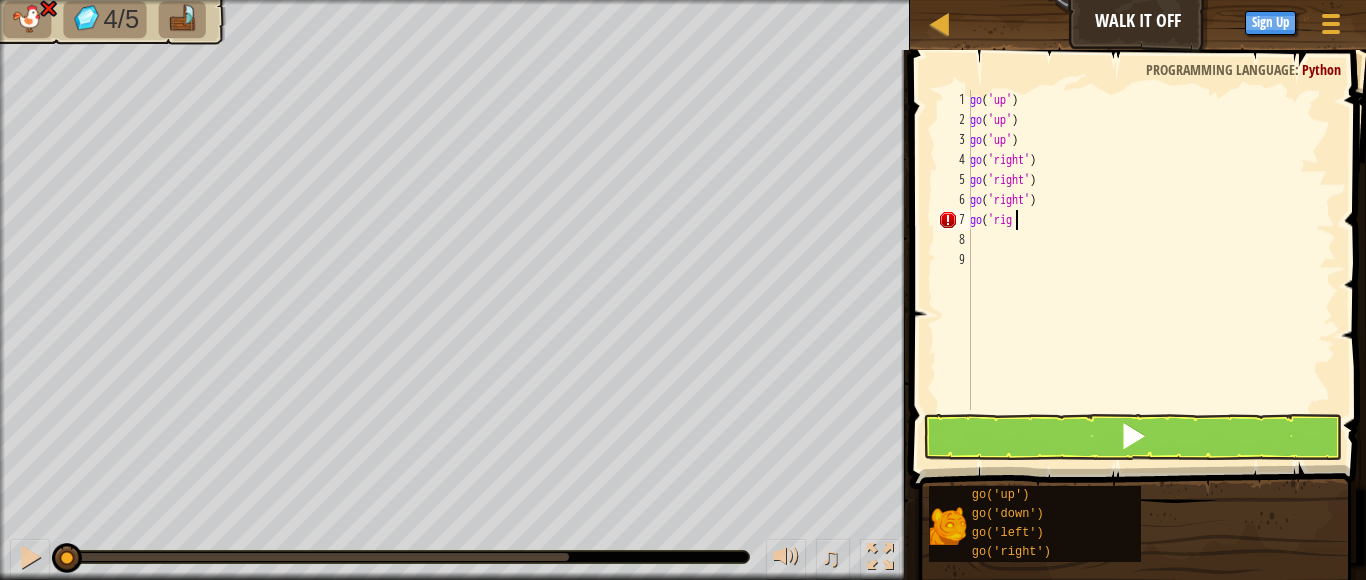 type on "g" 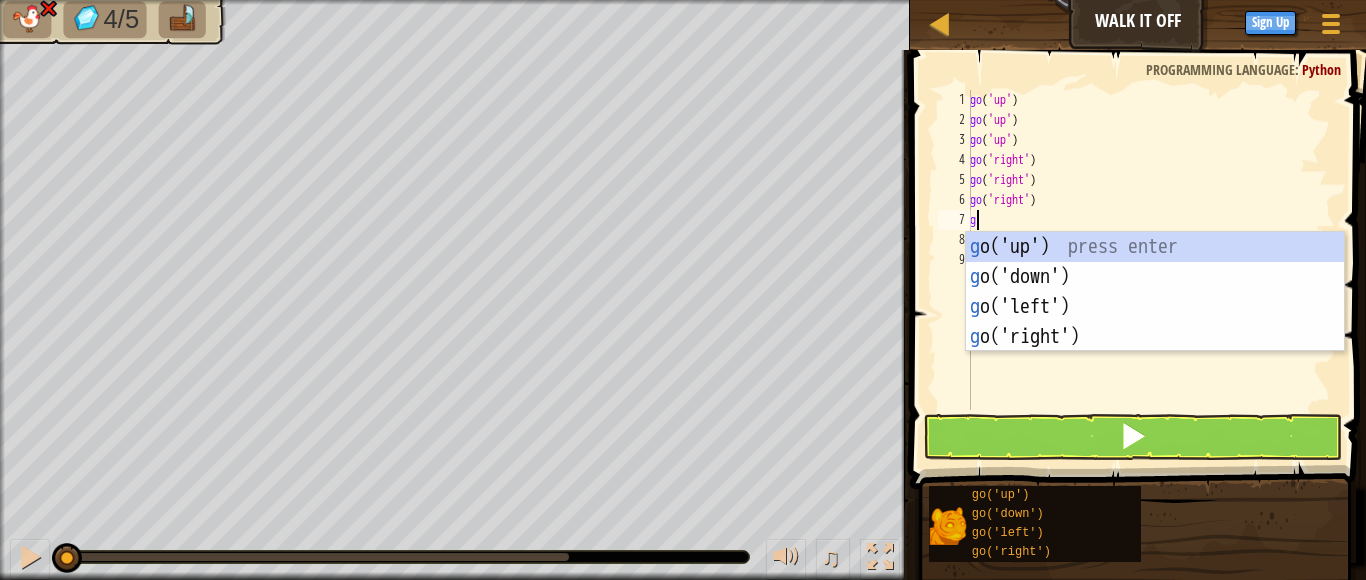 type on "go" 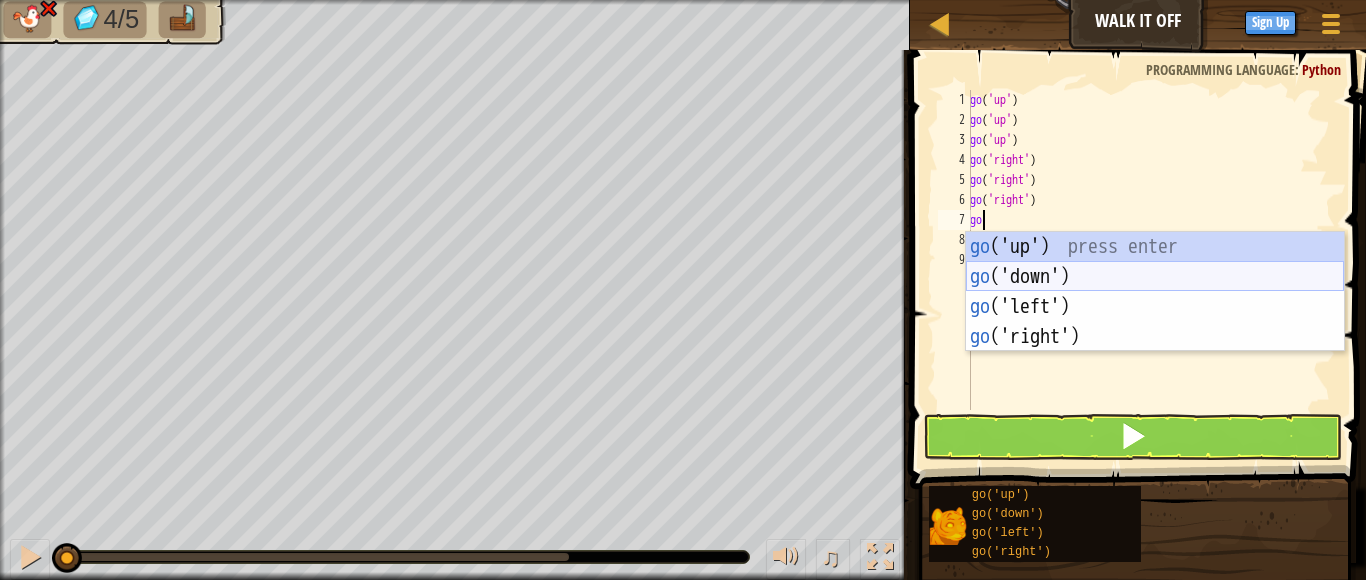 click on "go ('up') press enter go ('down') press enter go ('left') press enter go ('right') press enter" at bounding box center (1155, 322) 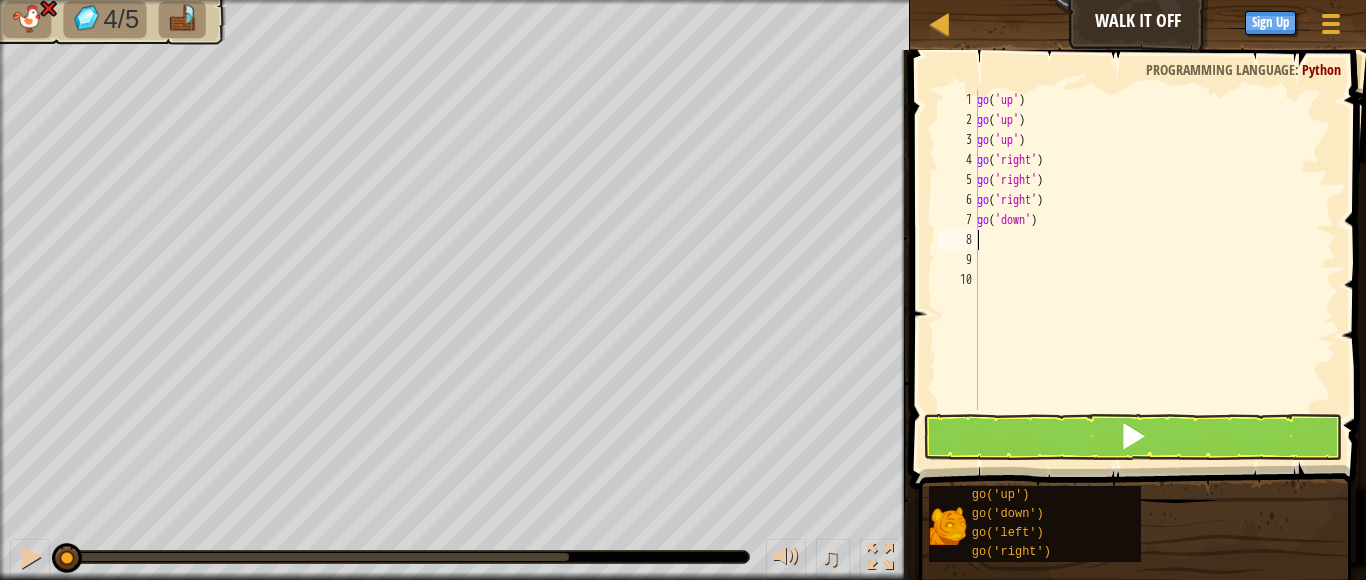 type on "go" 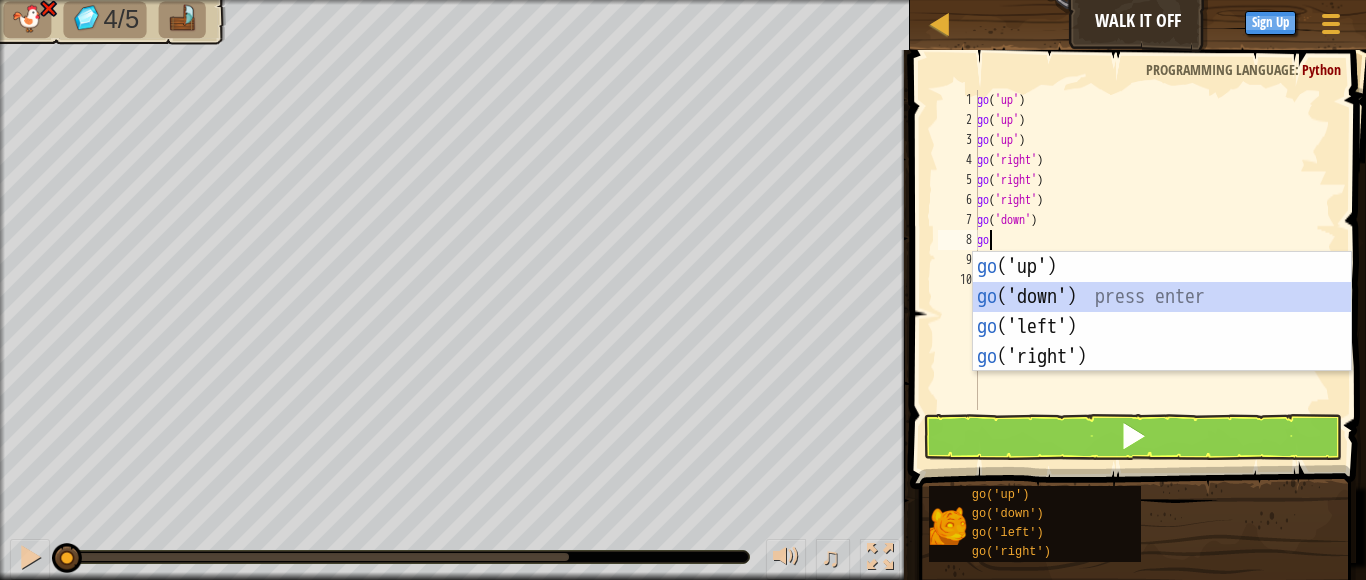 click on "go ('up') press enter go ('down') press enter go ('left') press enter go ('right') press enter" at bounding box center (1162, 342) 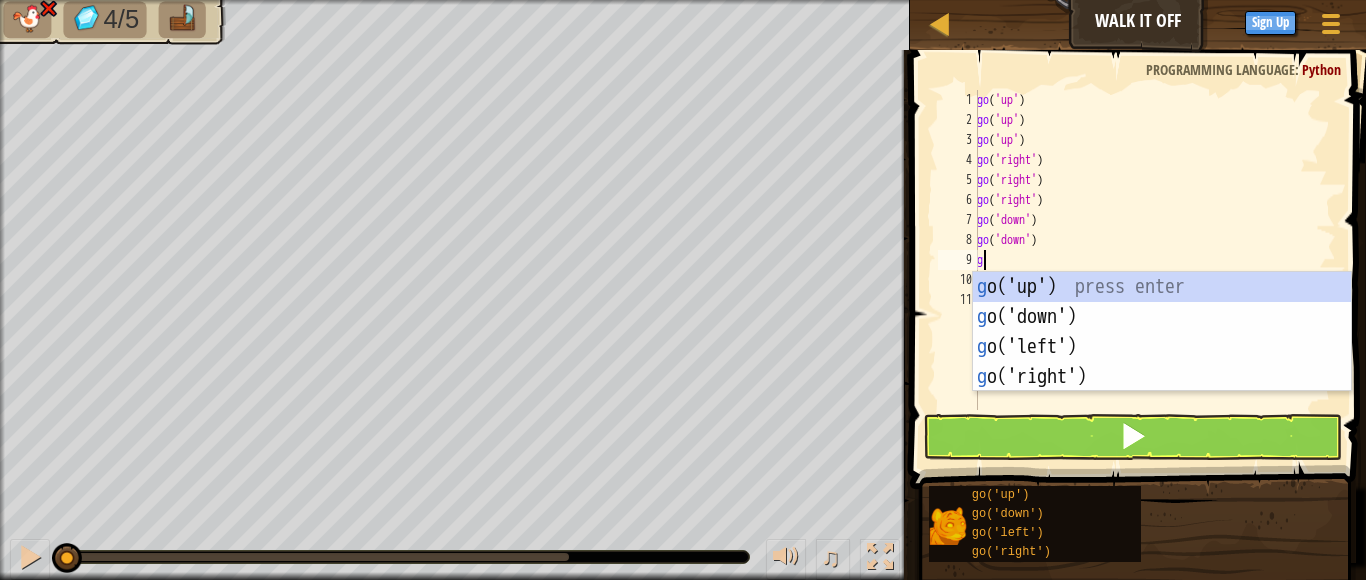 type on "go" 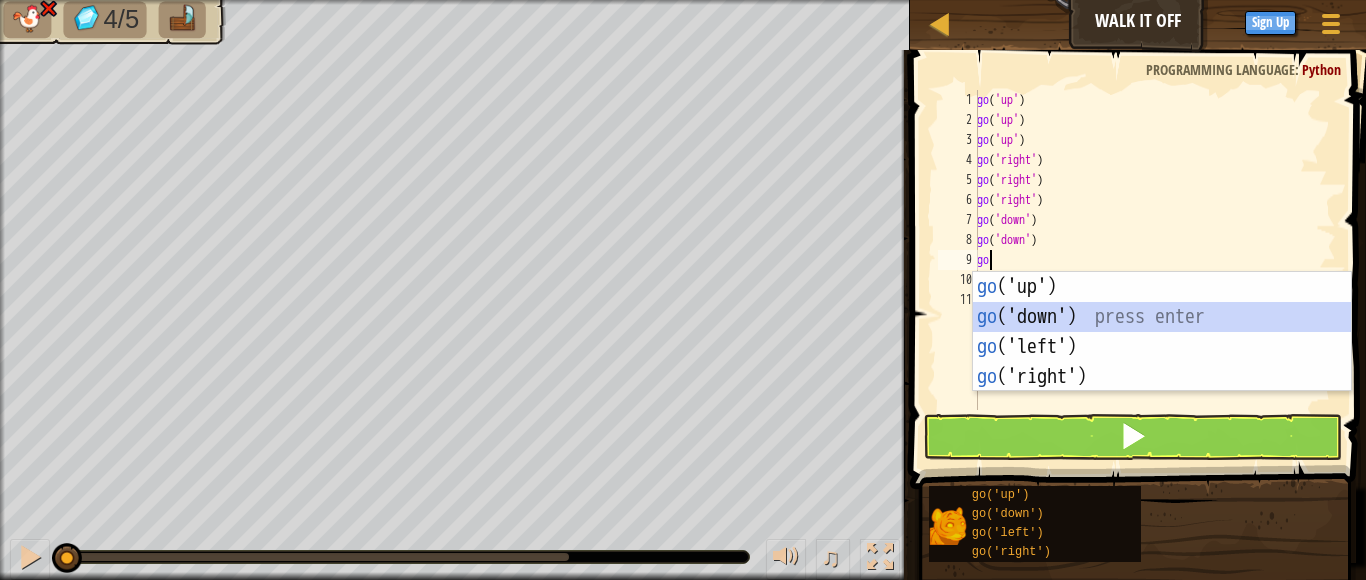 click on "go ('up') press enter go ('down') press enter go ('left') press enter go ('right') press enter" at bounding box center (1162, 362) 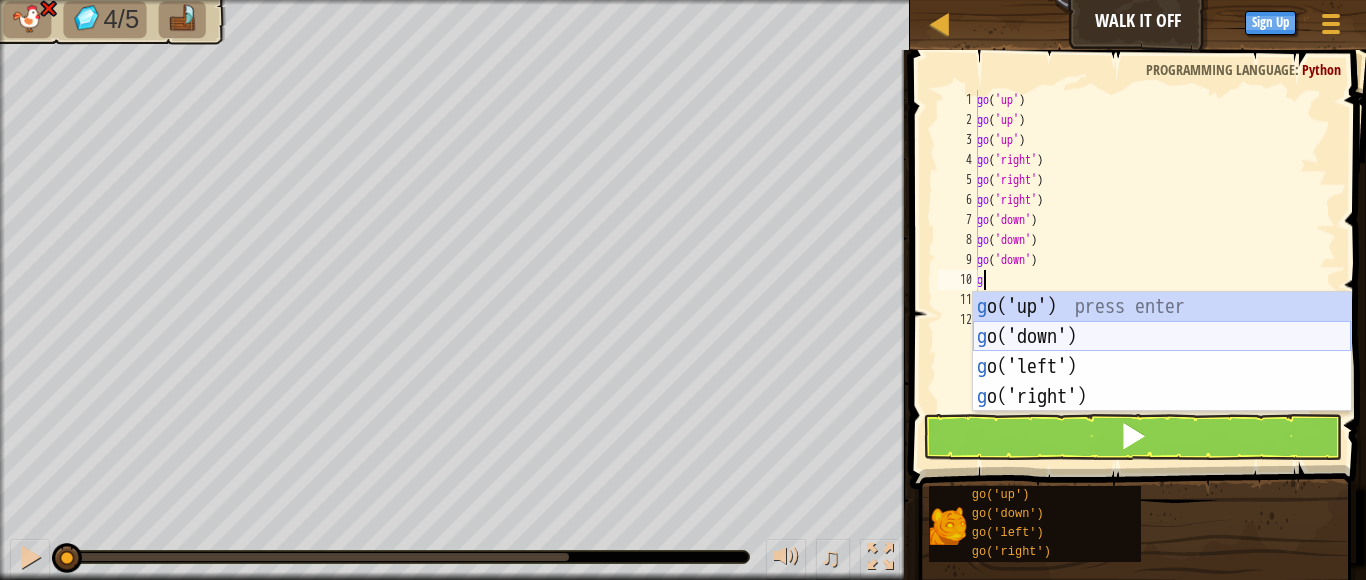type on "go" 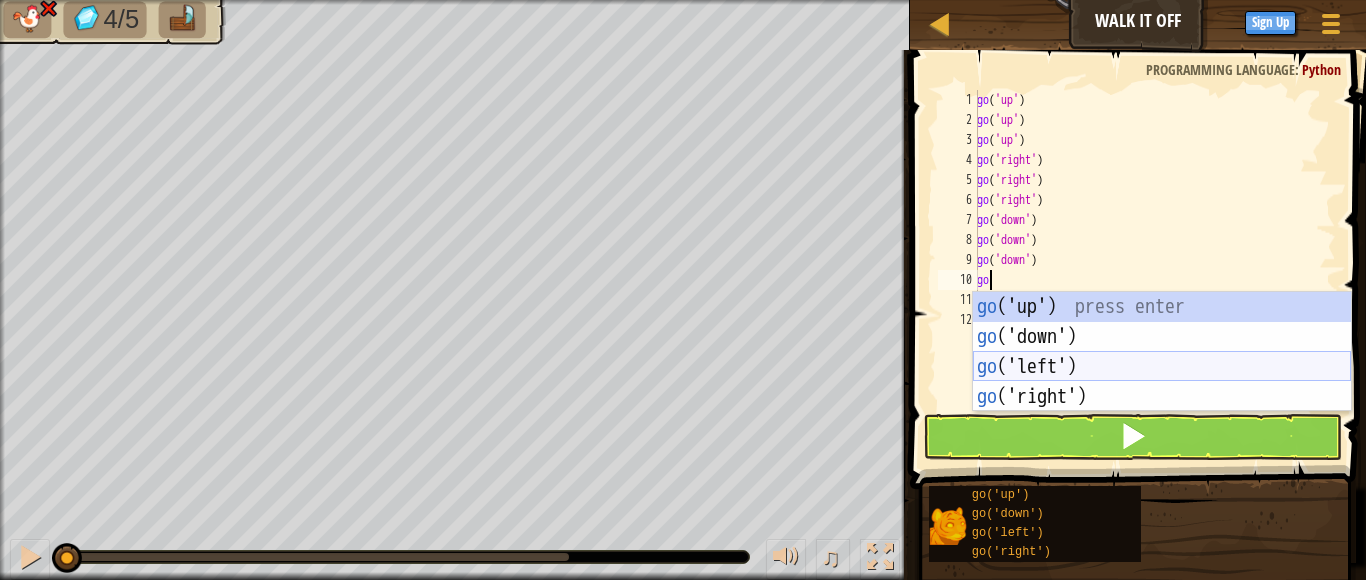 drag, startPoint x: 1023, startPoint y: 364, endPoint x: 1016, endPoint y: 470, distance: 106.23088 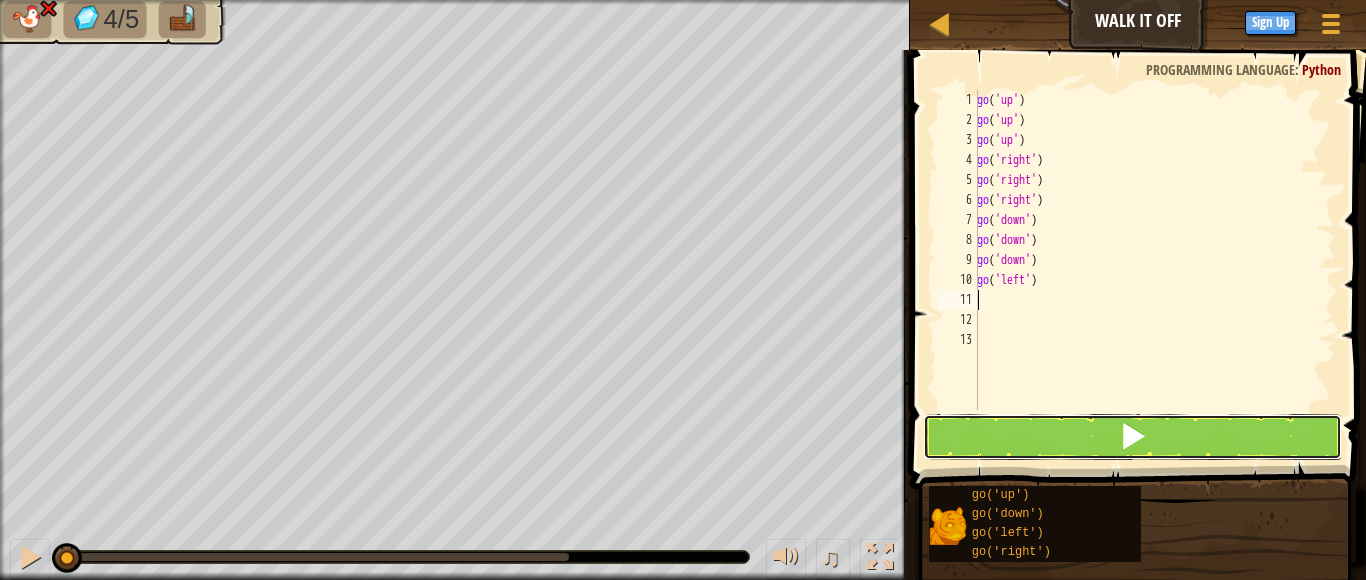 click at bounding box center [1132, 437] 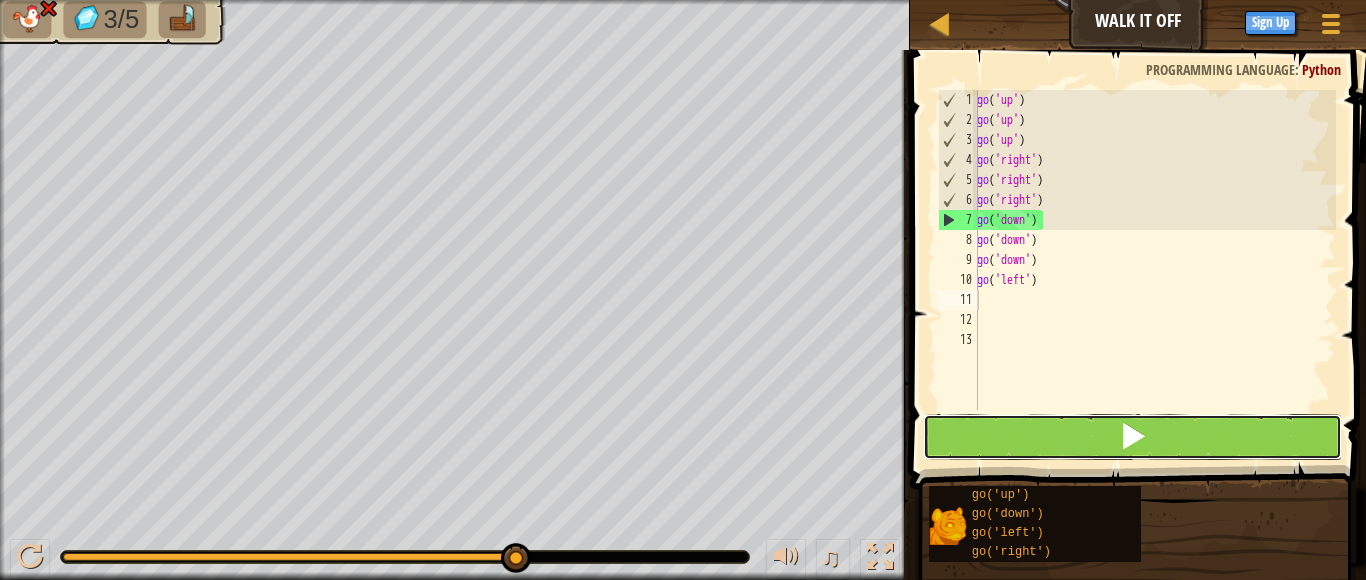 click at bounding box center (1132, 437) 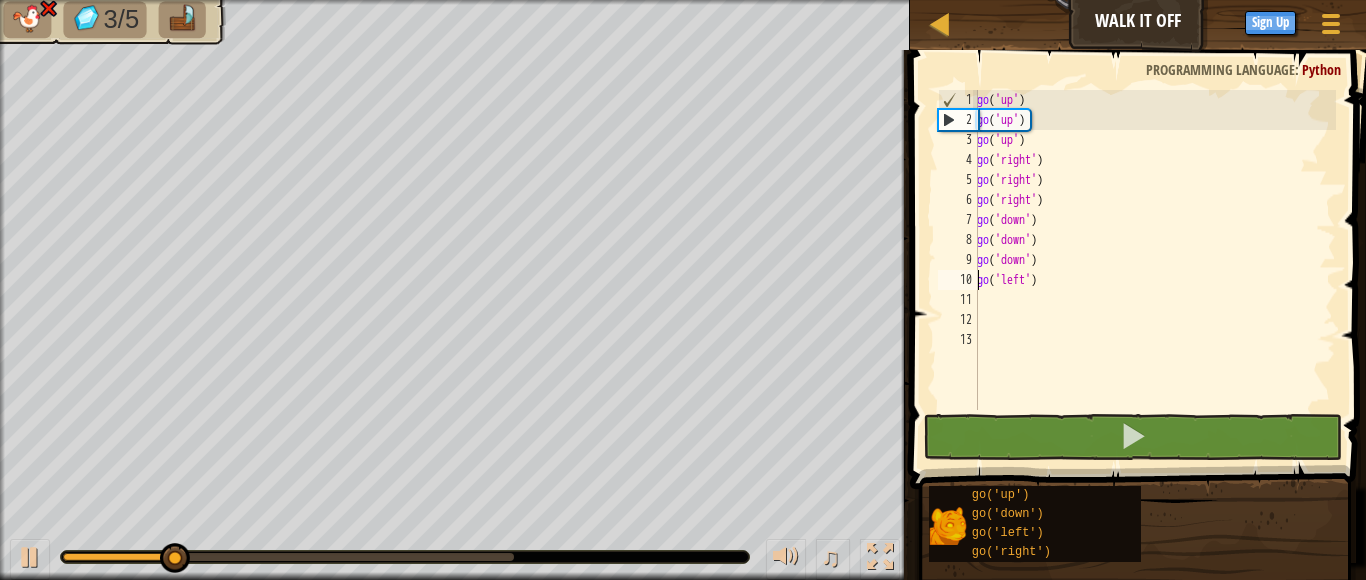 type on "go('down')" 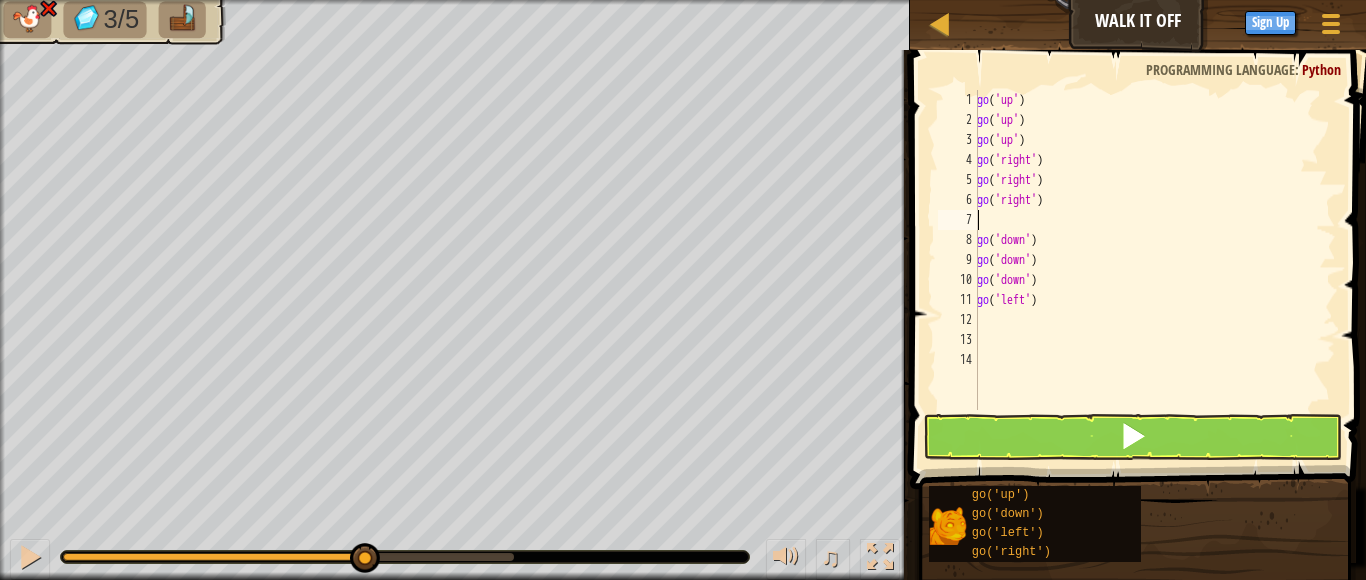 type on "go" 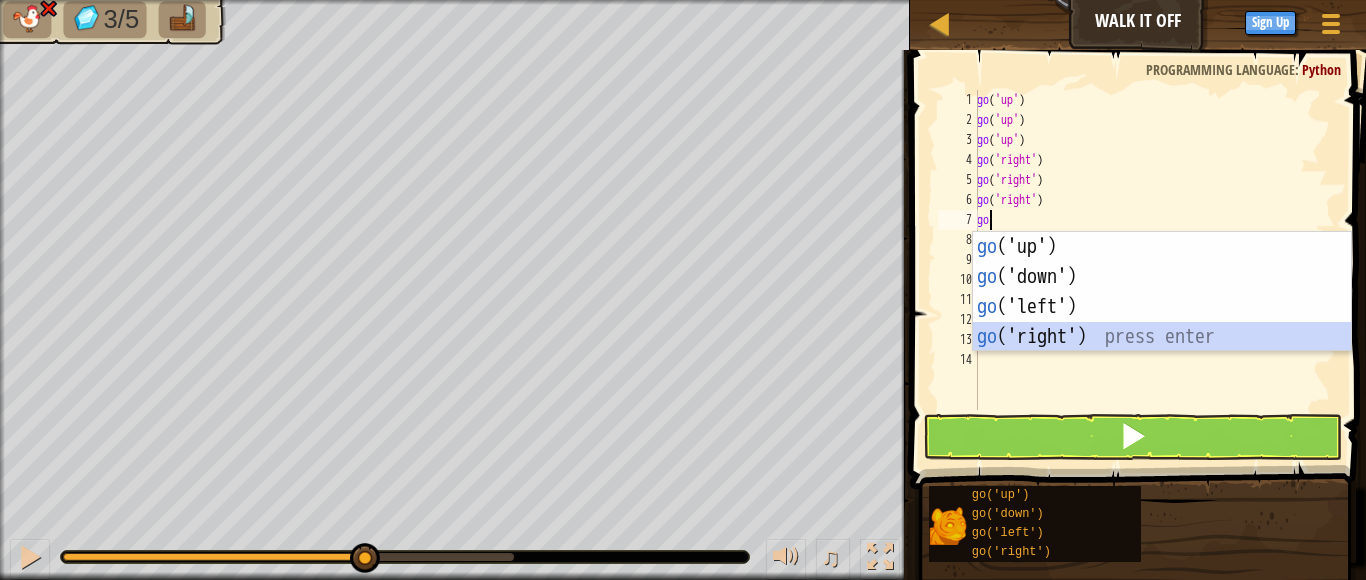click on "go ('up') press enter go ('down') press enter go ('left') press enter go ('right') press enter" at bounding box center [1162, 322] 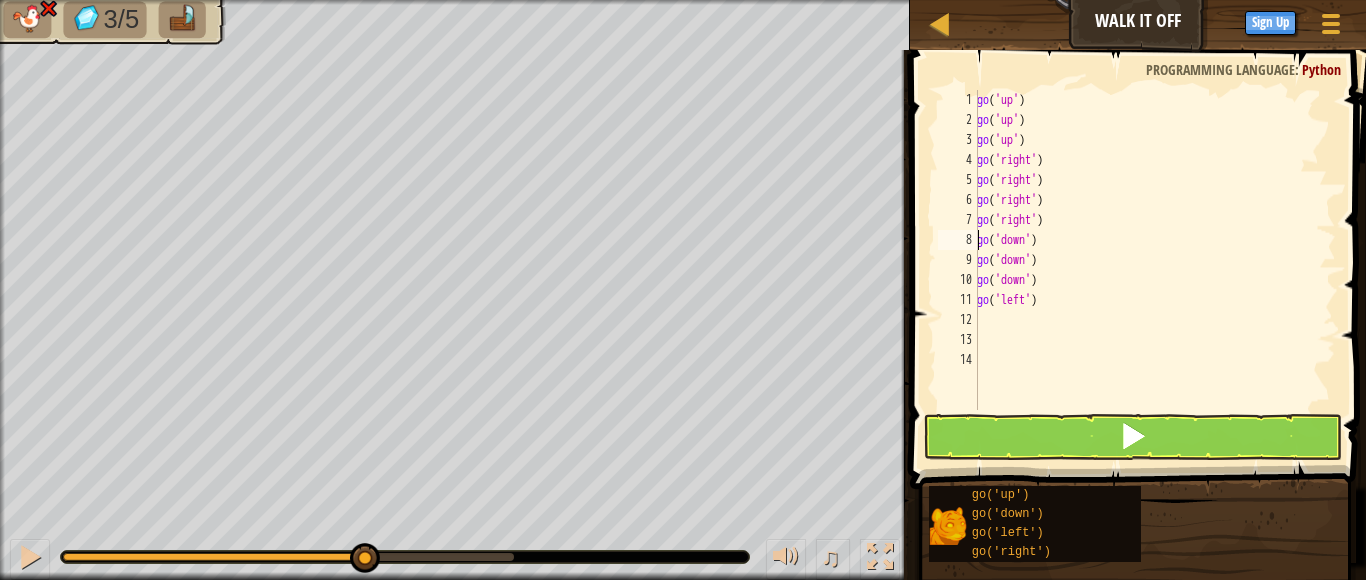 type on "go('down')" 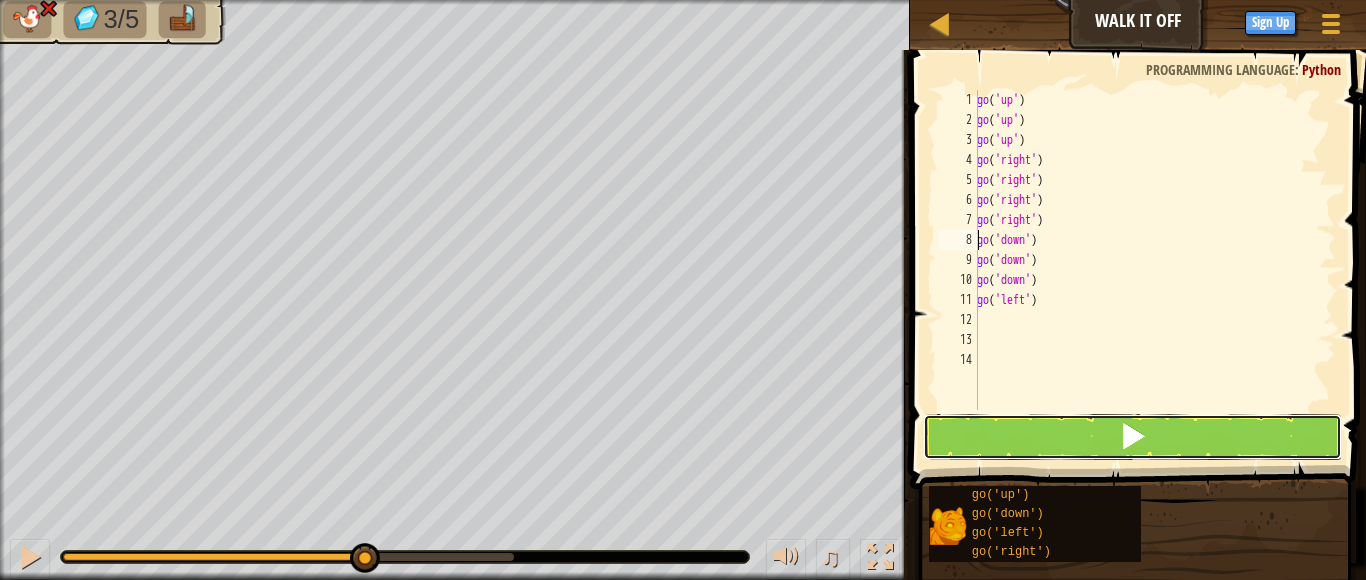 click at bounding box center [1132, 437] 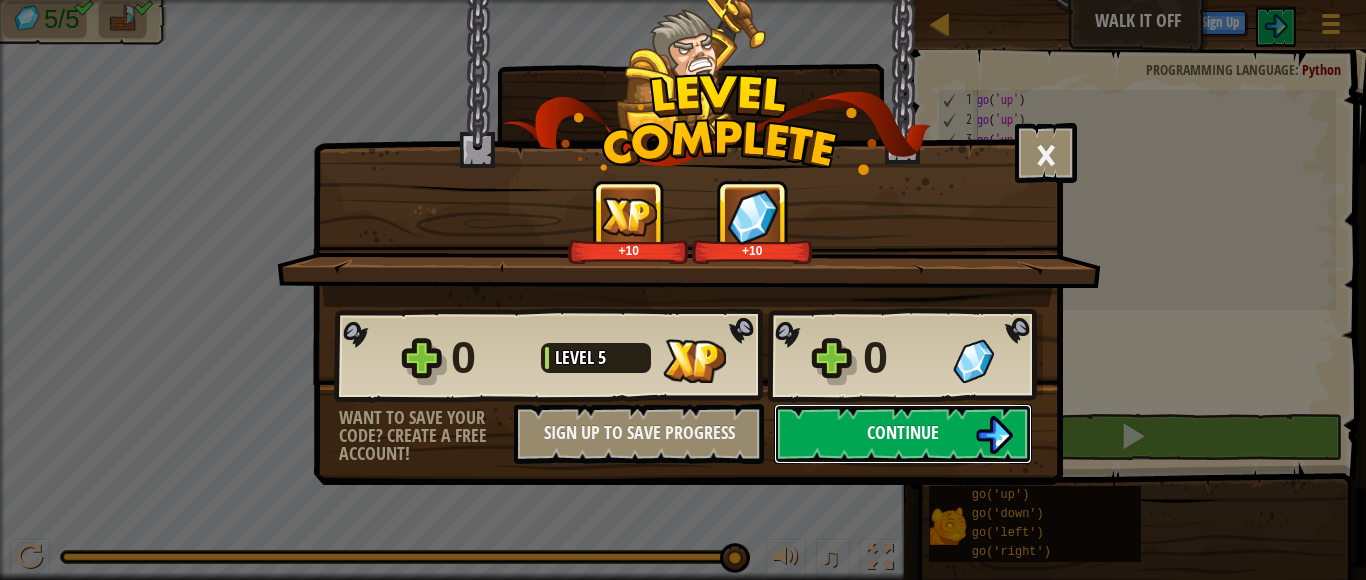 click on "Continue" at bounding box center [903, 434] 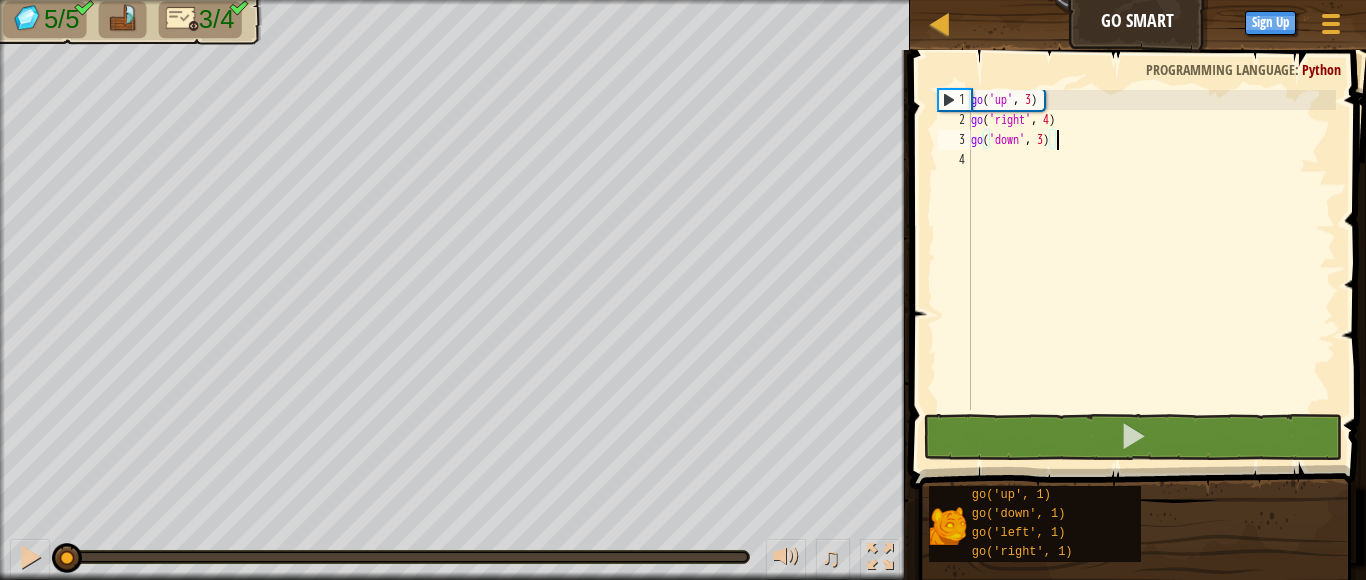 click on "go ( 'up' ,   3 ) go ( 'right' ,   4 ) go ( 'down' ,   3 )" at bounding box center (1151, 270) 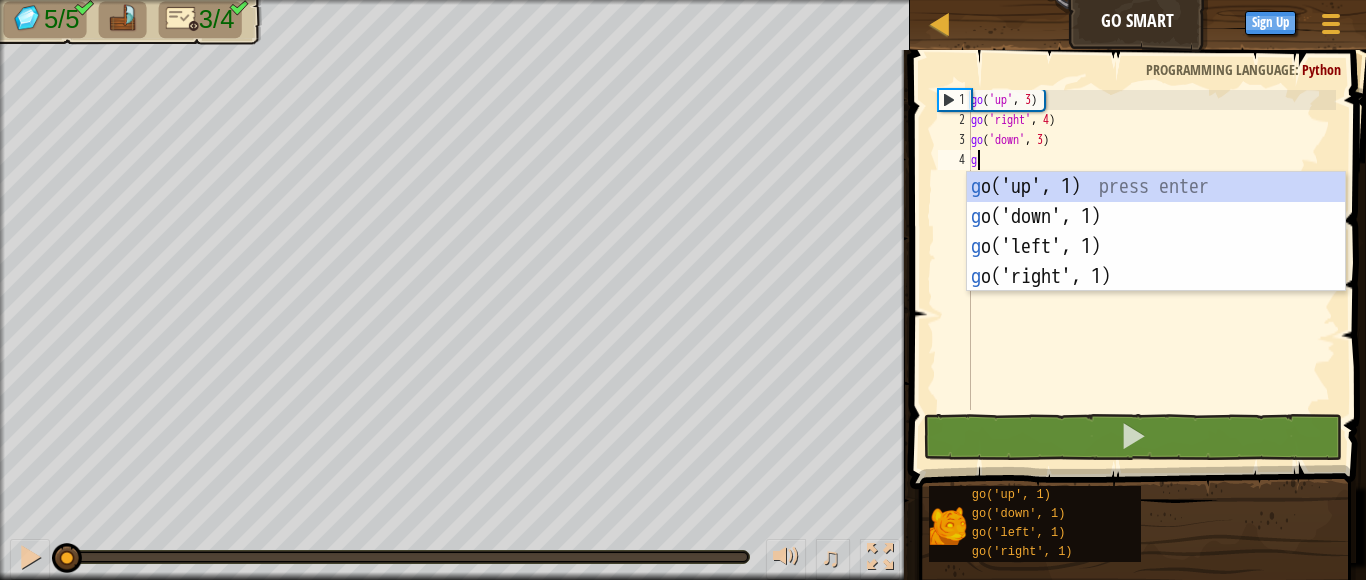 scroll, scrollTop: 9, scrollLeft: 0, axis: vertical 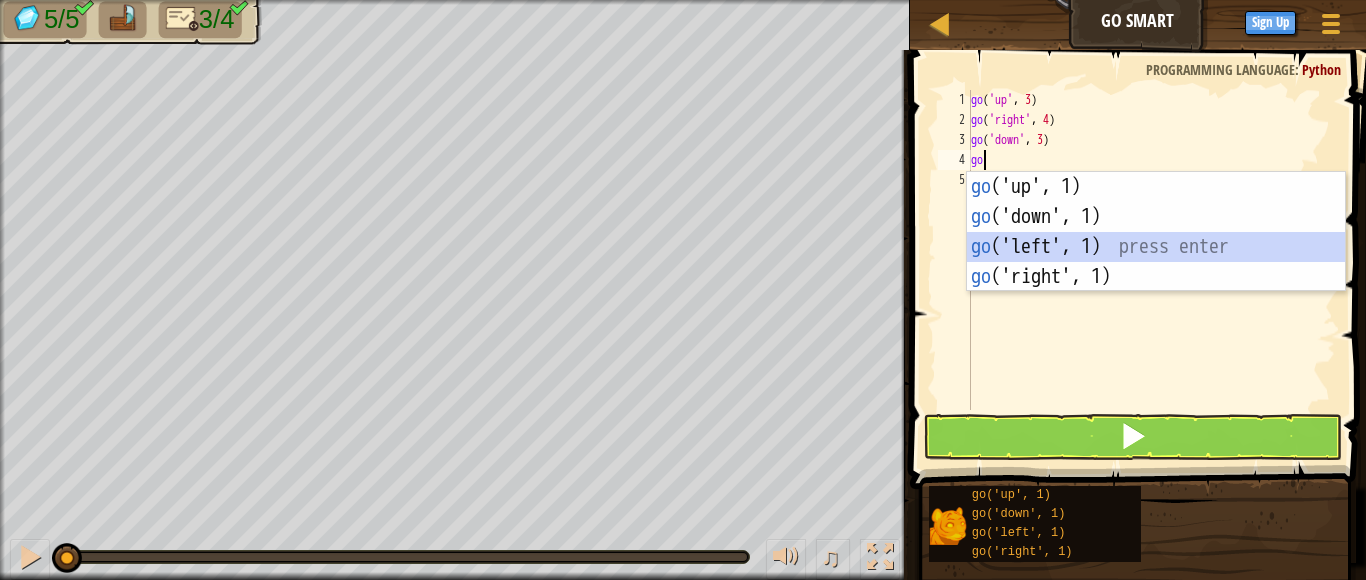 click on "go ('up', 1) press enter go ('down', 1) press enter go ('left', 1) press enter go ('right', 1) press enter" at bounding box center (1156, 262) 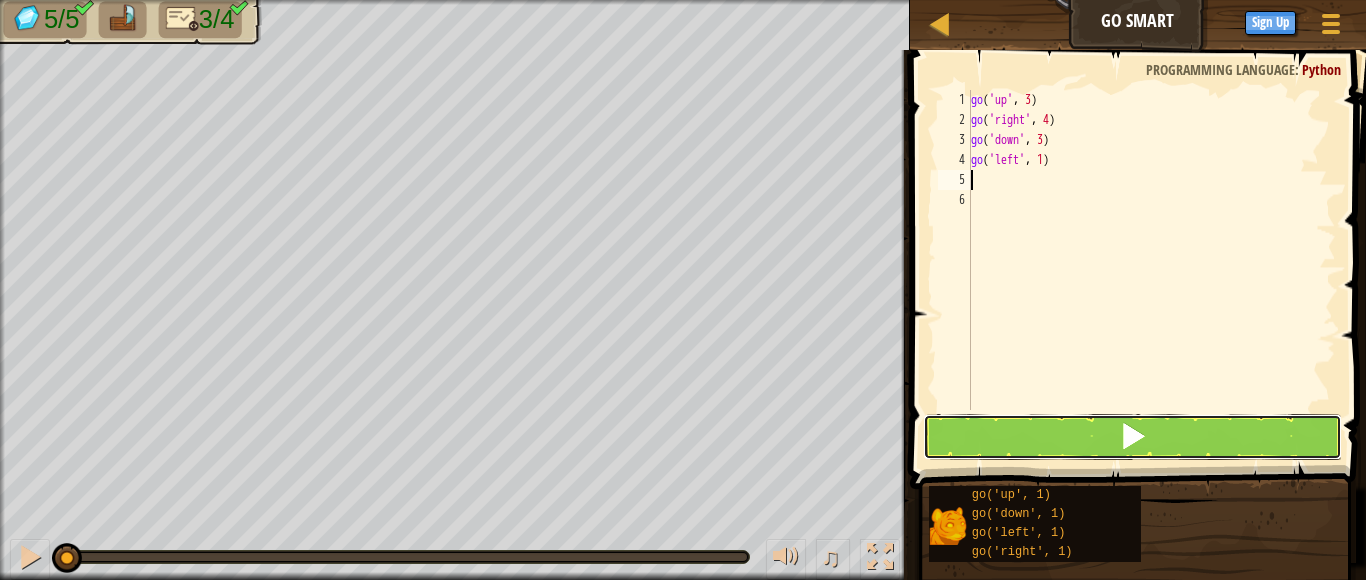 click at bounding box center [1132, 437] 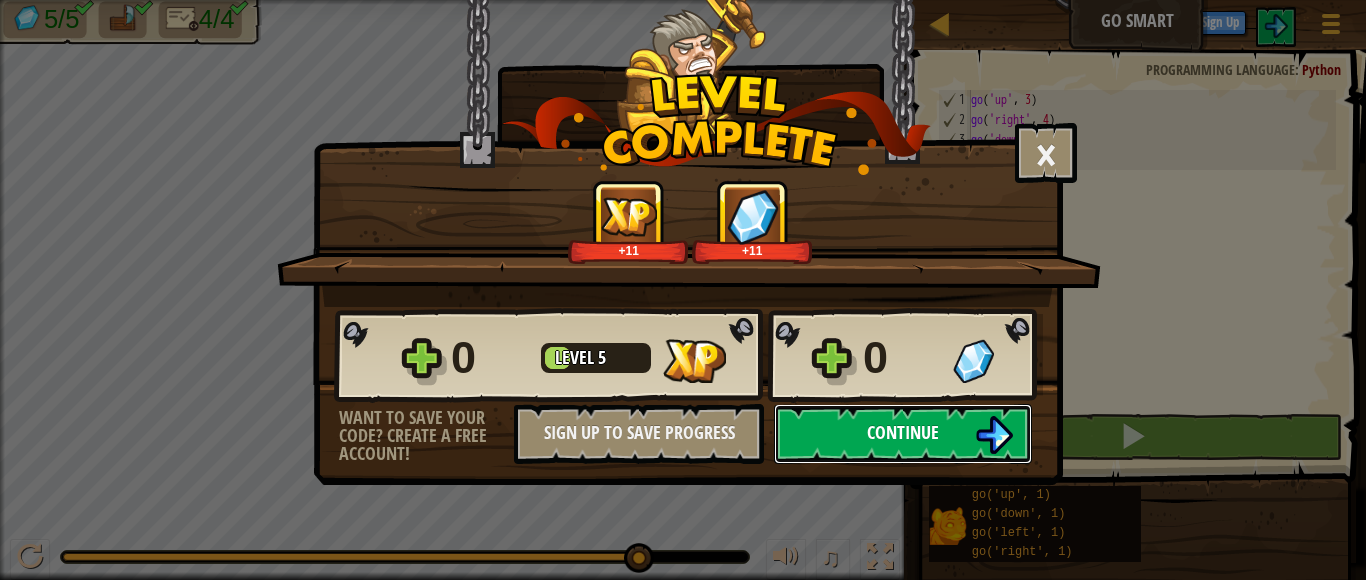 click on "Continue" at bounding box center (903, 434) 